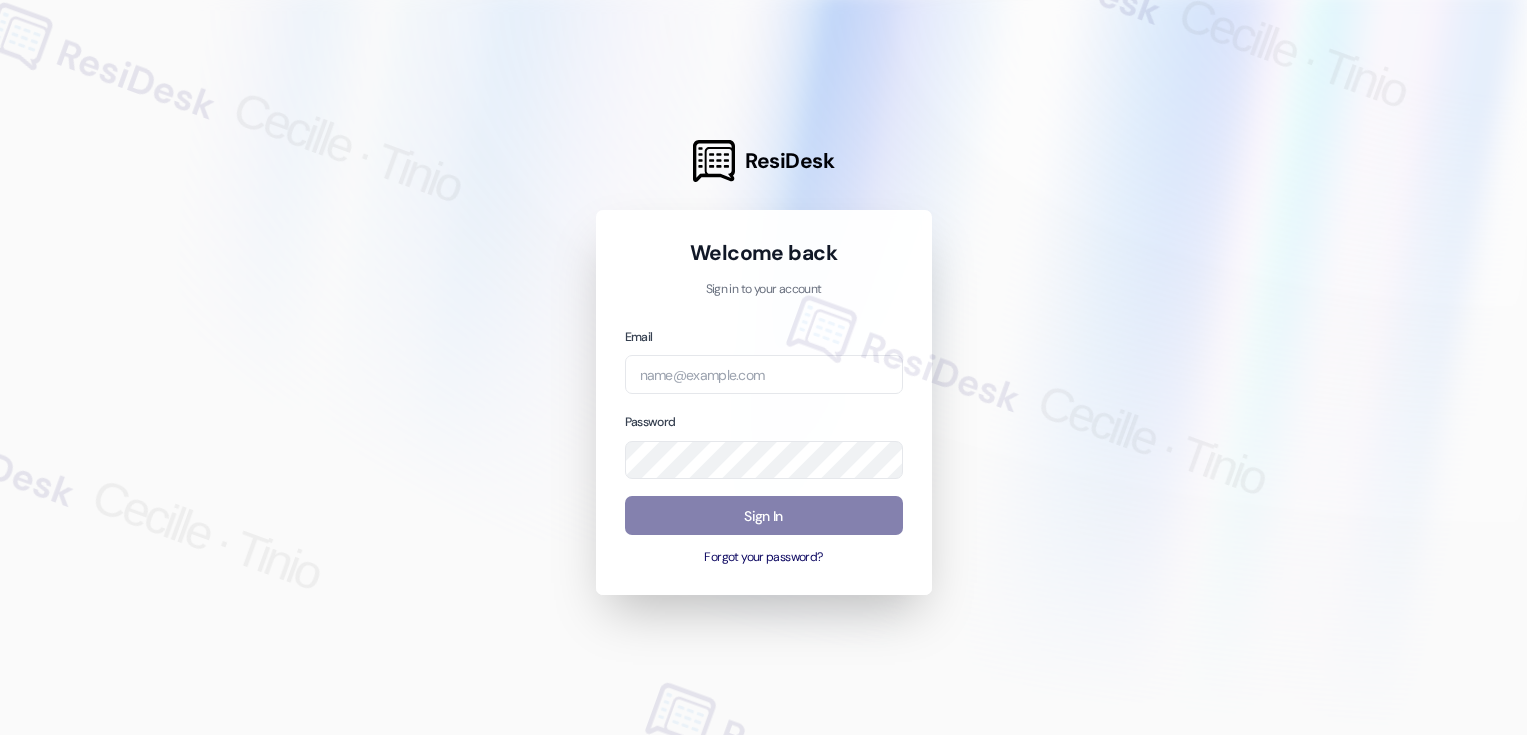 scroll, scrollTop: 0, scrollLeft: 0, axis: both 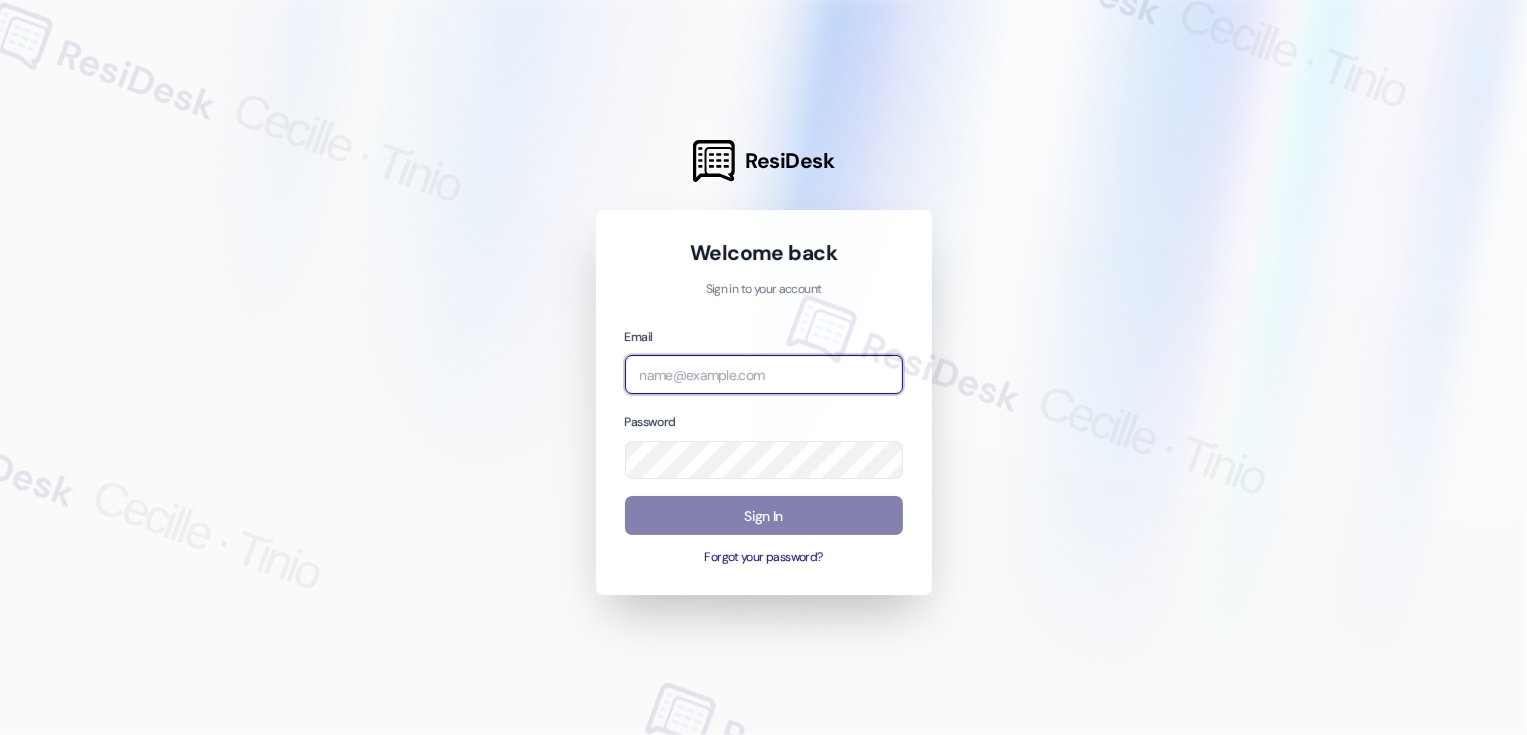 click at bounding box center (764, 374) 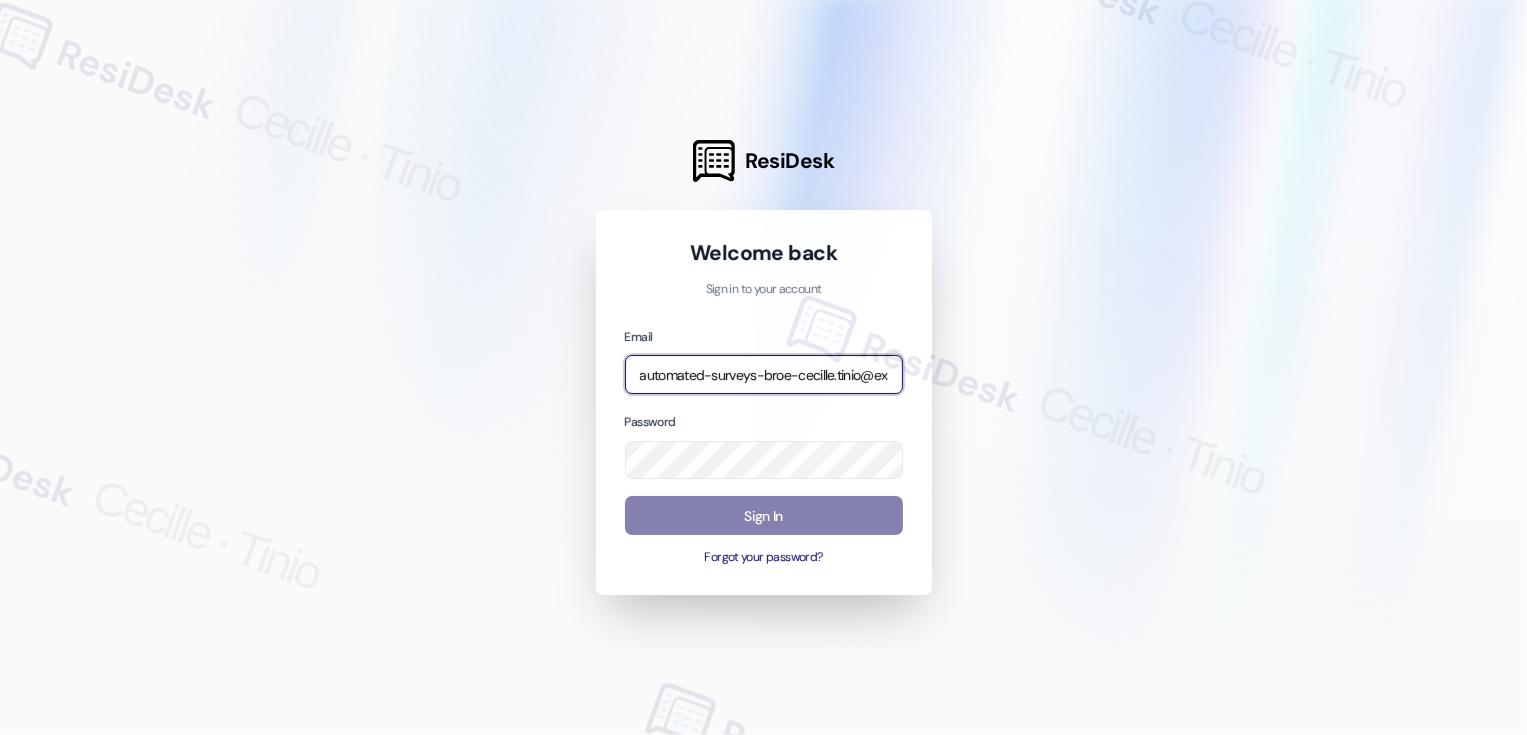 type on "automated-surveys-broe-cecille.tinio@example.com" 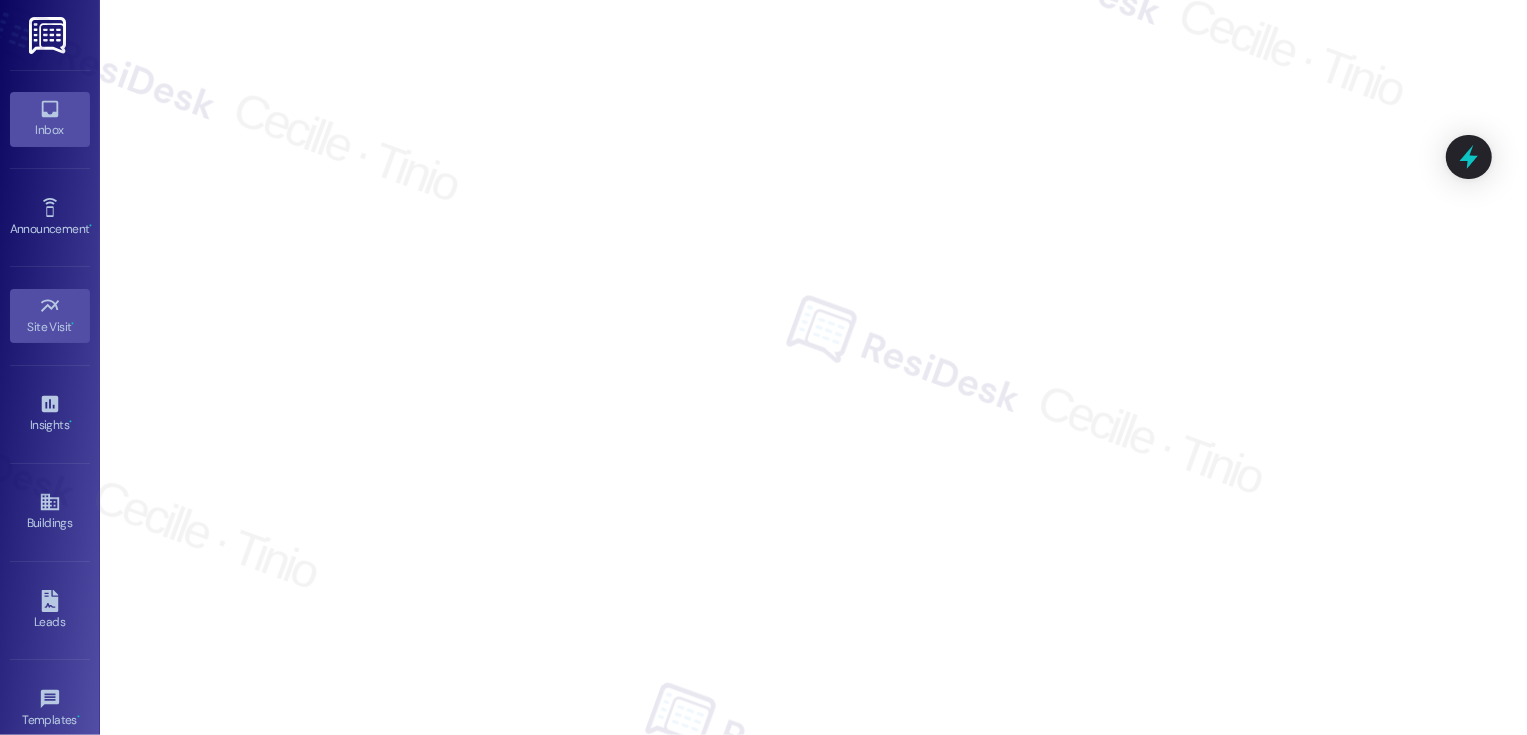 click on "Inbox" at bounding box center (50, 130) 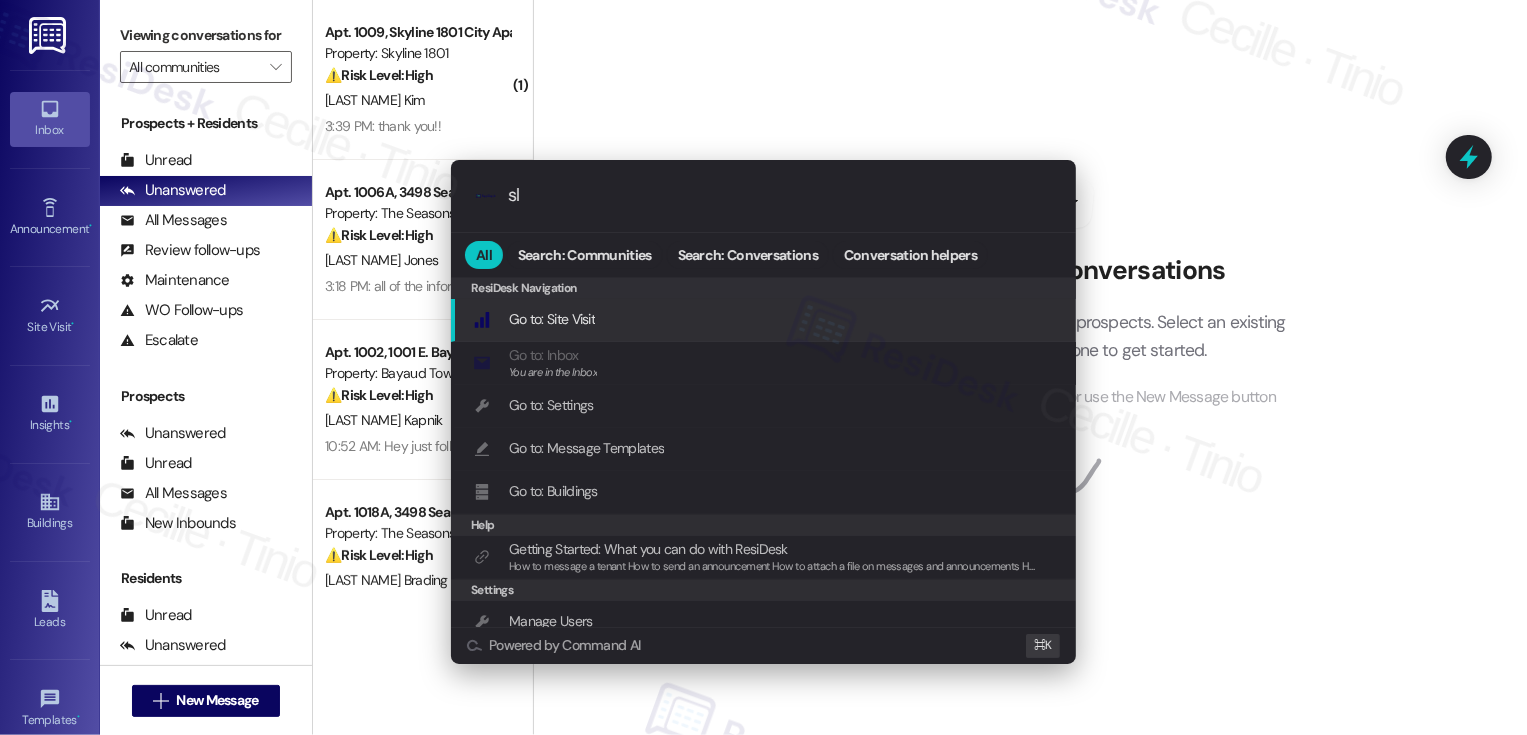 type on "sla" 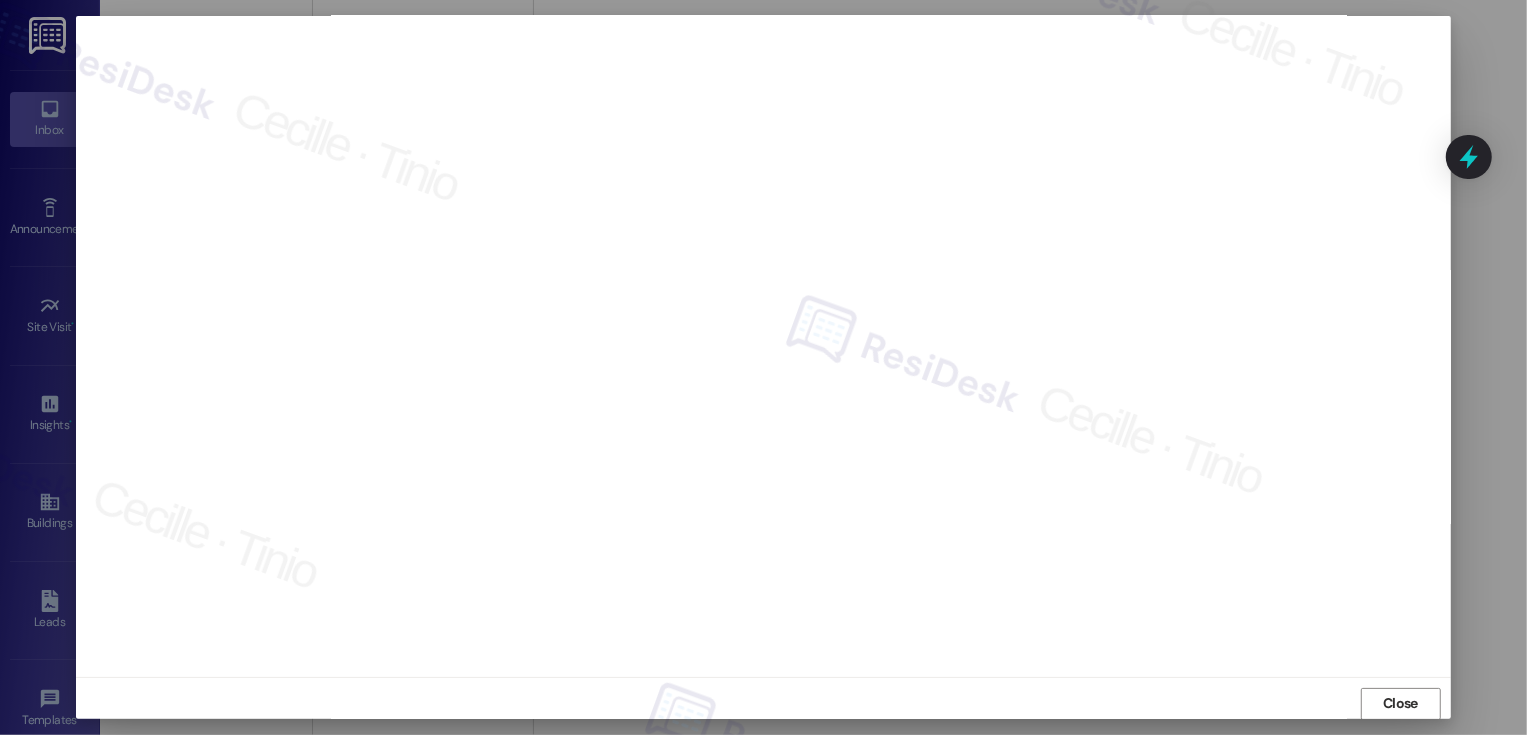 scroll, scrollTop: 11, scrollLeft: 0, axis: vertical 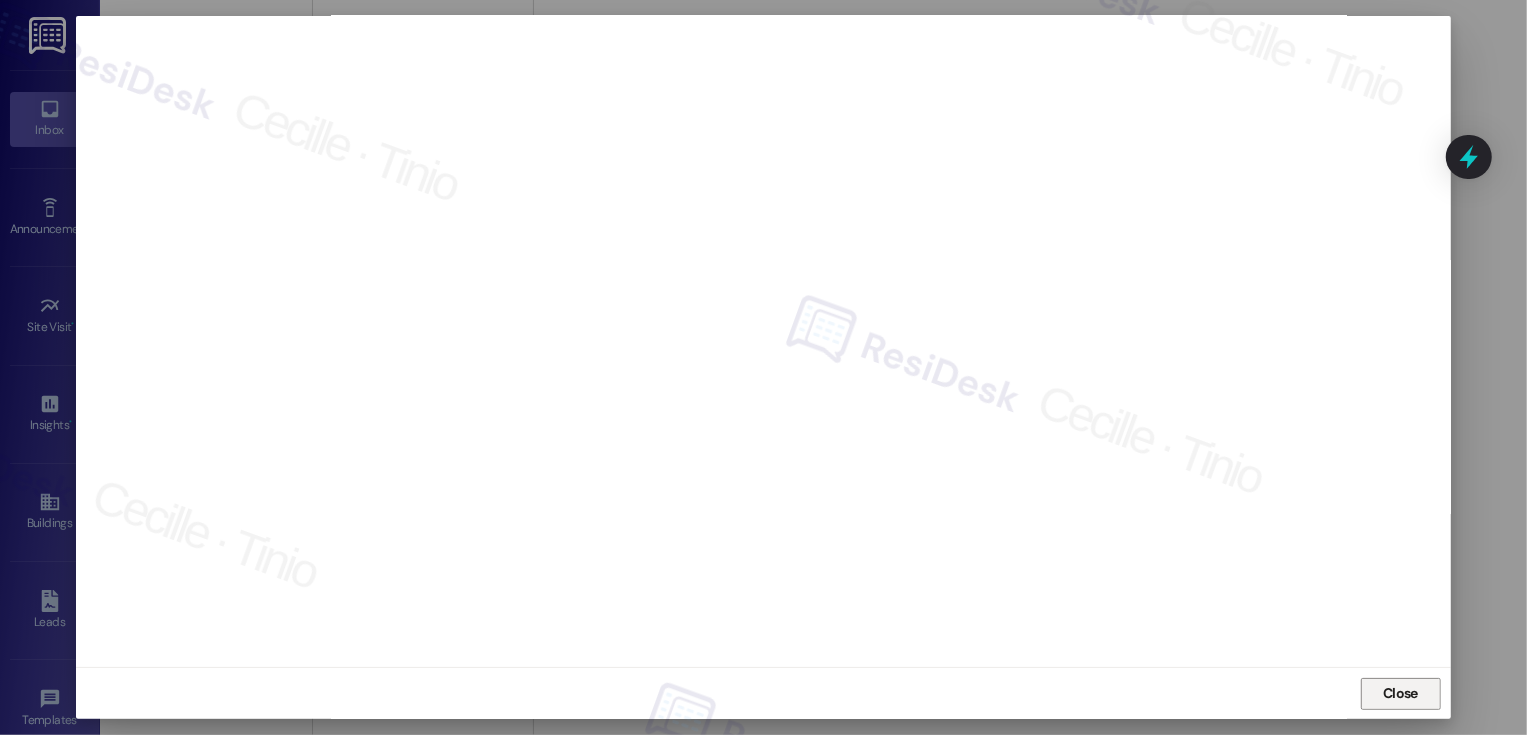 click on "Close" at bounding box center (1400, 694) 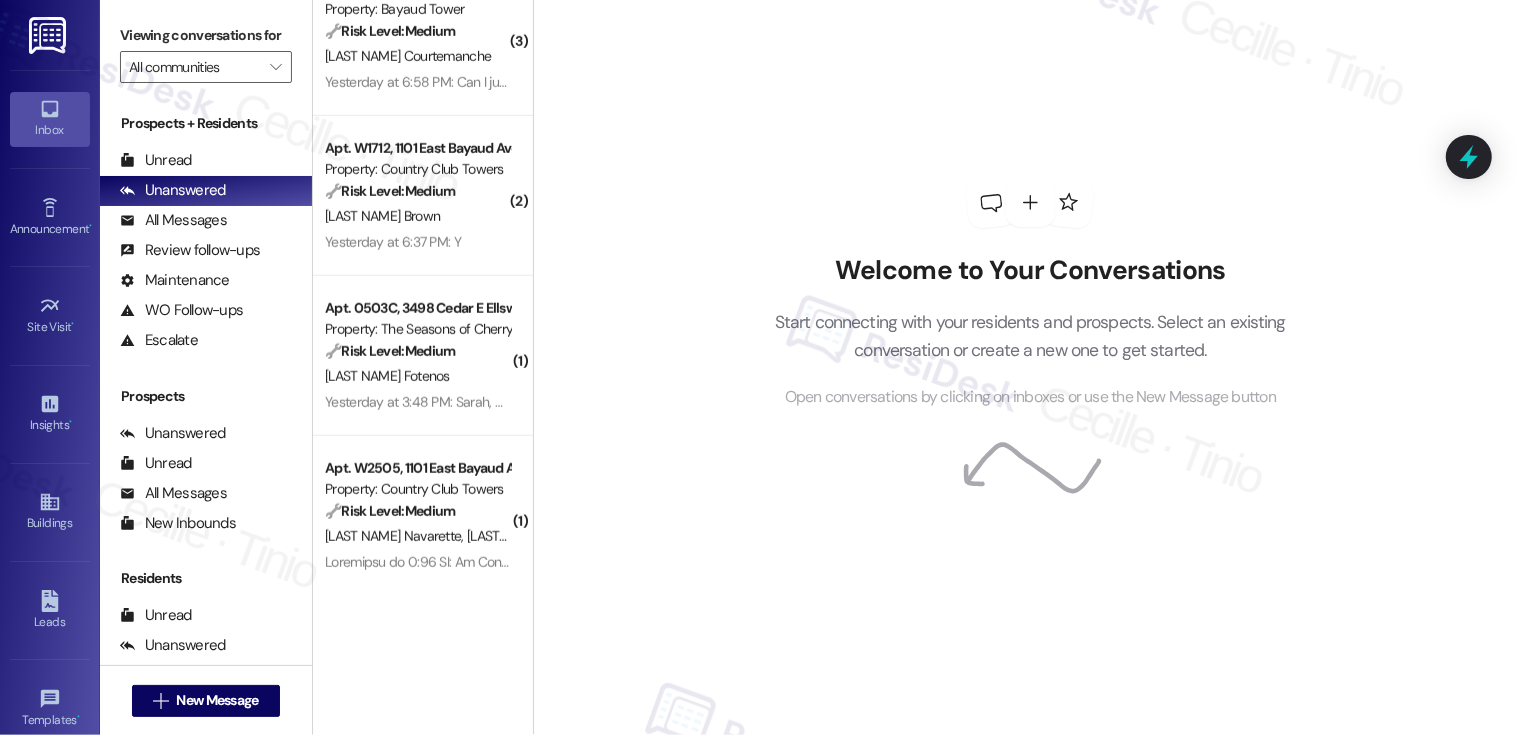 scroll, scrollTop: 1329, scrollLeft: 0, axis: vertical 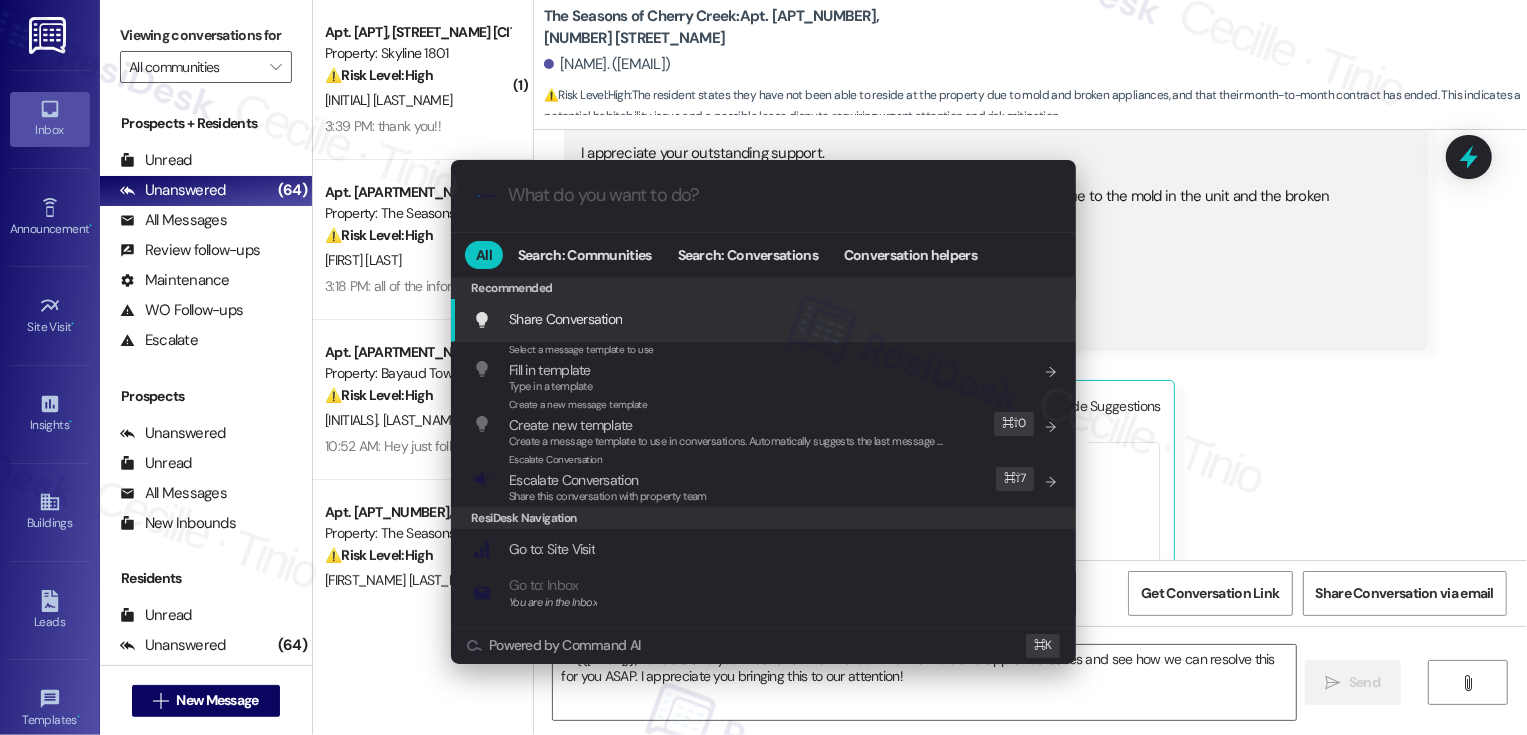 click on ".cls-1{fill:#0a055f;}.cls-2{fill:#0cc4c4;} resideskLogoBlueOrange All Search: Communities Search: Conversations Conversation helpers Recommended Recommended Share Conversation Add shortcut Select a message template to use Fill in template Type in a template Add shortcut Create a new message template Create new template Create a message template to use in conversations. Automatically suggests the last message you sent. Edit ⌘ ⇧ 0 Escalate Conversation Escalate Conversation Share this conversation with property team Edit ⌘ ⇧ 7 ResiDesk Navigation Go to: Site Visit Add shortcut Go to: Inbox You are in the Inbox Add shortcut Go to: Settings Add shortcut Go to: Message Templates Add shortcut Go to: Buildings Add shortcut Help Getting Started: What you can do with ResiDesk Add shortcut Settings Powered by Command AI ⌘ K" at bounding box center (763, 367) 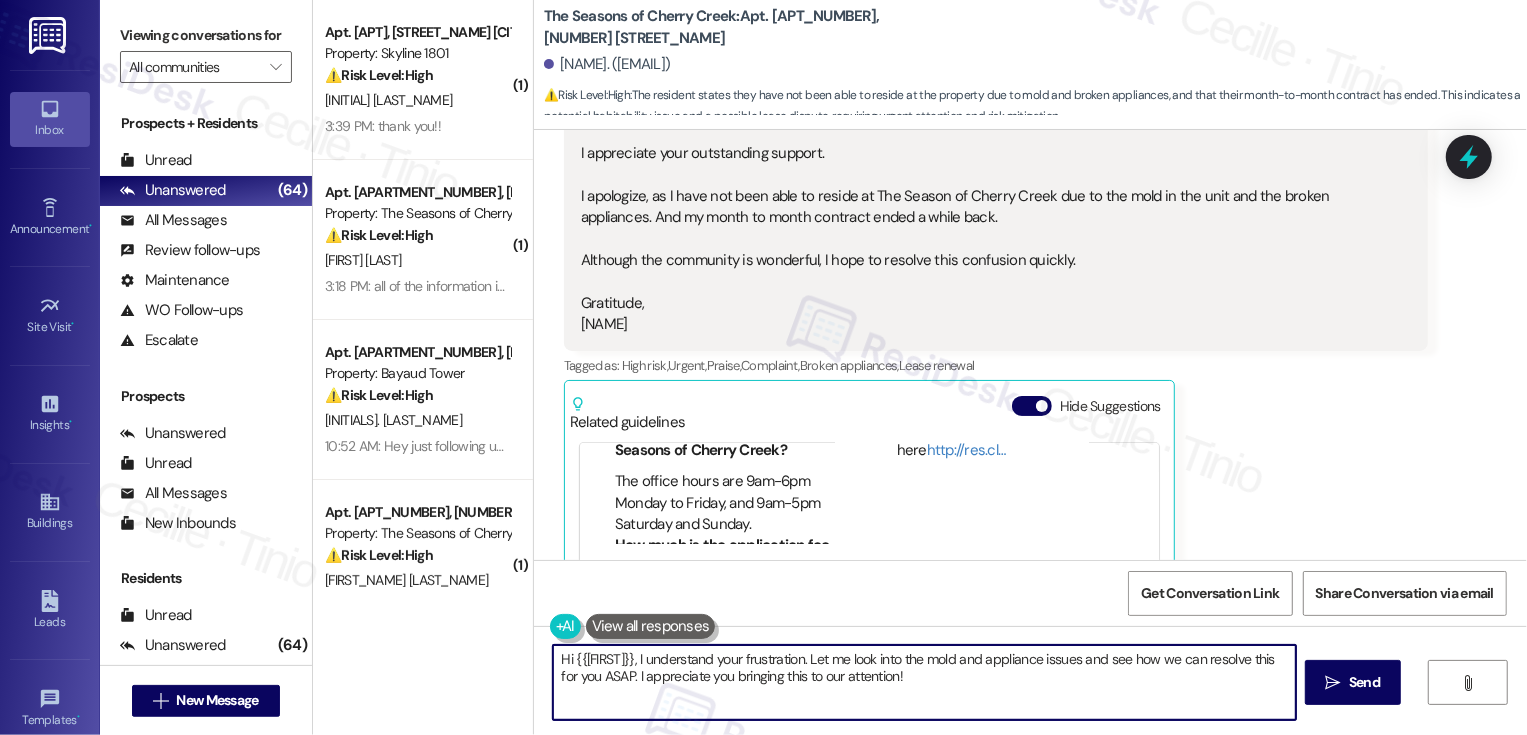 drag, startPoint x: 670, startPoint y: 658, endPoint x: 989, endPoint y: 711, distance: 323.37286 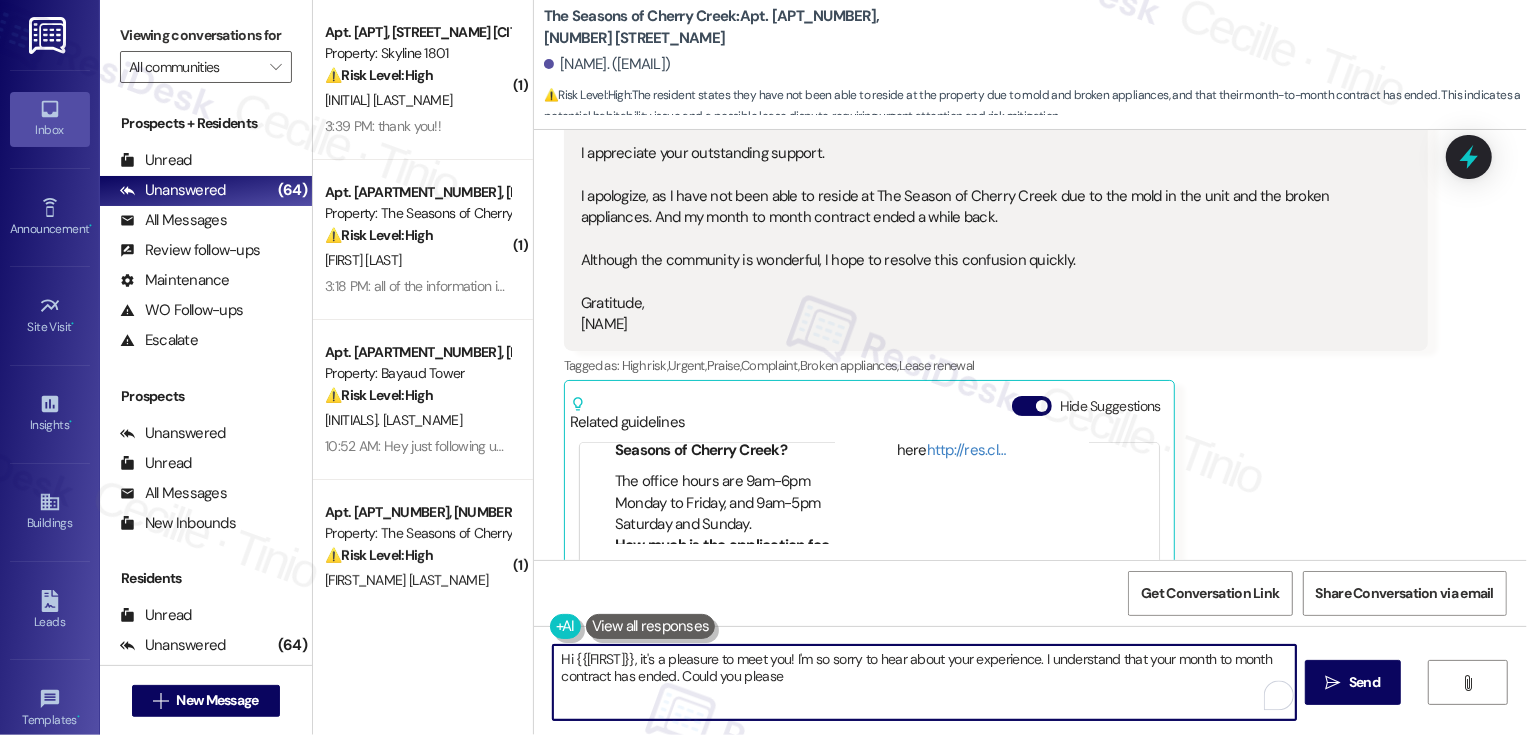 drag, startPoint x: 713, startPoint y: 677, endPoint x: 896, endPoint y: 679, distance: 183.01093 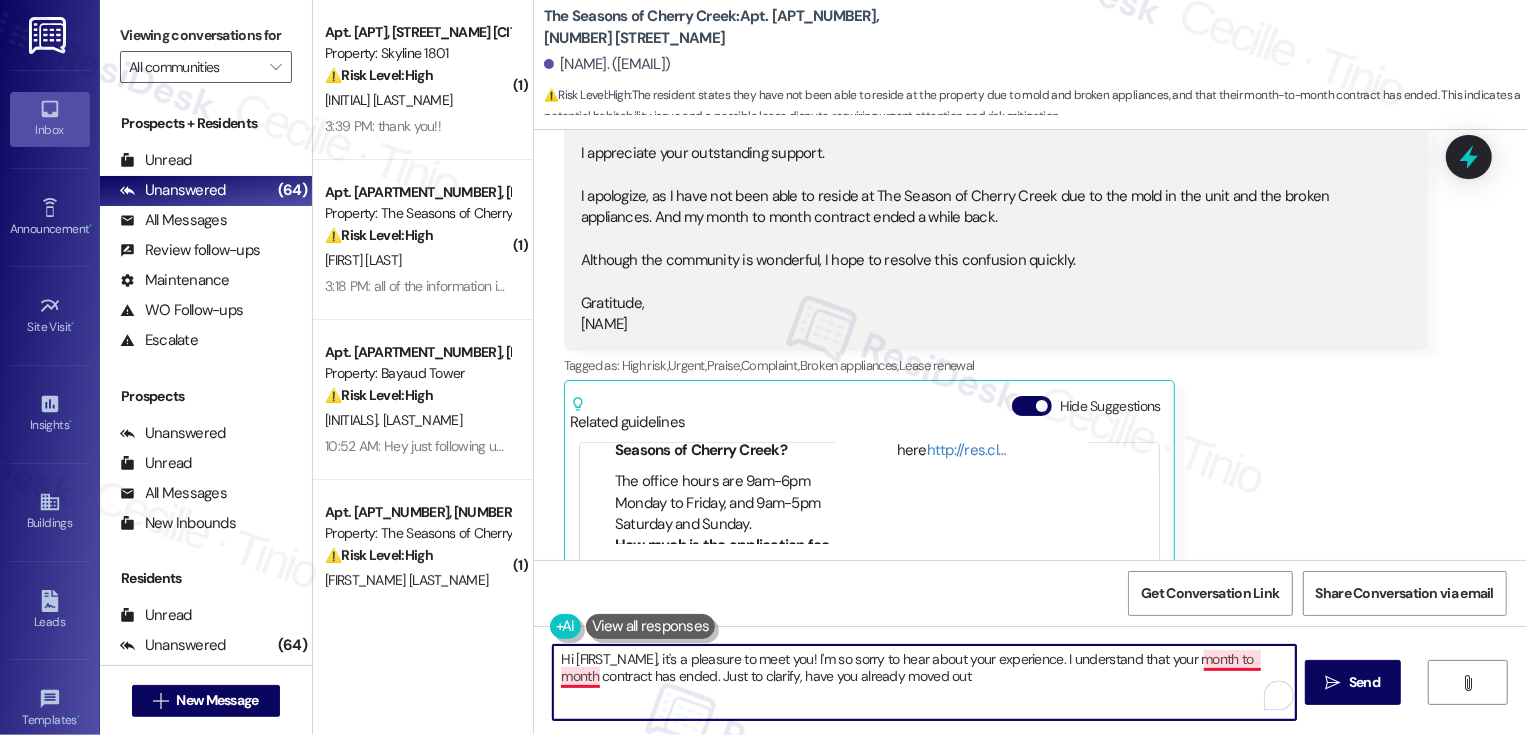 click on "Hi [FIRST_NAME], it's a pleasure to meet you! I'm so sorry to hear about your experience. I understand that your month to month contract has ended. Just to clarify, have you already moved out" at bounding box center [924, 682] 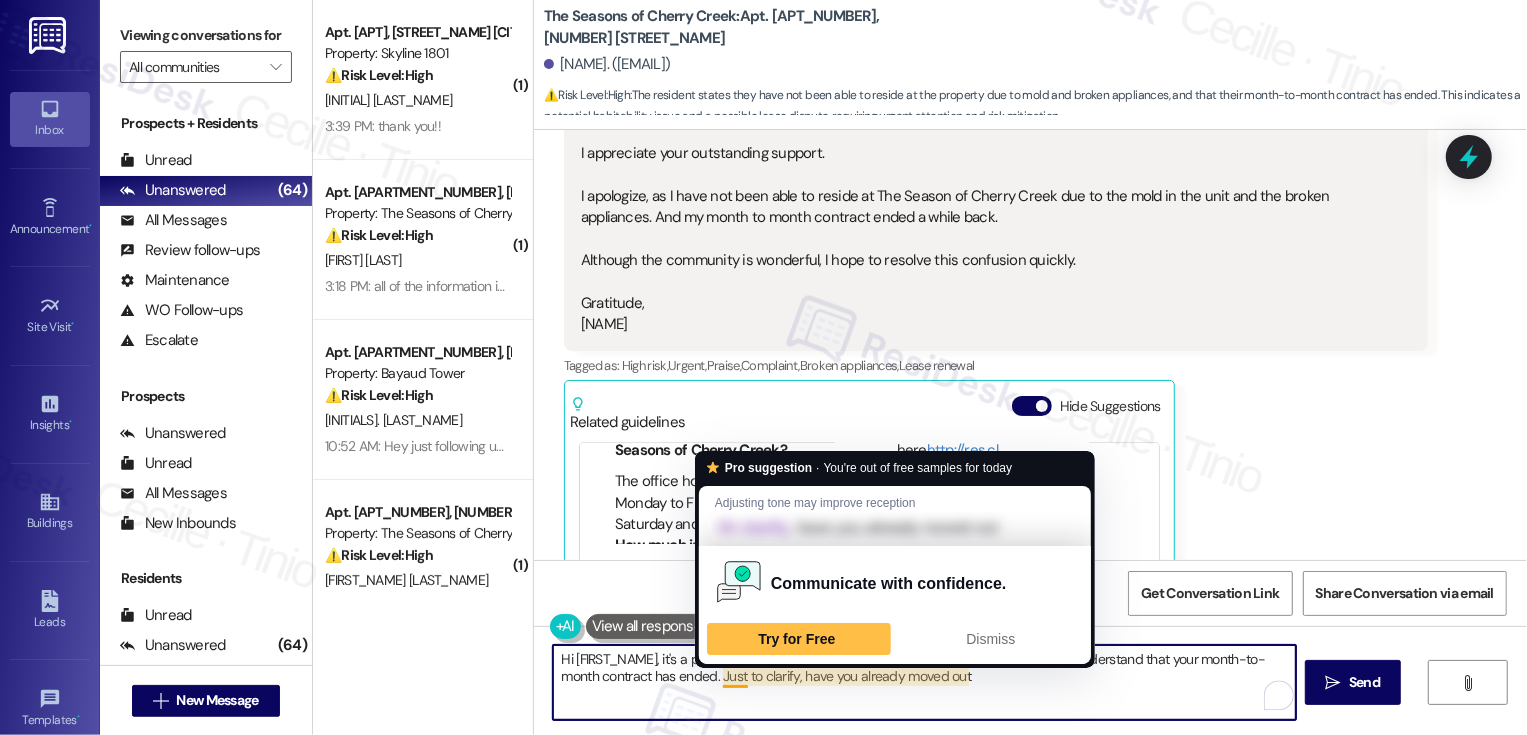 drag, startPoint x: 716, startPoint y: 674, endPoint x: 1008, endPoint y: 703, distance: 293.43652 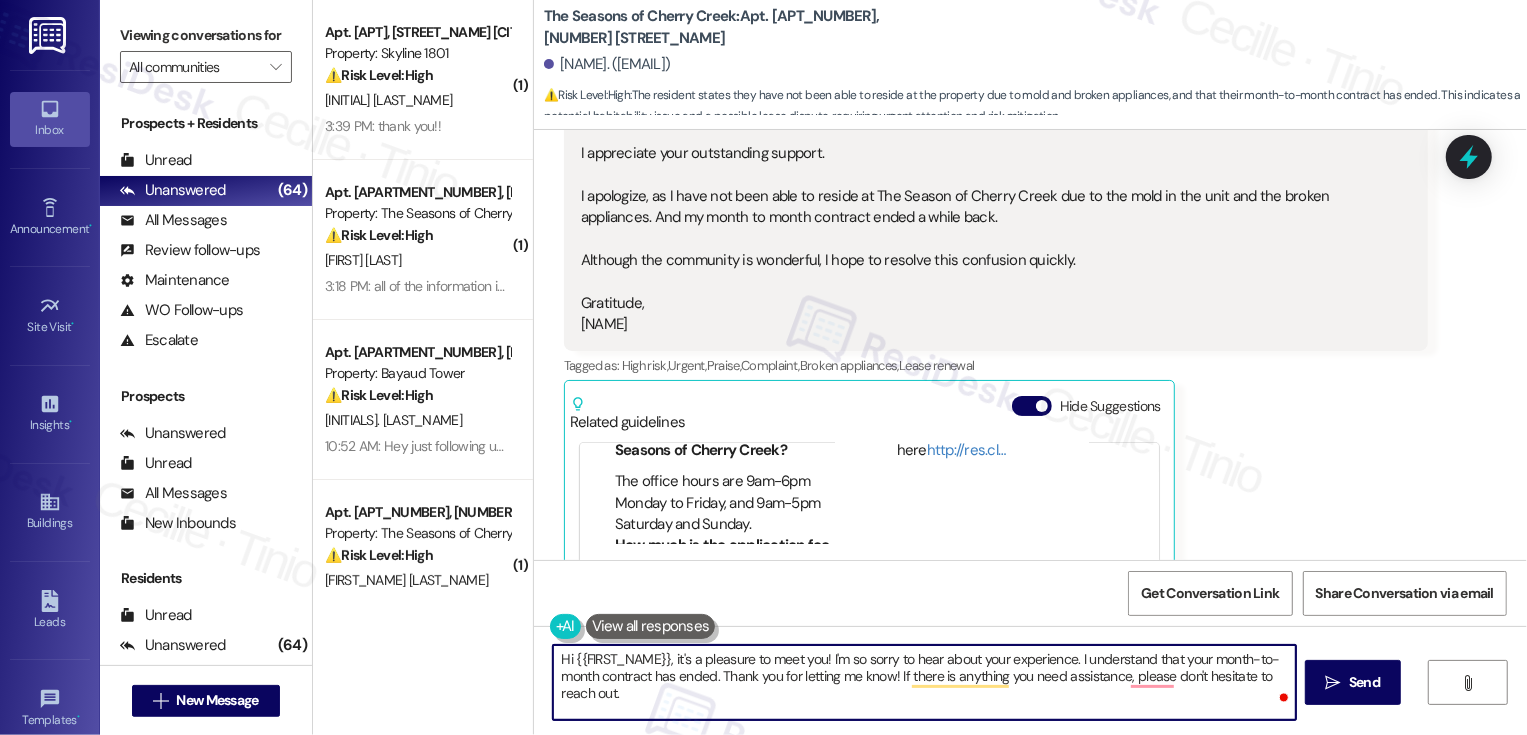 click on "Hi {{FIRST_NAME}}, it's a pleasure to meet you! I'm so sorry to hear about your experience. I understand that your month-to-month contract has ended. Thank you for letting me know! If there is anything you need assistance, please don't hesitate to reach out." at bounding box center [924, 682] 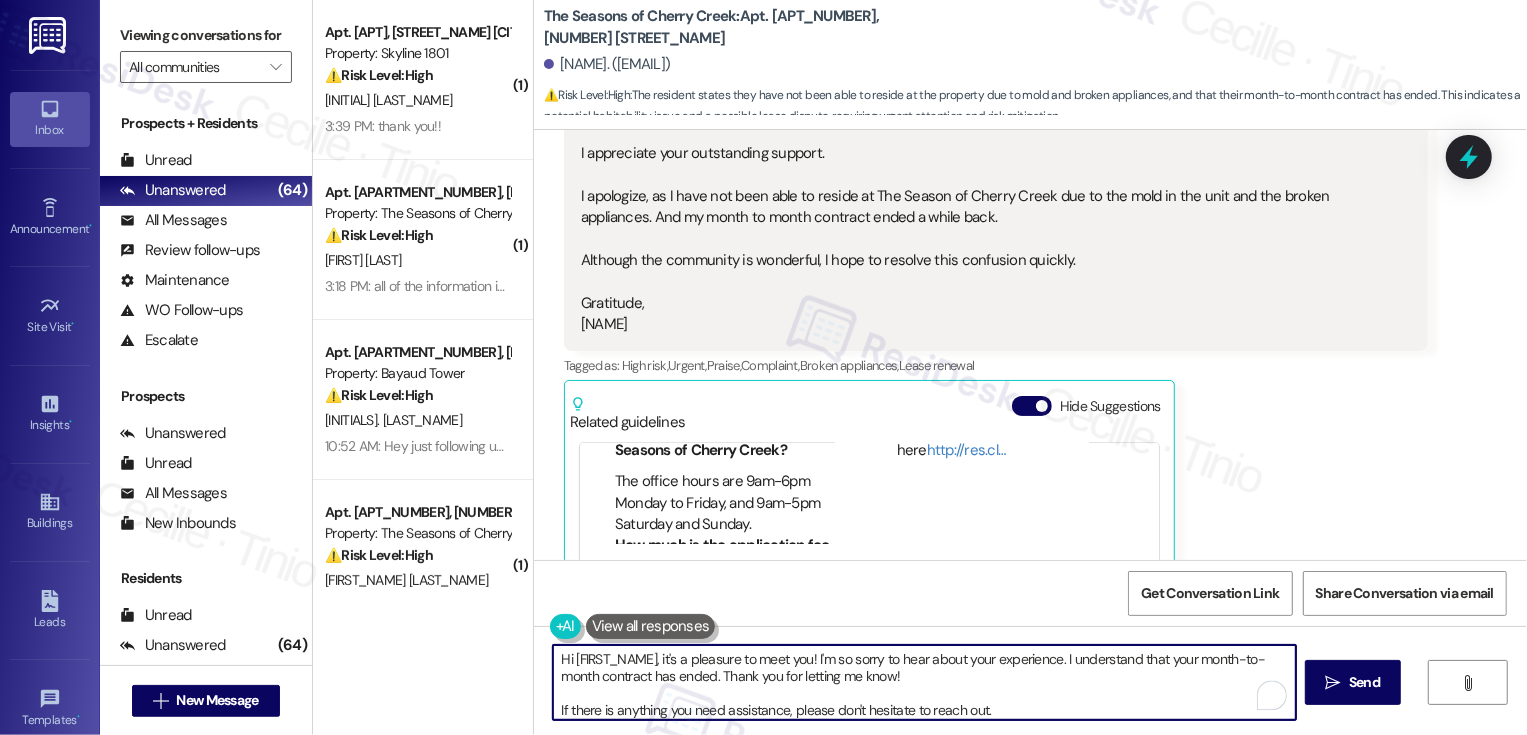 scroll, scrollTop: 5, scrollLeft: 0, axis: vertical 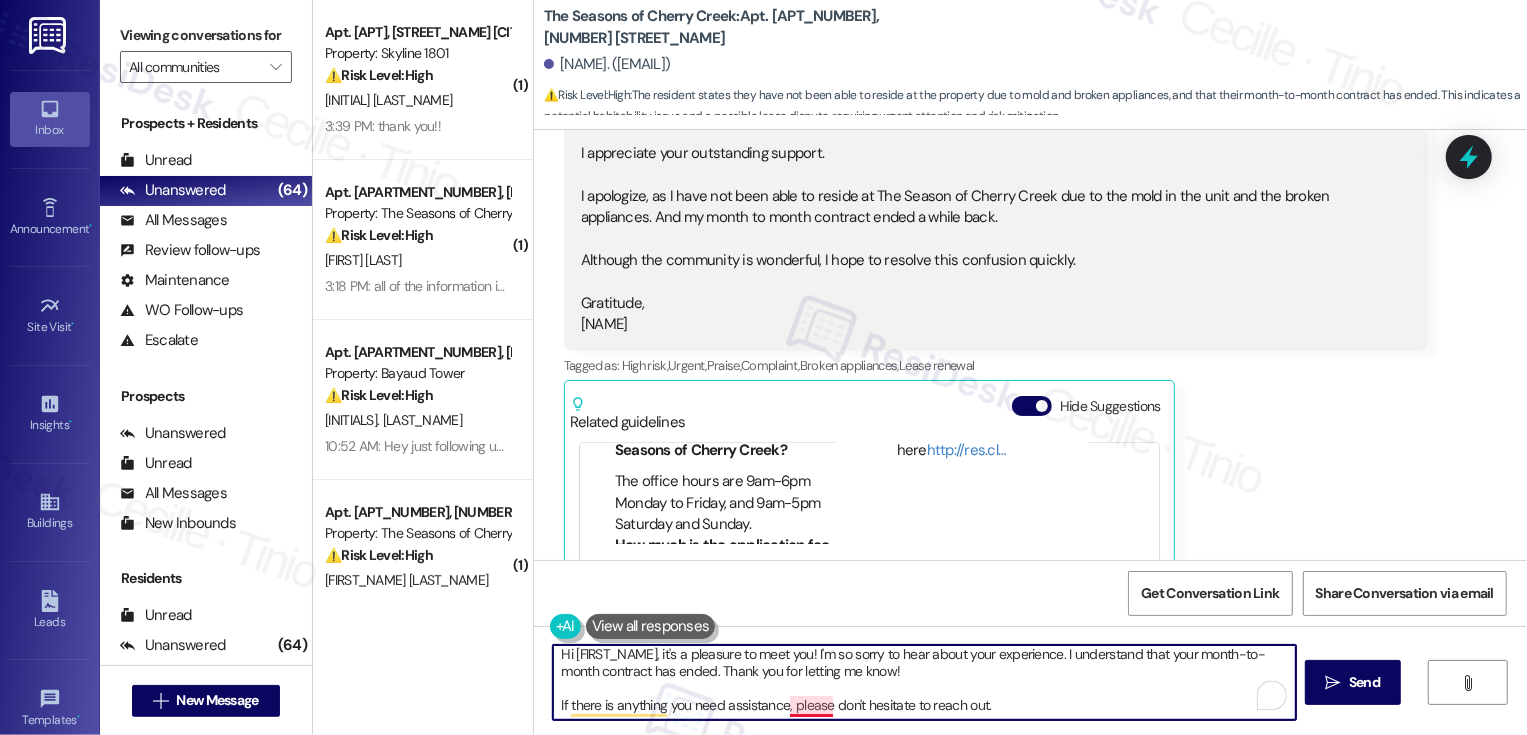click on "Hi [FIRST_NAME], it's a pleasure to meet you! I'm so sorry to hear about your experience. I understand that your month-to-month contract has ended. Thank you for letting me know!
If there is anything you need assistance, please don't hesitate to reach out." at bounding box center (924, 682) 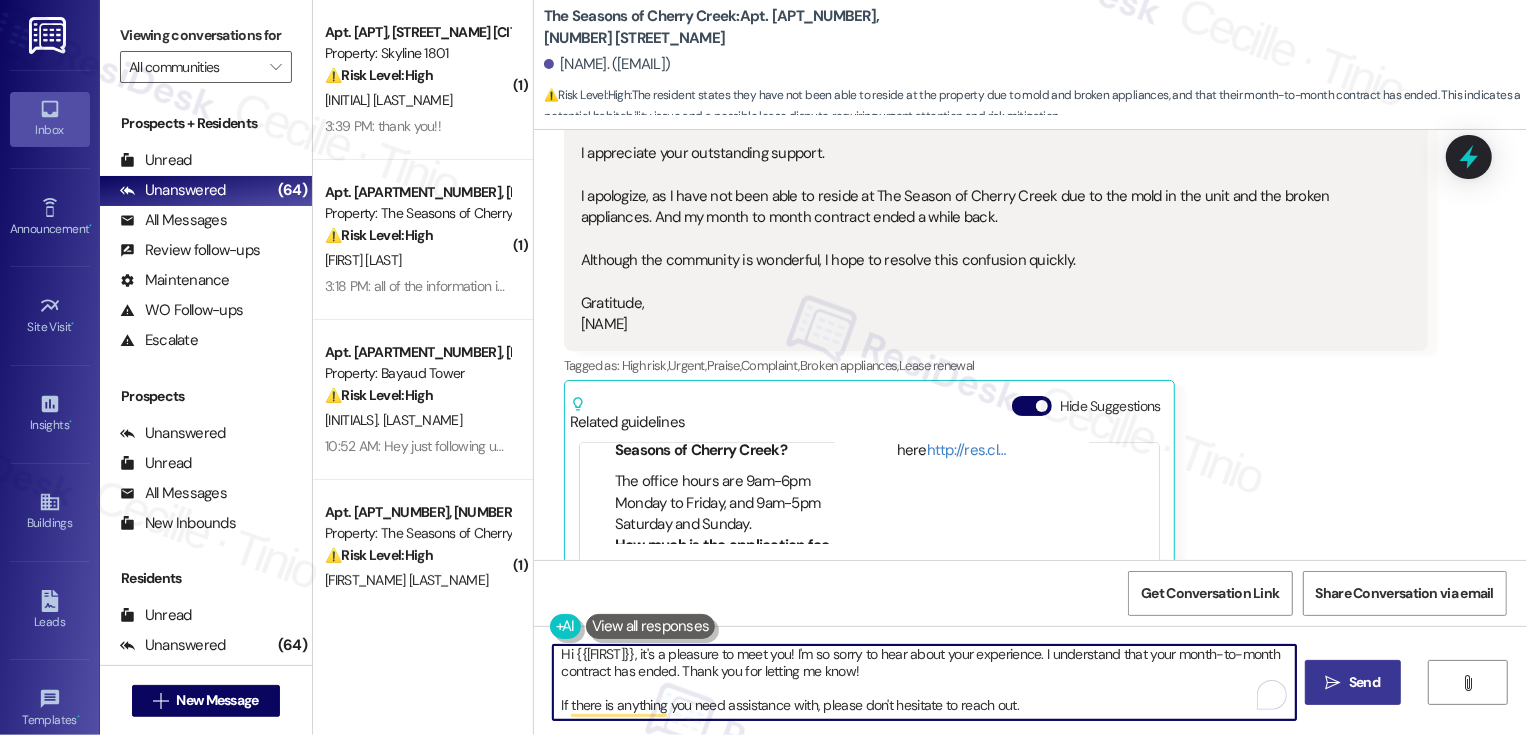 type on "Hi {{[FIRST]}}, it's a pleasure to meet you! I'm so sorry to hear about your experience. I understand that your month-to-month contract has ended. Thank you for letting me know!
If there is anything you need assistance with, please don't hesitate to reach out." 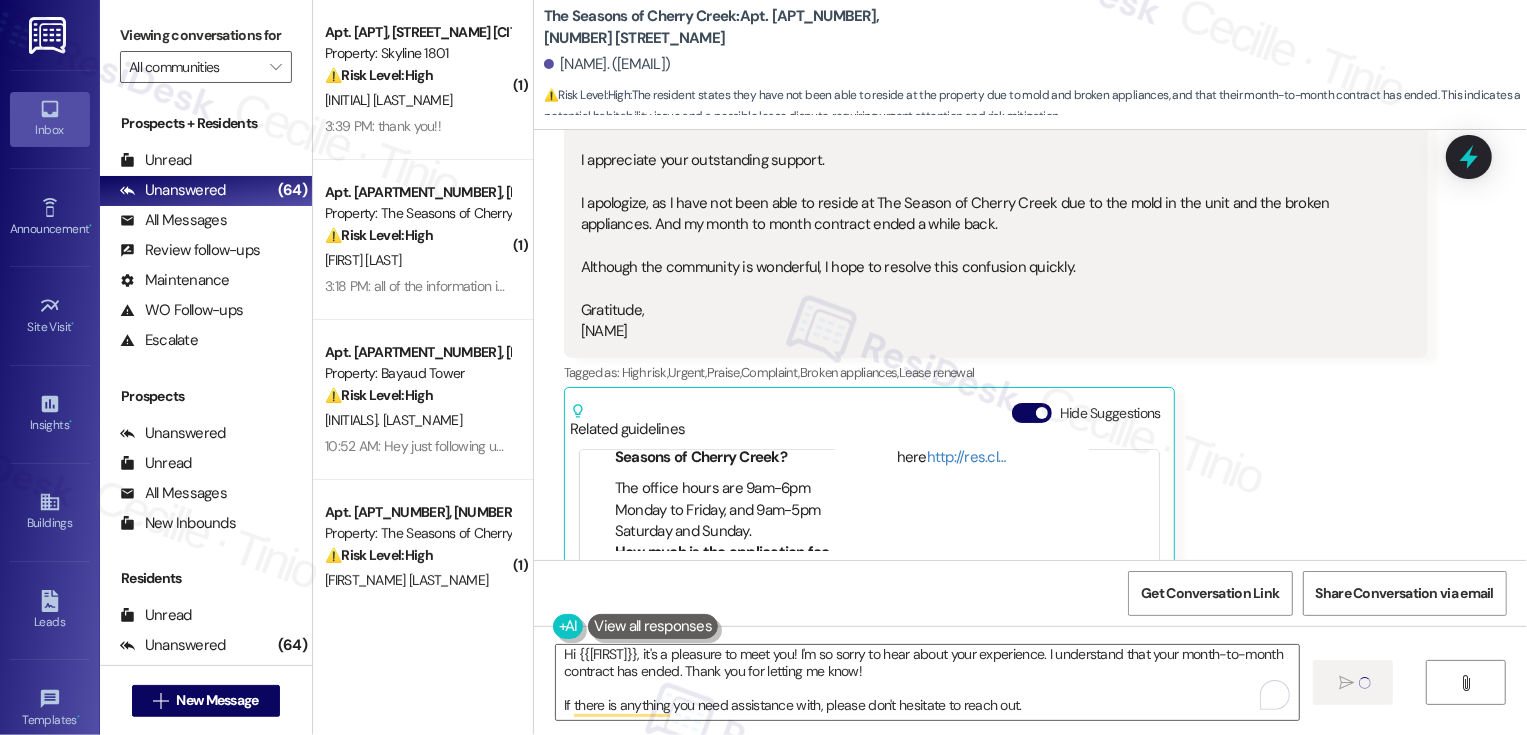 scroll, scrollTop: 674, scrollLeft: 0, axis: vertical 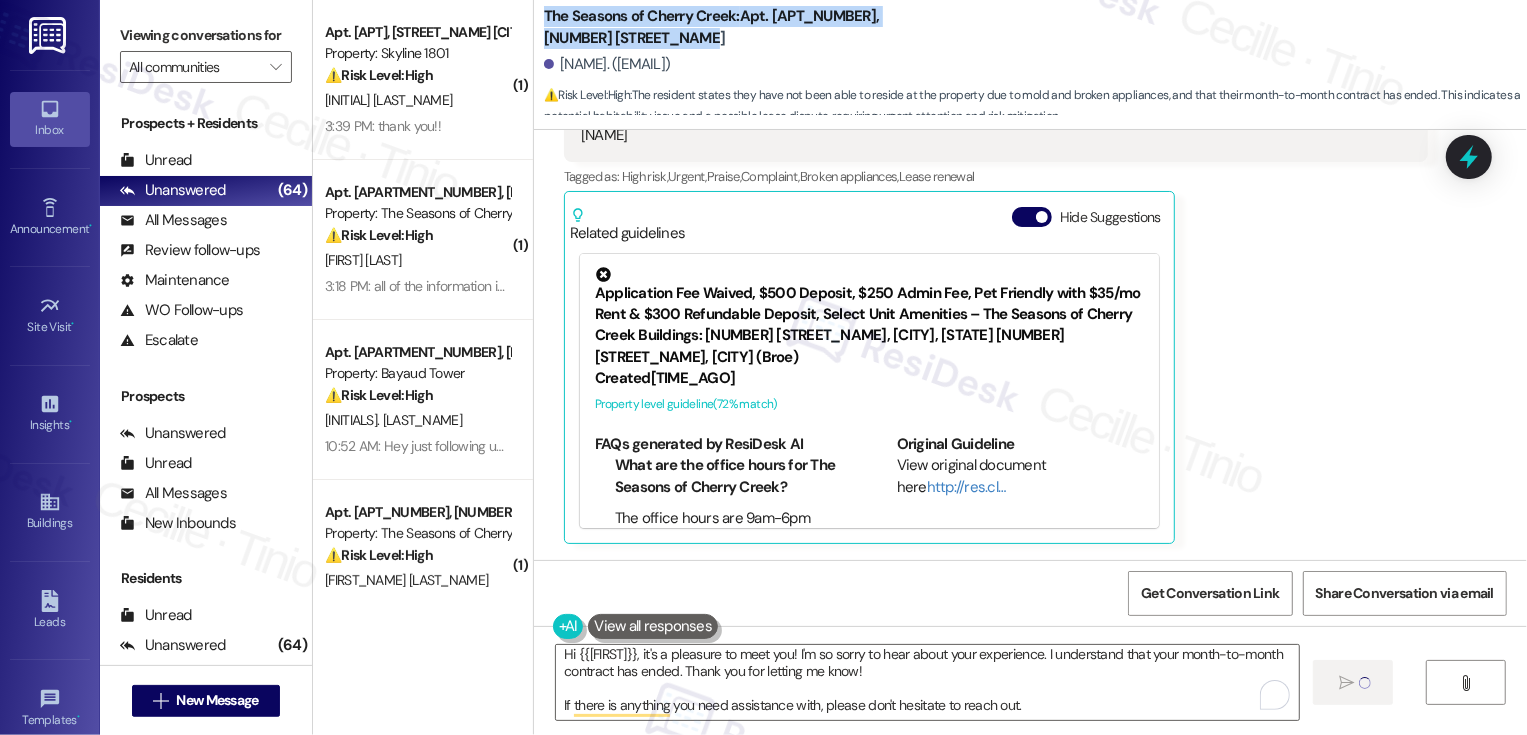 drag, startPoint x: 532, startPoint y: 13, endPoint x: 631, endPoint y: 37, distance: 101.86756 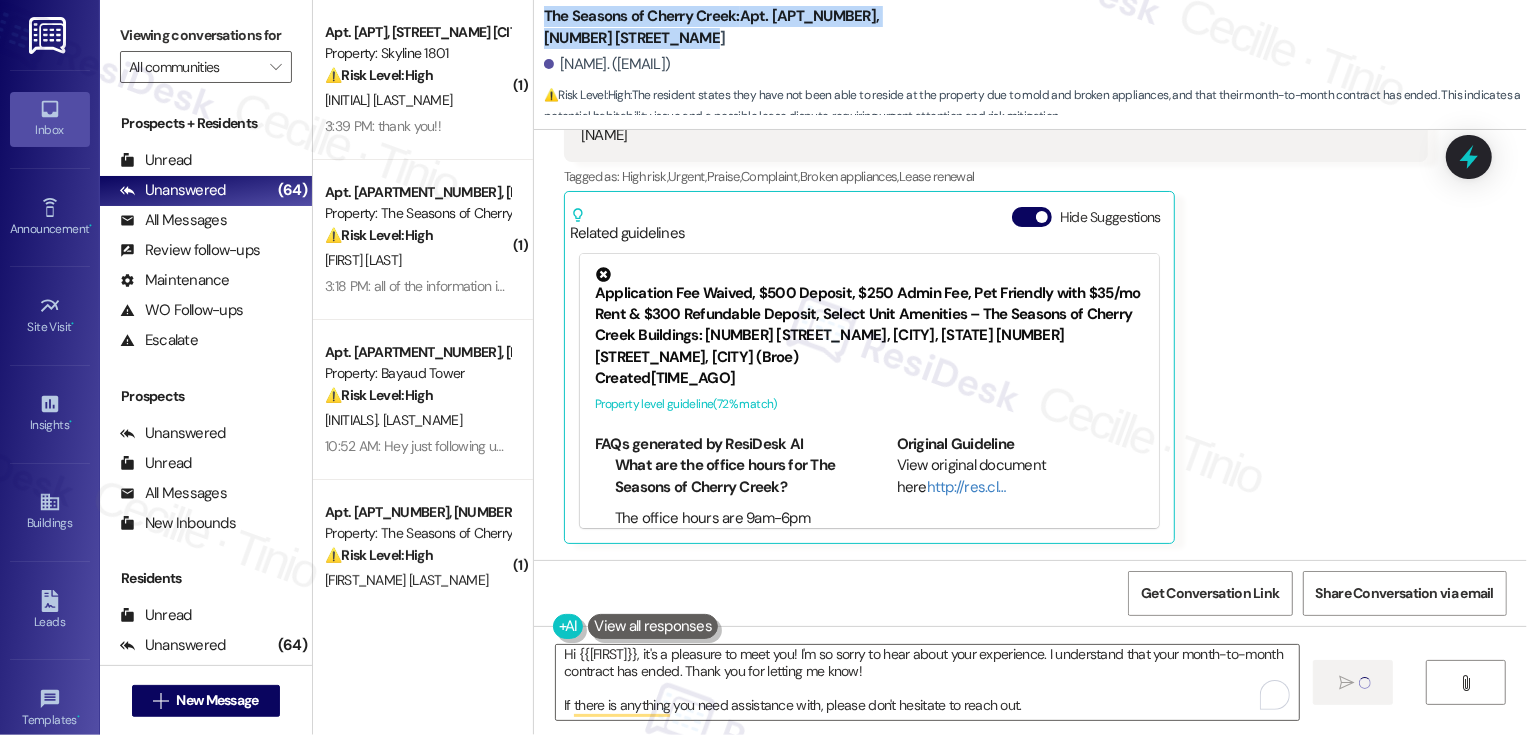 click on "The Seasons of Cherry Creek: Apt. [APT_NUMBER], [NUMBER] [STREET_NAME]" at bounding box center (744, 27) 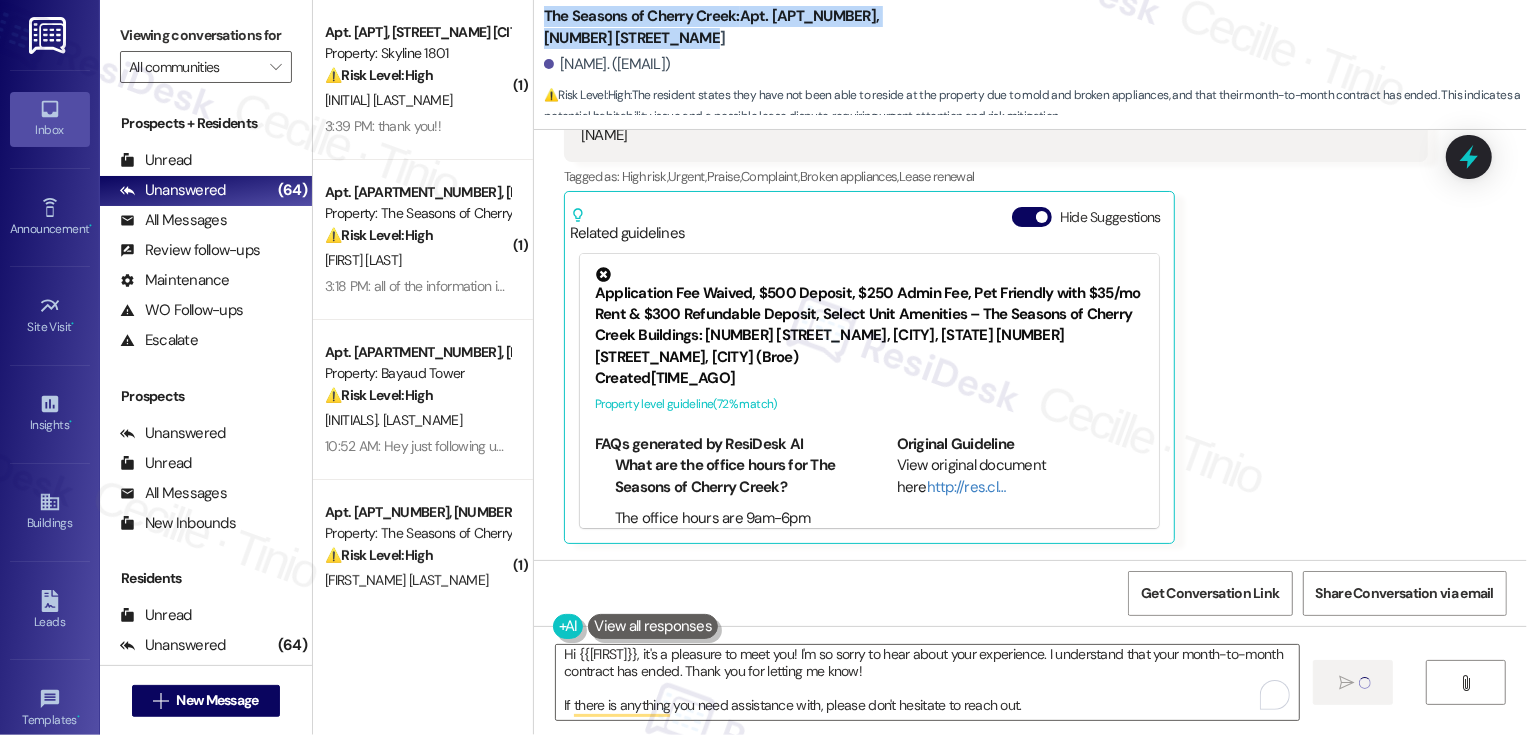 copy on "The Seasons of Cherry Creek: Apt. [APT_NUMBER], [NUMBER] [STREET_NAME]" 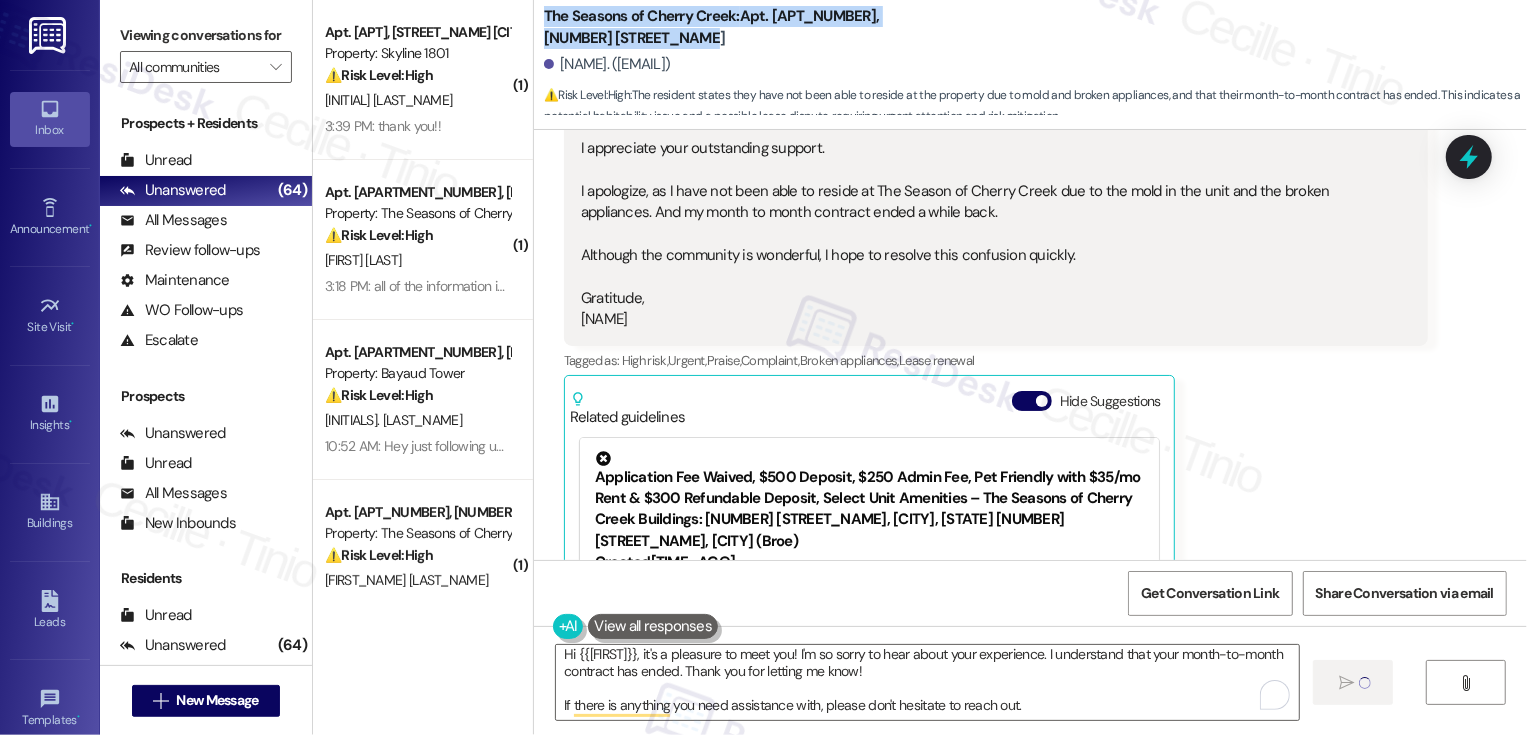 scroll, scrollTop: 539, scrollLeft: 0, axis: vertical 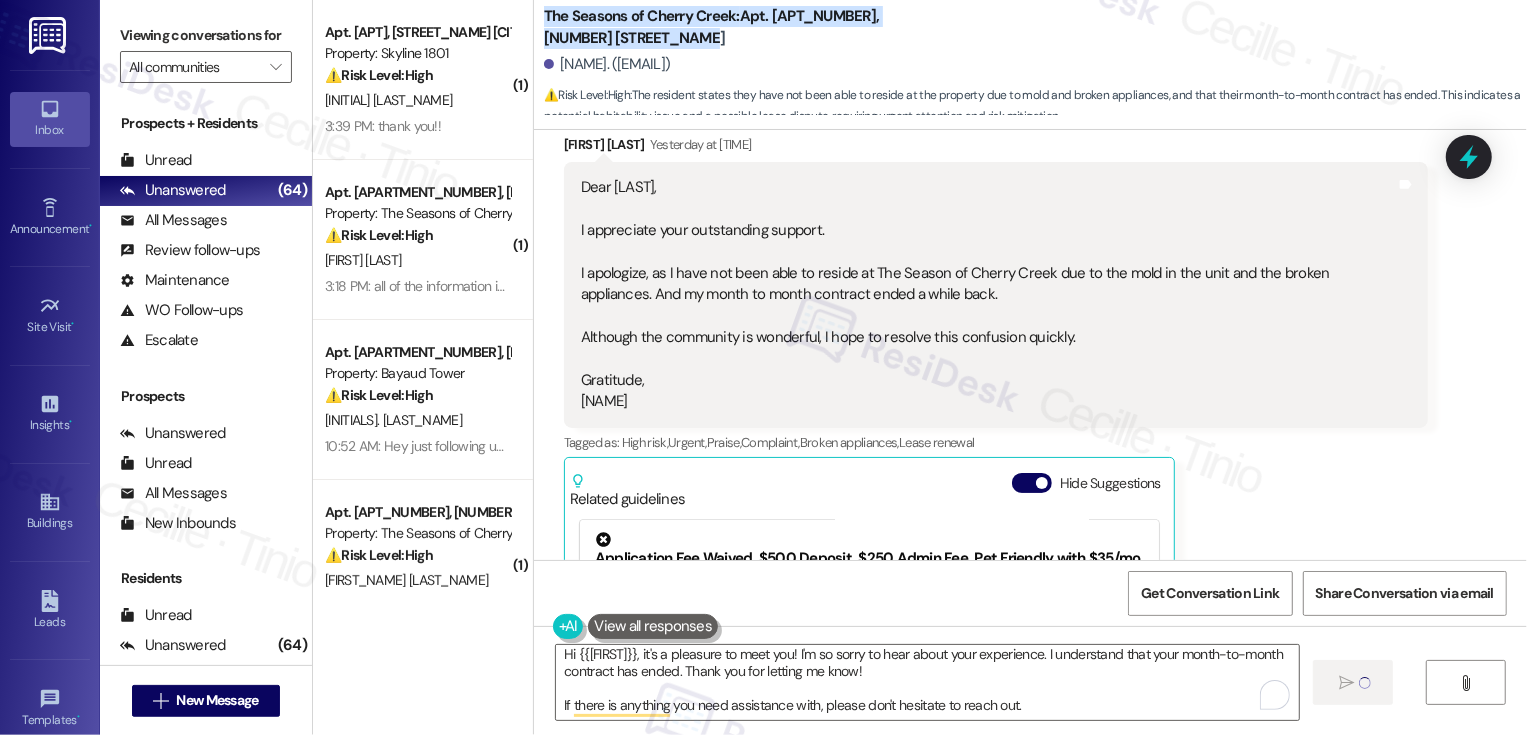 type 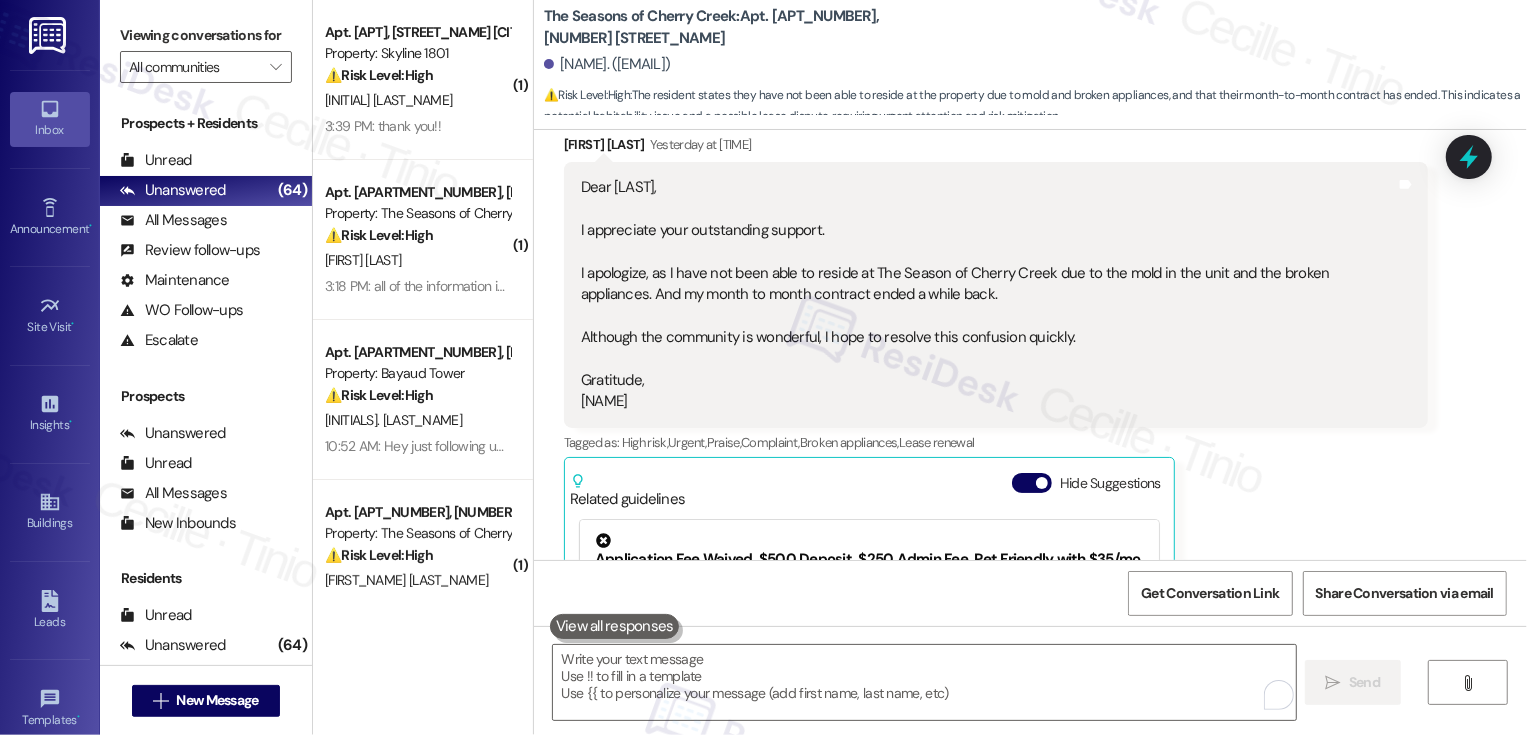 scroll, scrollTop: 0, scrollLeft: 0, axis: both 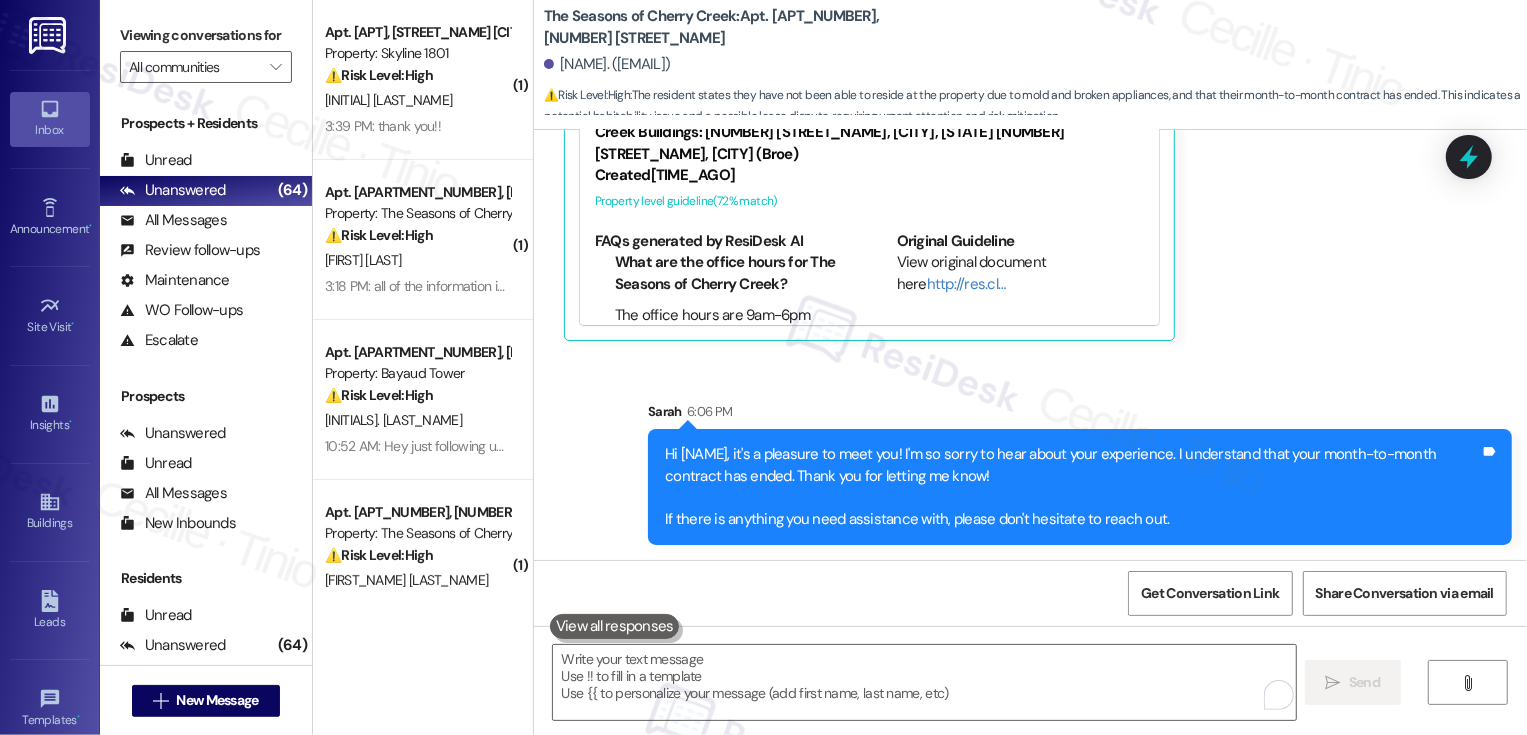 drag, startPoint x: 548, startPoint y: 63, endPoint x: 674, endPoint y: 64, distance: 126.00397 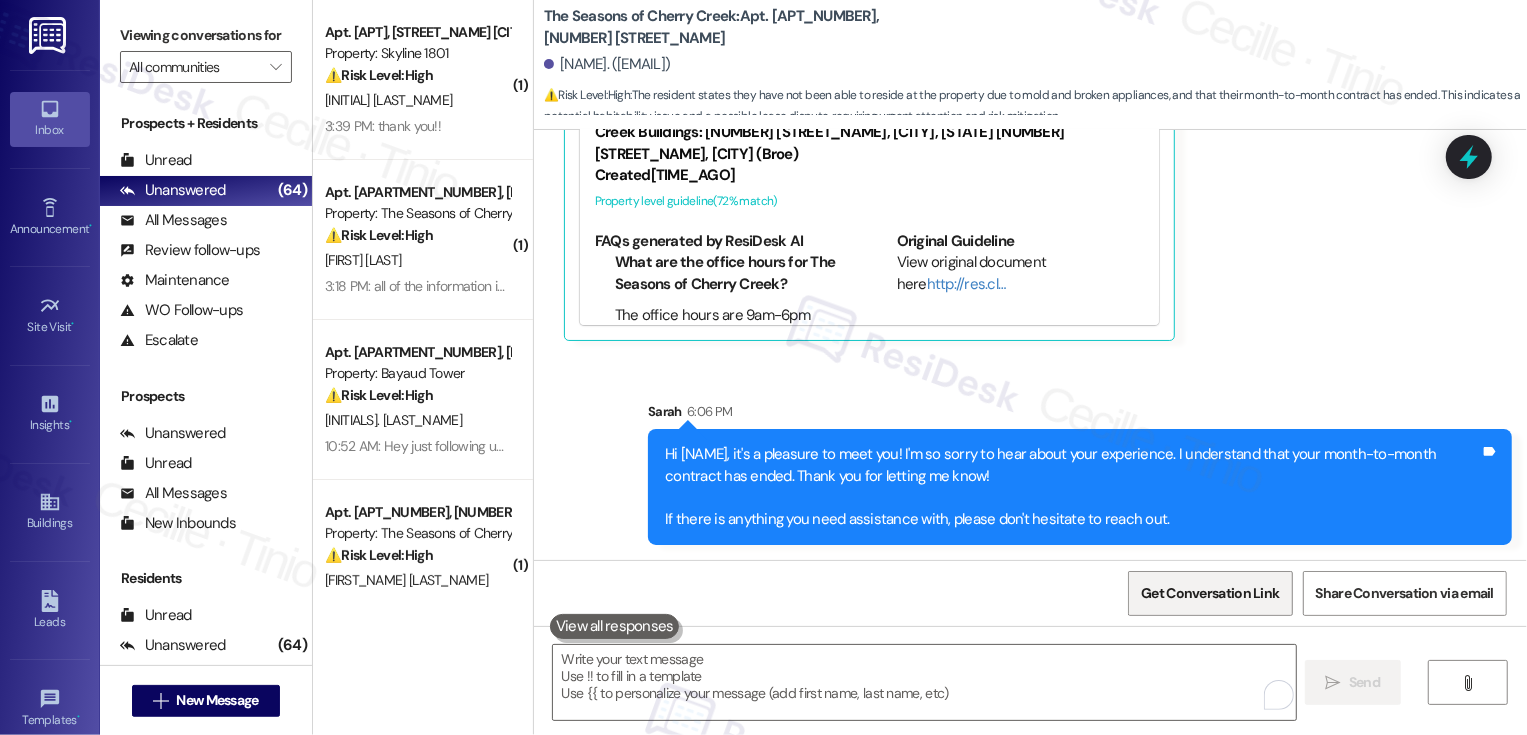 click on "Get Conversation Link" at bounding box center [1210, 593] 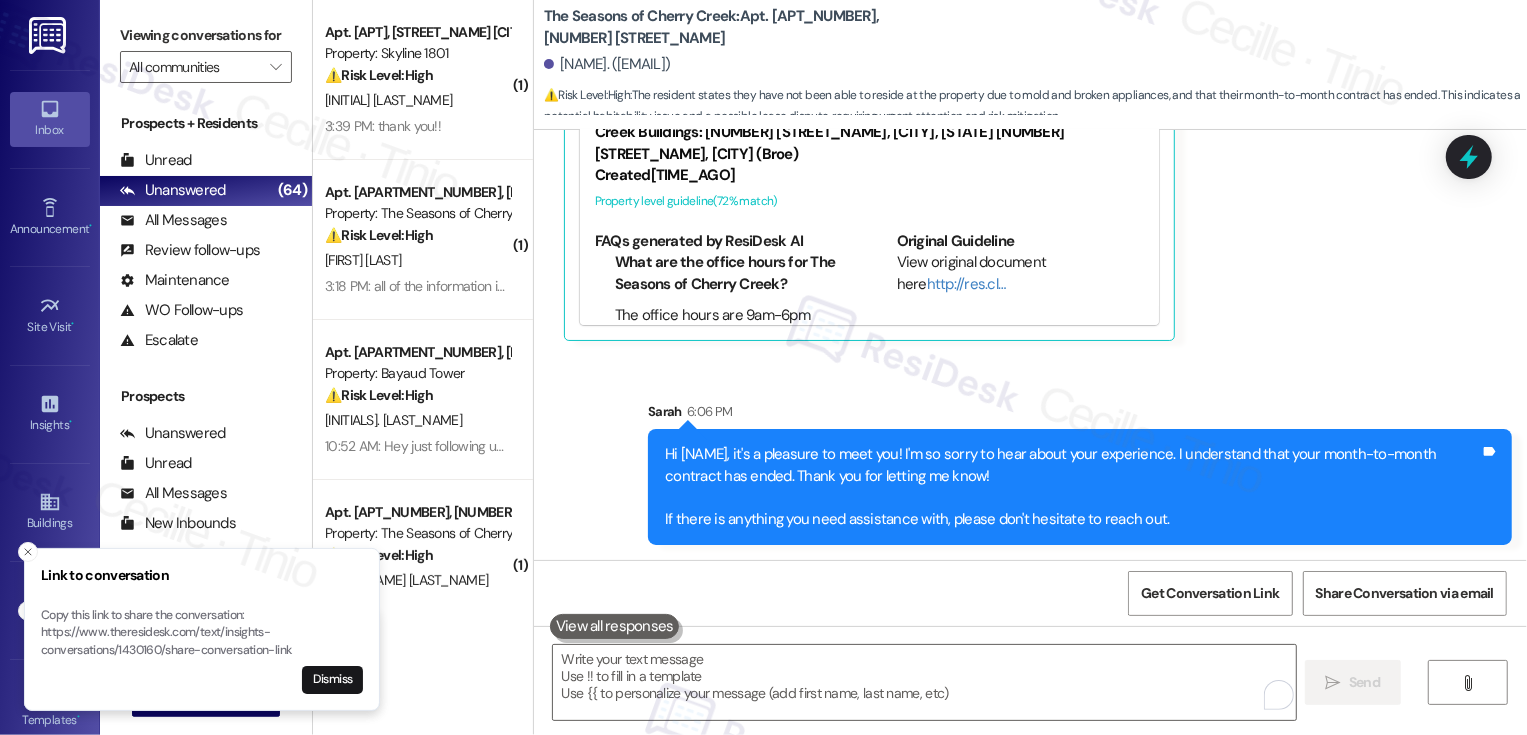 drag, startPoint x: 546, startPoint y: 68, endPoint x: 677, endPoint y: 67, distance: 131.00381 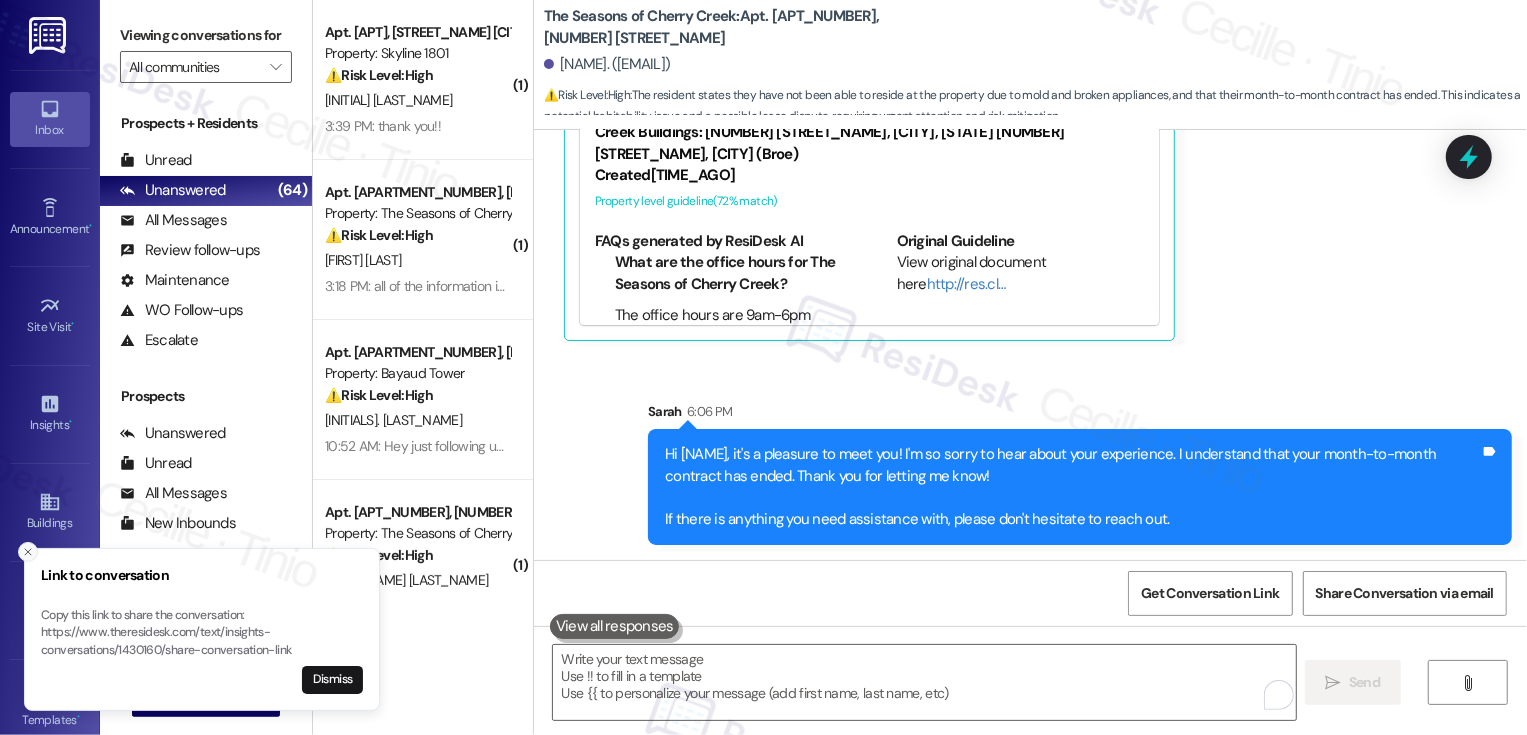 click 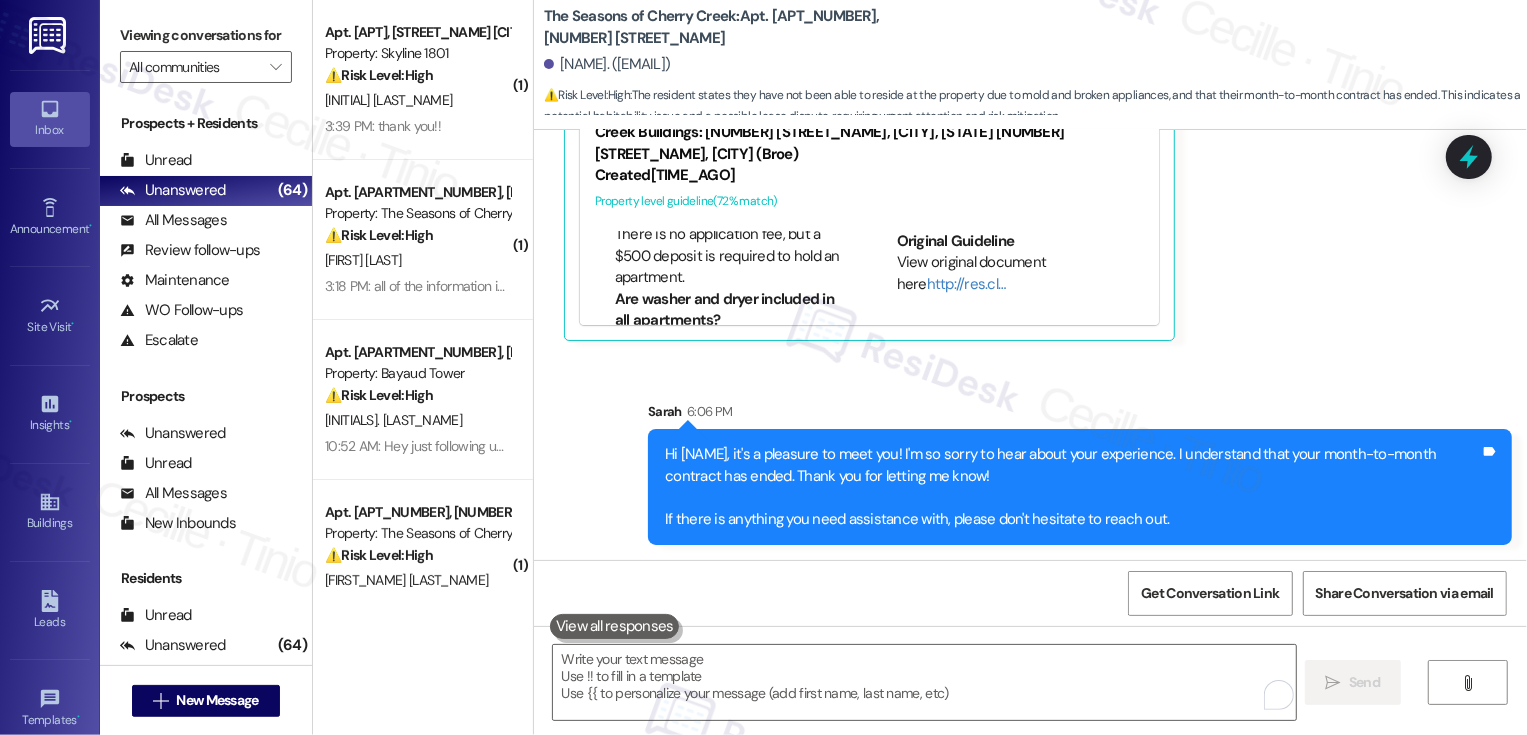 scroll, scrollTop: 56, scrollLeft: 0, axis: vertical 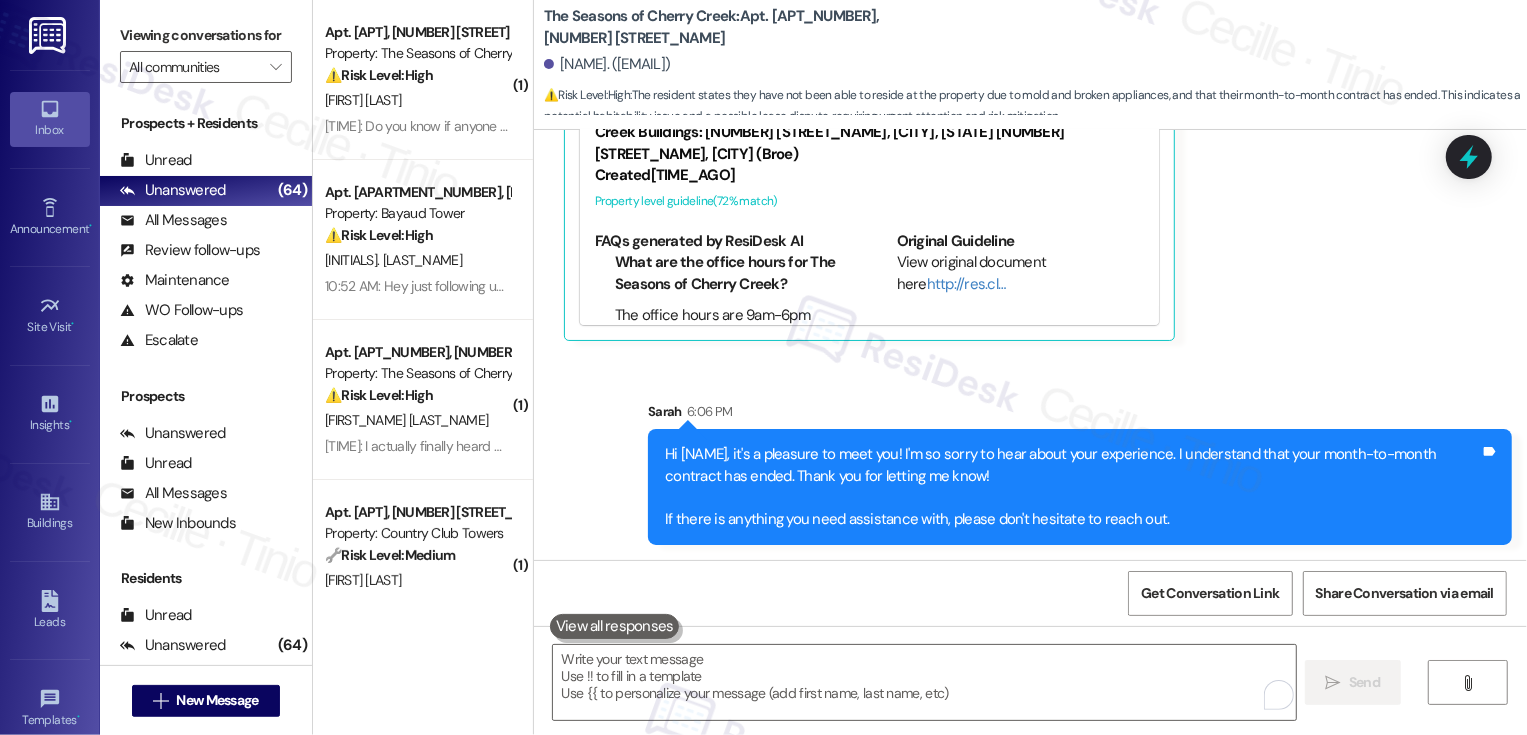 click on "[FIRST_NAME] [LAST_NAME] Yesterday at [TIME] Dear [LAST_NAME],
I appreciate your outstanding support.
I apologize, as I have not been able to reside at The Seasons of Cherry Creek due to the mold in the unit and the broken appliances. And my month to month contract ended a while back.
Although the community is wonderful, I hope to resolve this confusion quickly.
Gratitude,
[FIRST_NAME] [LAST_NAME]  Tags and notes Tagged as:   High risk ,  Click to highlight conversations about High risk Urgent ,  Click to highlight conversations about Urgent Praise ,  Click to highlight conversations about Praise Complaint ,  Click to highlight conversations about Complaint Broken appliances ,  Click to highlight conversations about Broken appliances Lease renewal Click to highlight conversations about Lease renewal  Related guidelines Hide Suggestions Created  2 days ago Property level guideline  ( 72 % match) FAQs generated by ResiDesk AI What are the office hours for The Seasons of Cherry Creek? Original Guideline Created" at bounding box center (996, 3) 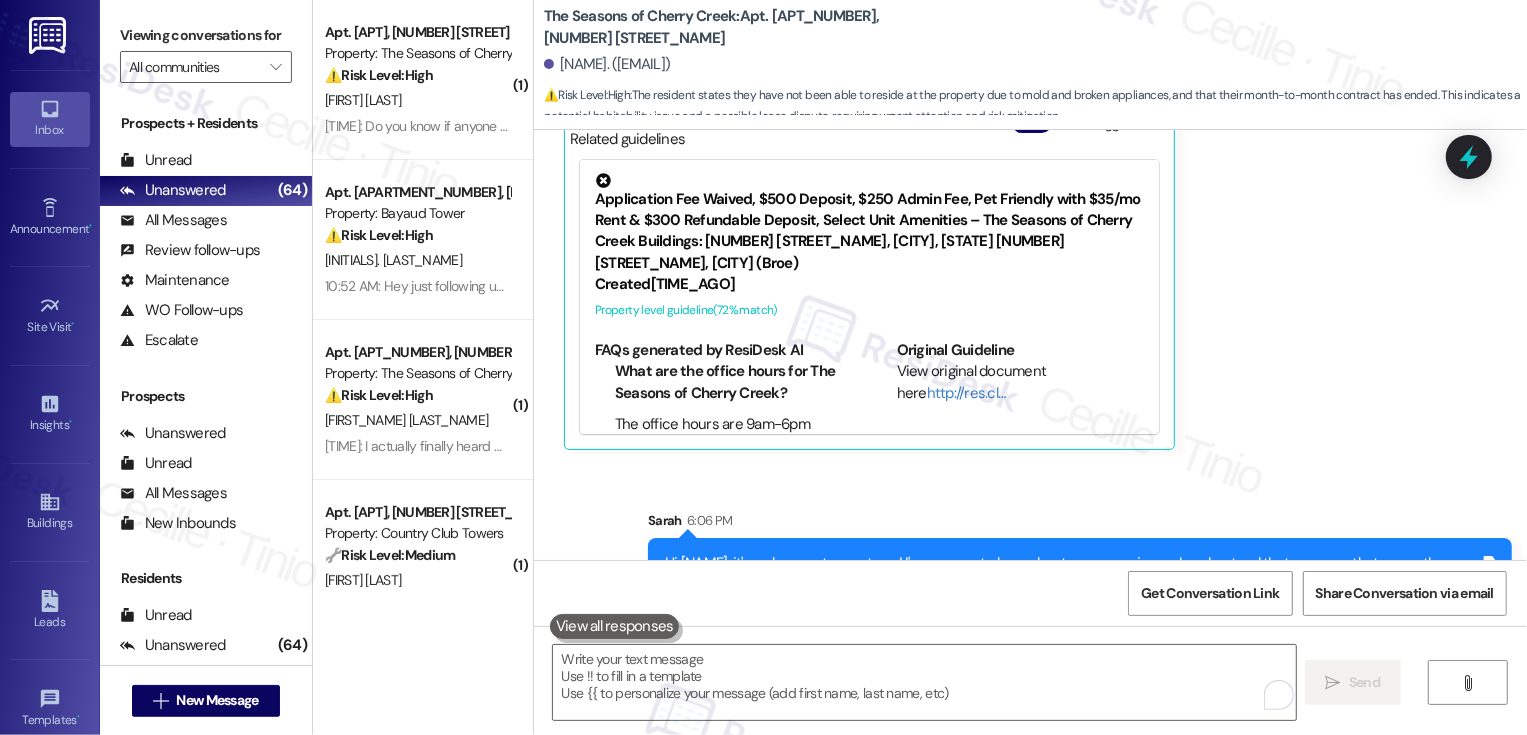scroll, scrollTop: 877, scrollLeft: 0, axis: vertical 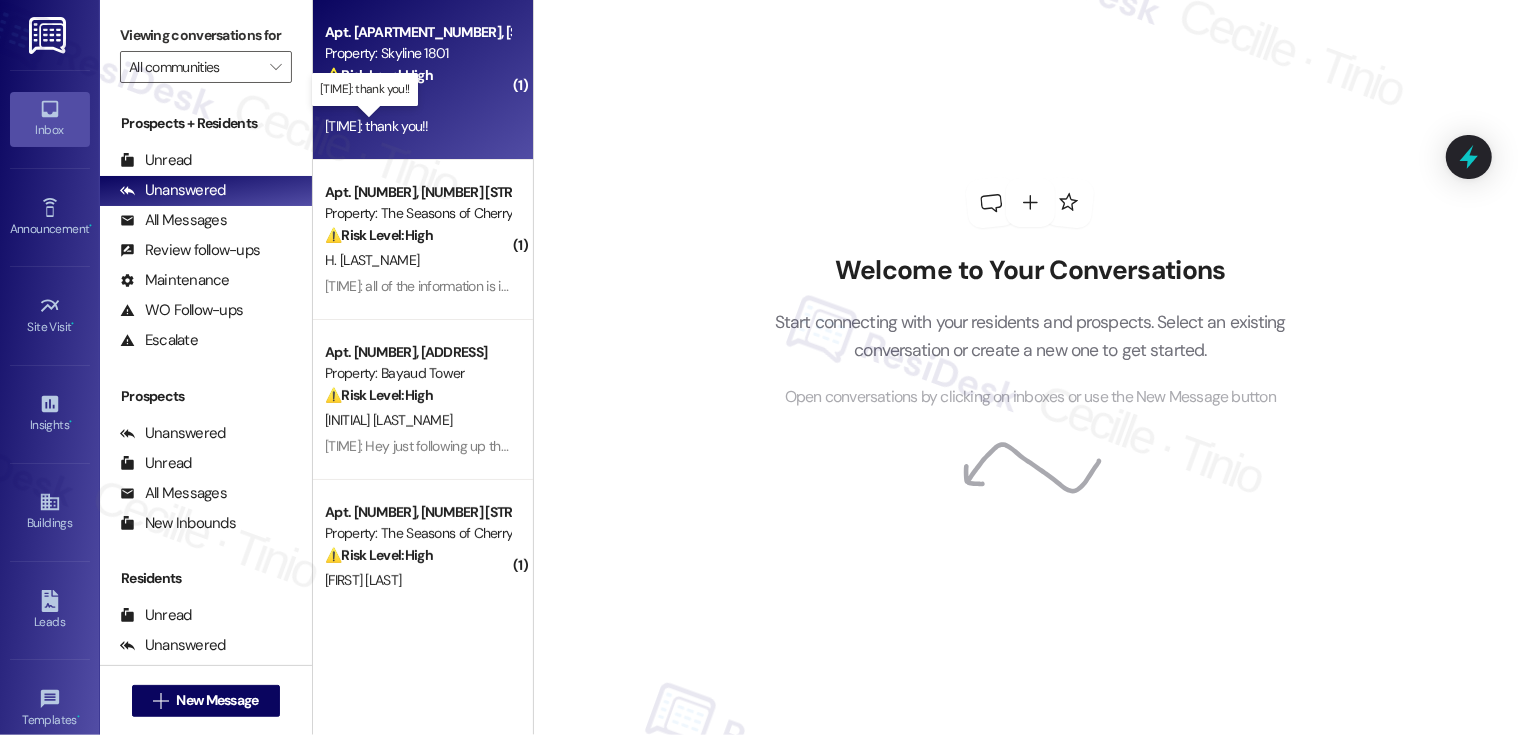 click on "[TIME]: thank you!!  [TIME]: thank you!!" at bounding box center (377, 126) 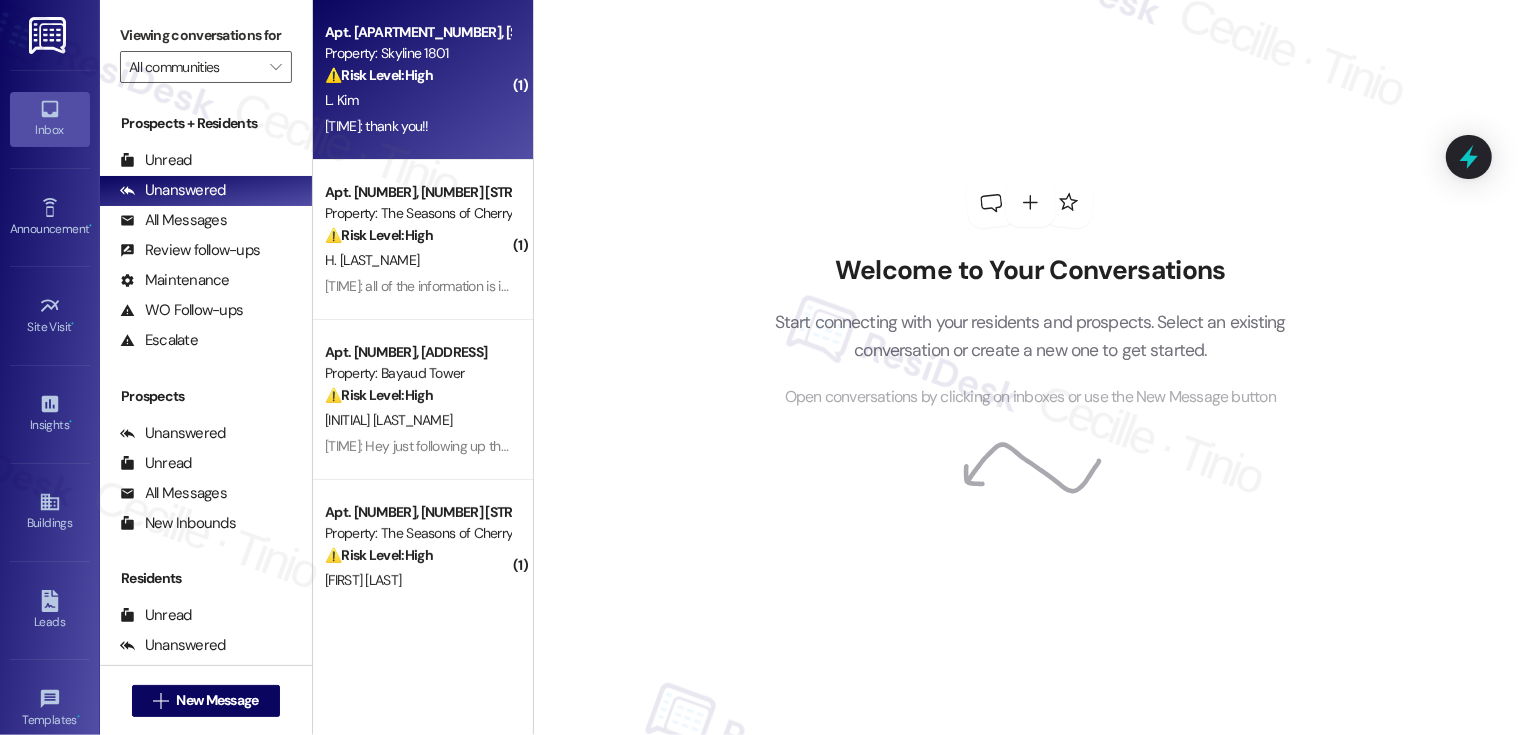click on "[TIME]: thank you!!  [TIME]: thank you!!" at bounding box center [377, 126] 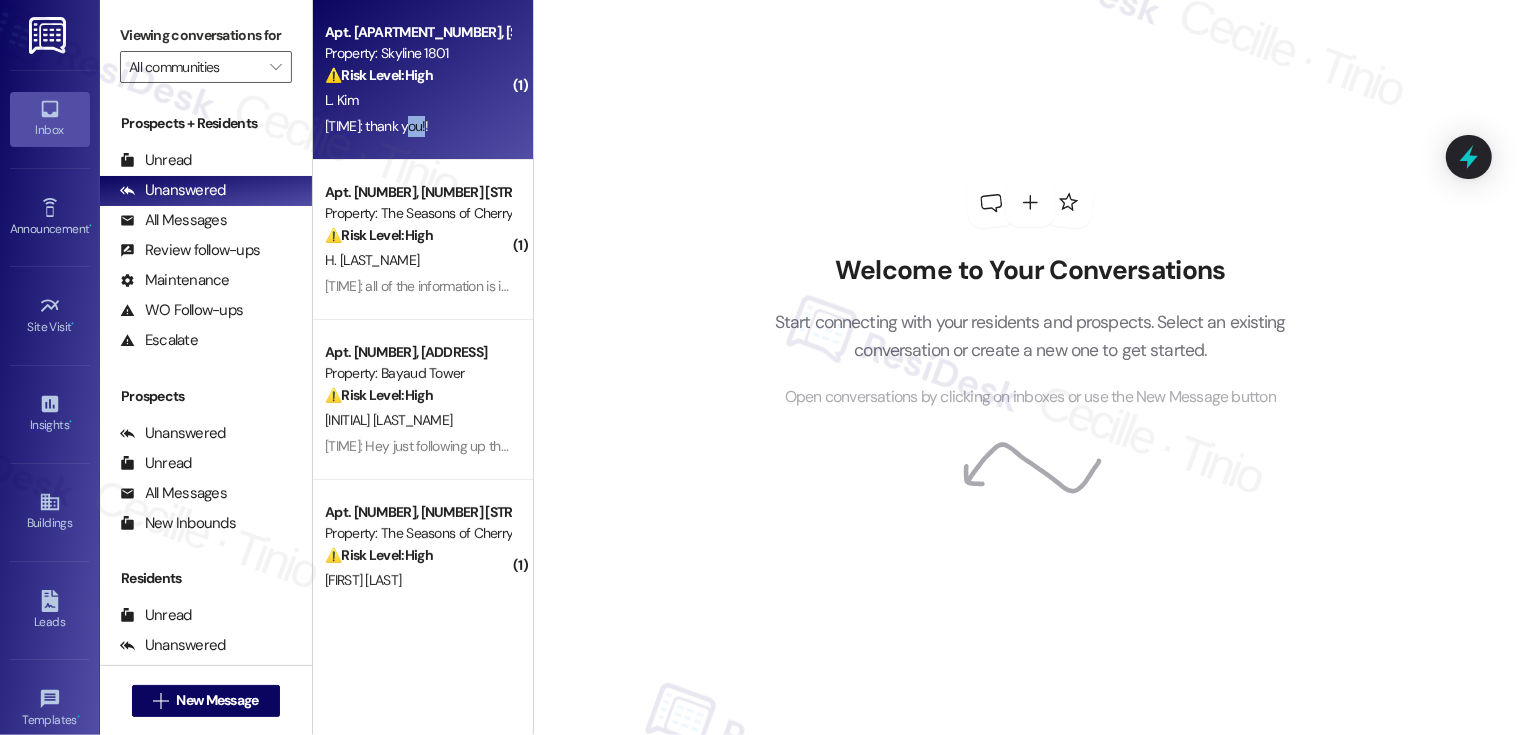 click on "[TIME]: thank you!!  [TIME]: thank you!!" at bounding box center [417, 126] 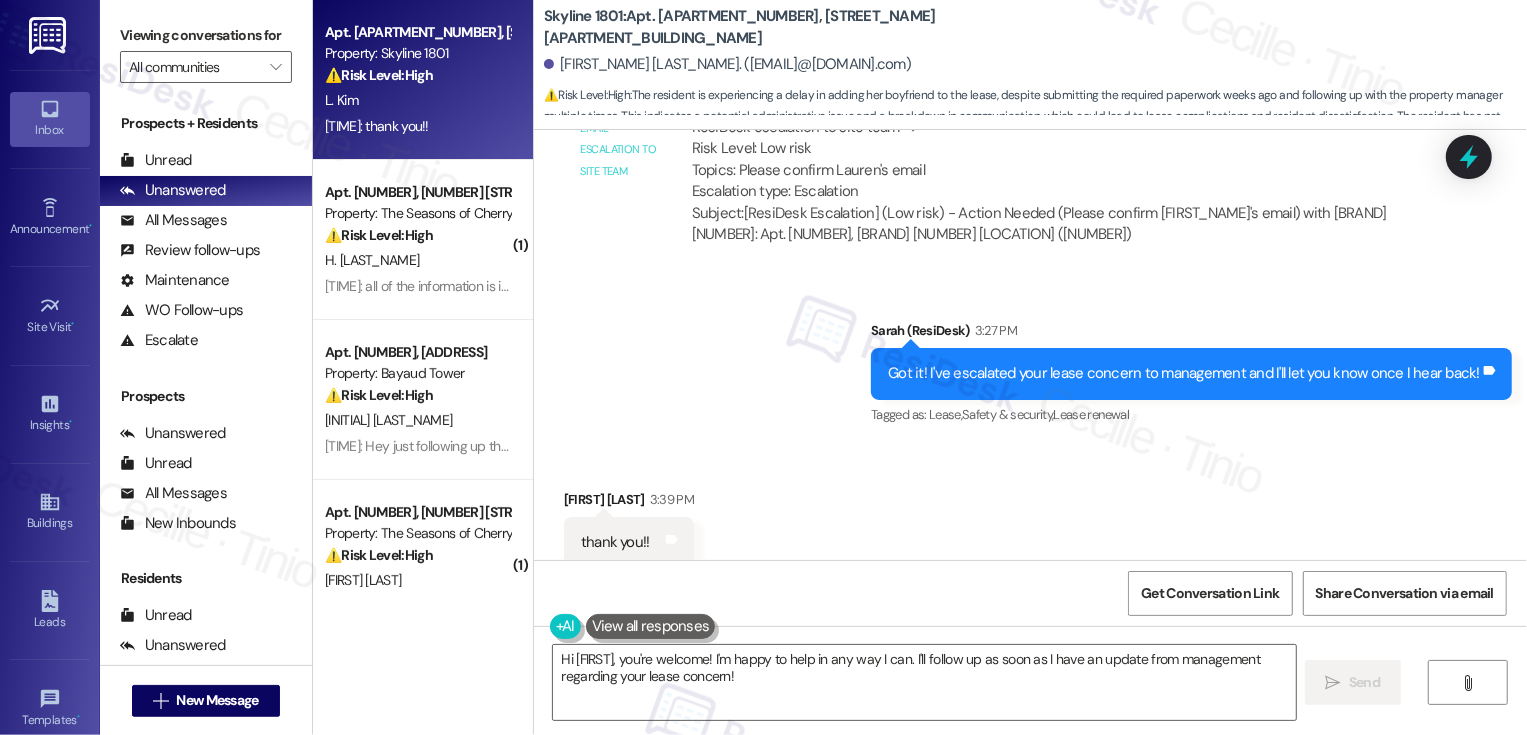 scroll, scrollTop: 1436, scrollLeft: 0, axis: vertical 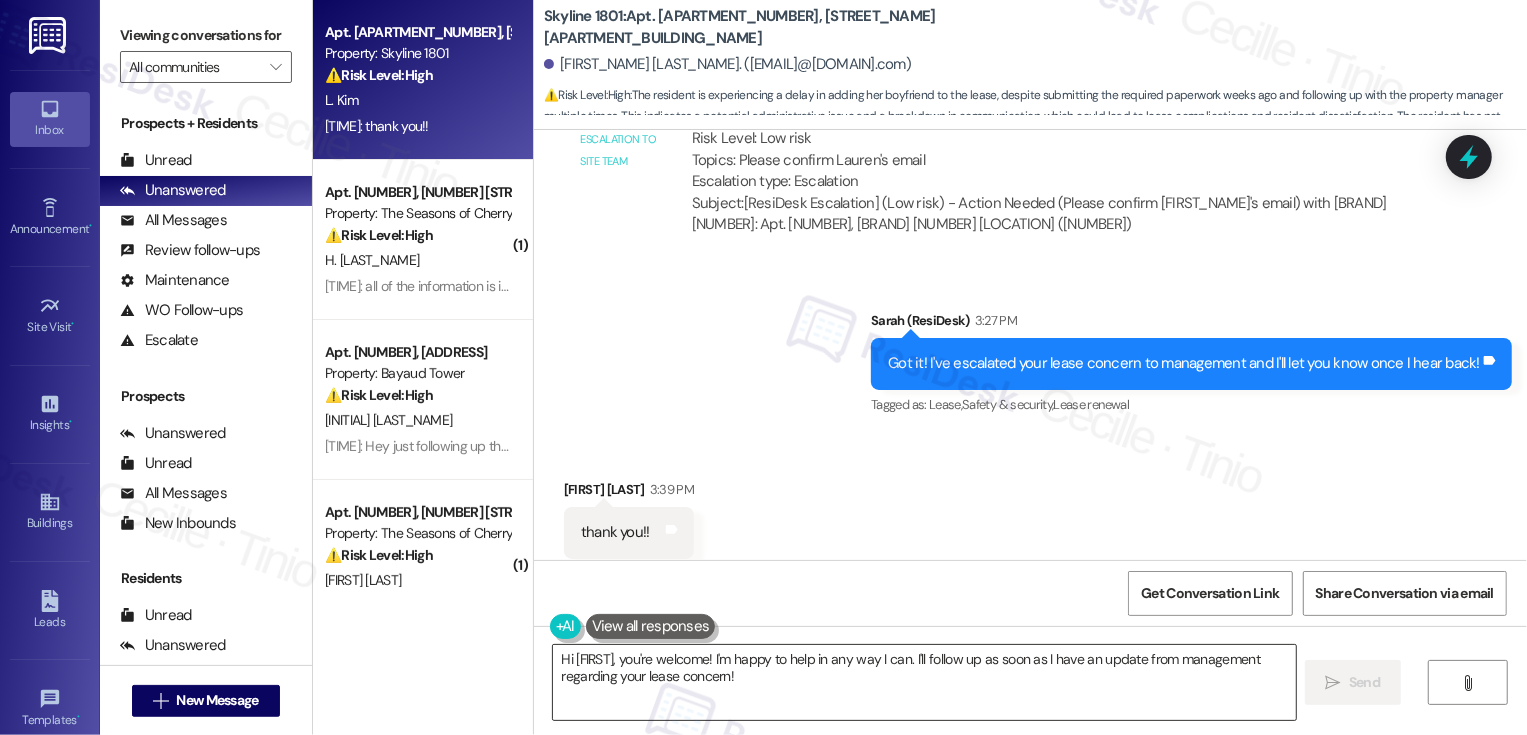 click on "Hi [FIRST], you're welcome! I'm happy to help in any way I can. I'll follow up as soon as I have an update from management regarding your lease concern!" at bounding box center [924, 682] 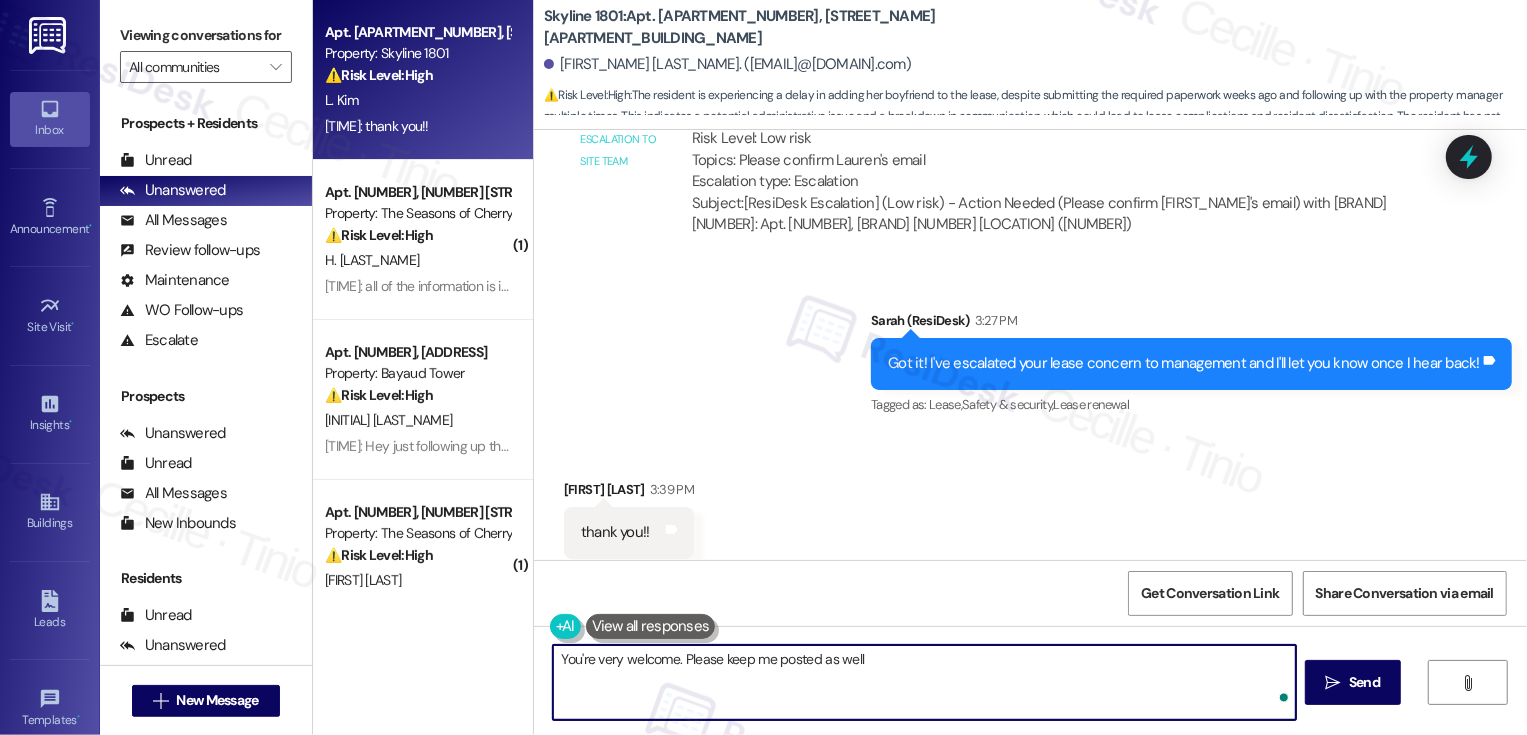 type on "You're very welcome. Please keep me posted as well!" 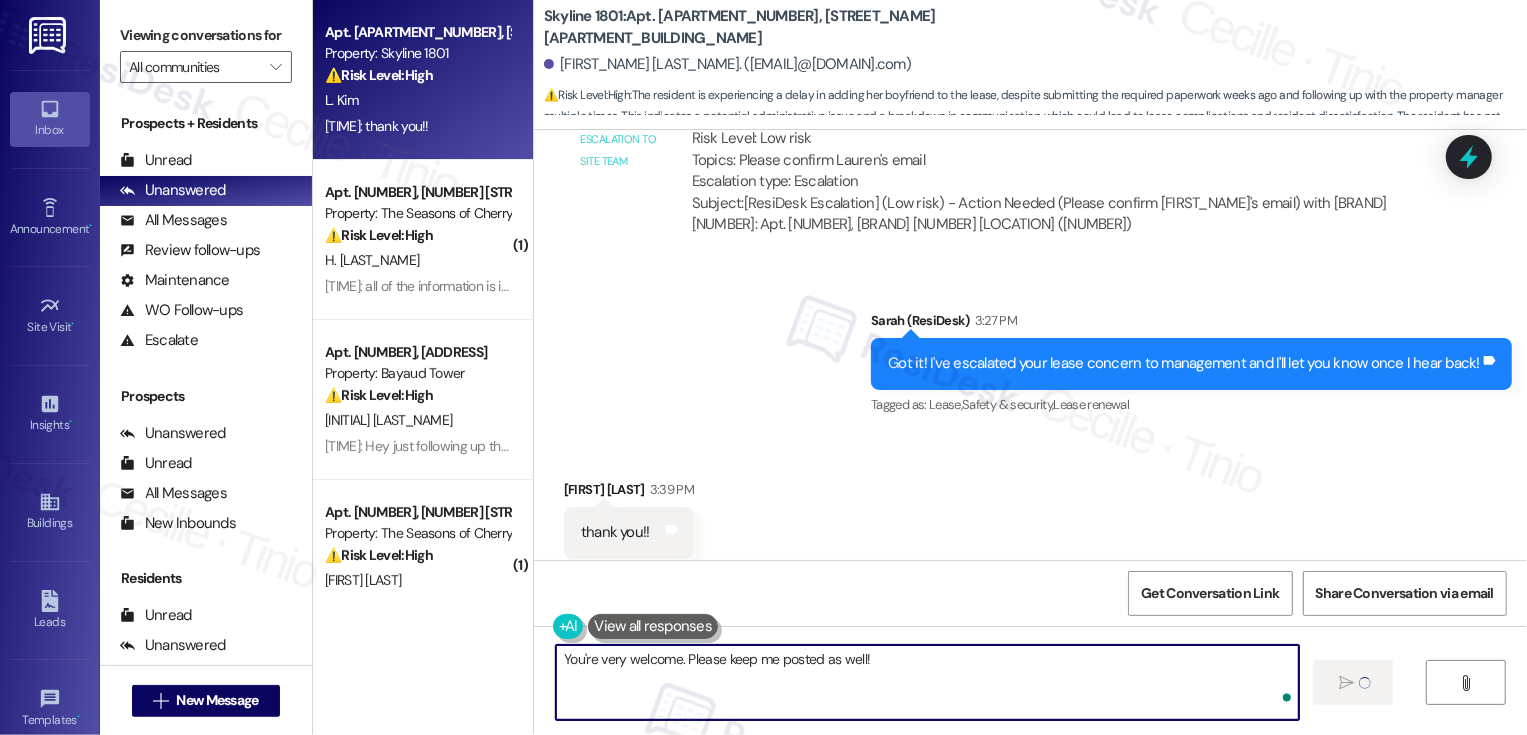 type 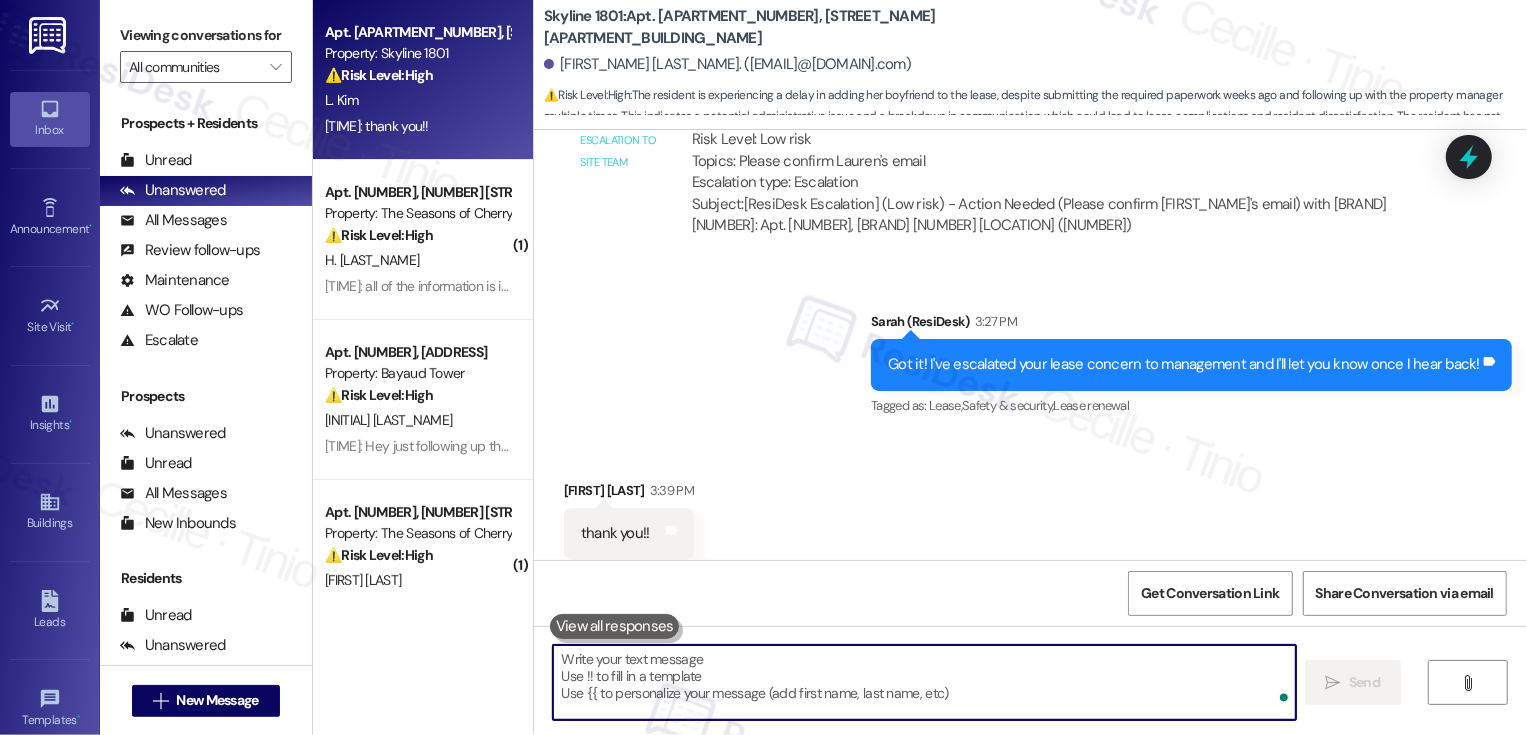 scroll, scrollTop: 1543, scrollLeft: 0, axis: vertical 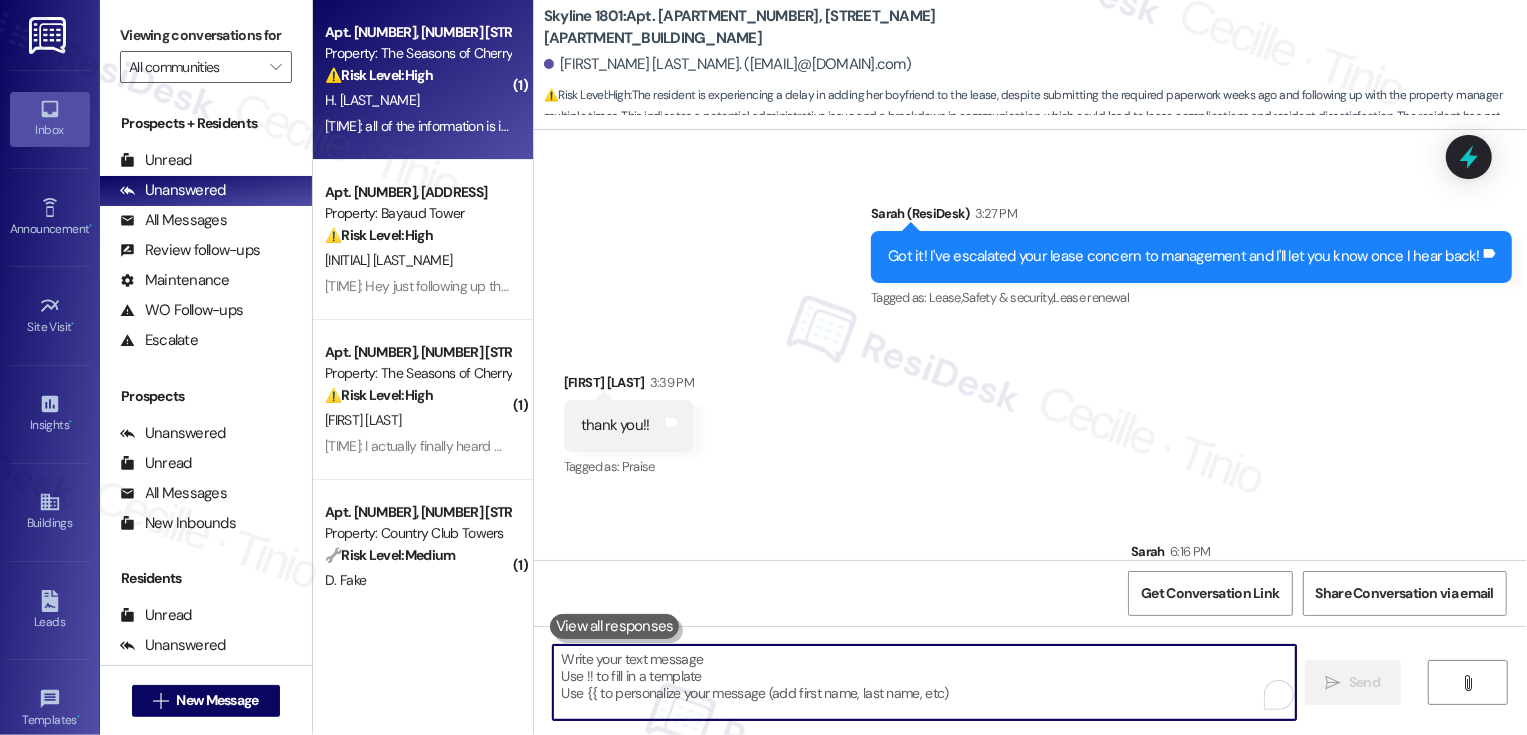 click on "⚠️  Risk Level:  High" at bounding box center (379, 75) 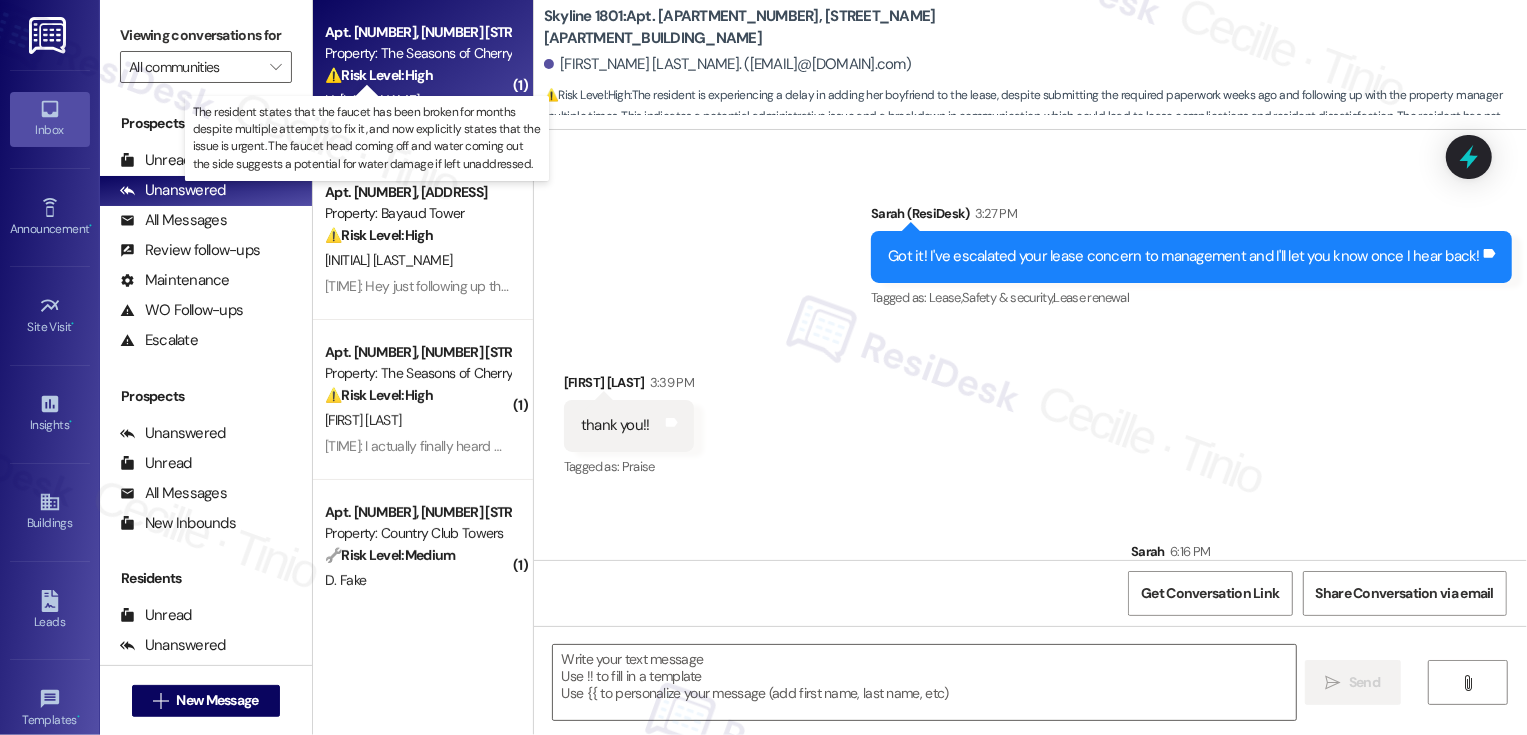 type on "Fetching suggested responses. Please feel free to read through the conversation in the meantime." 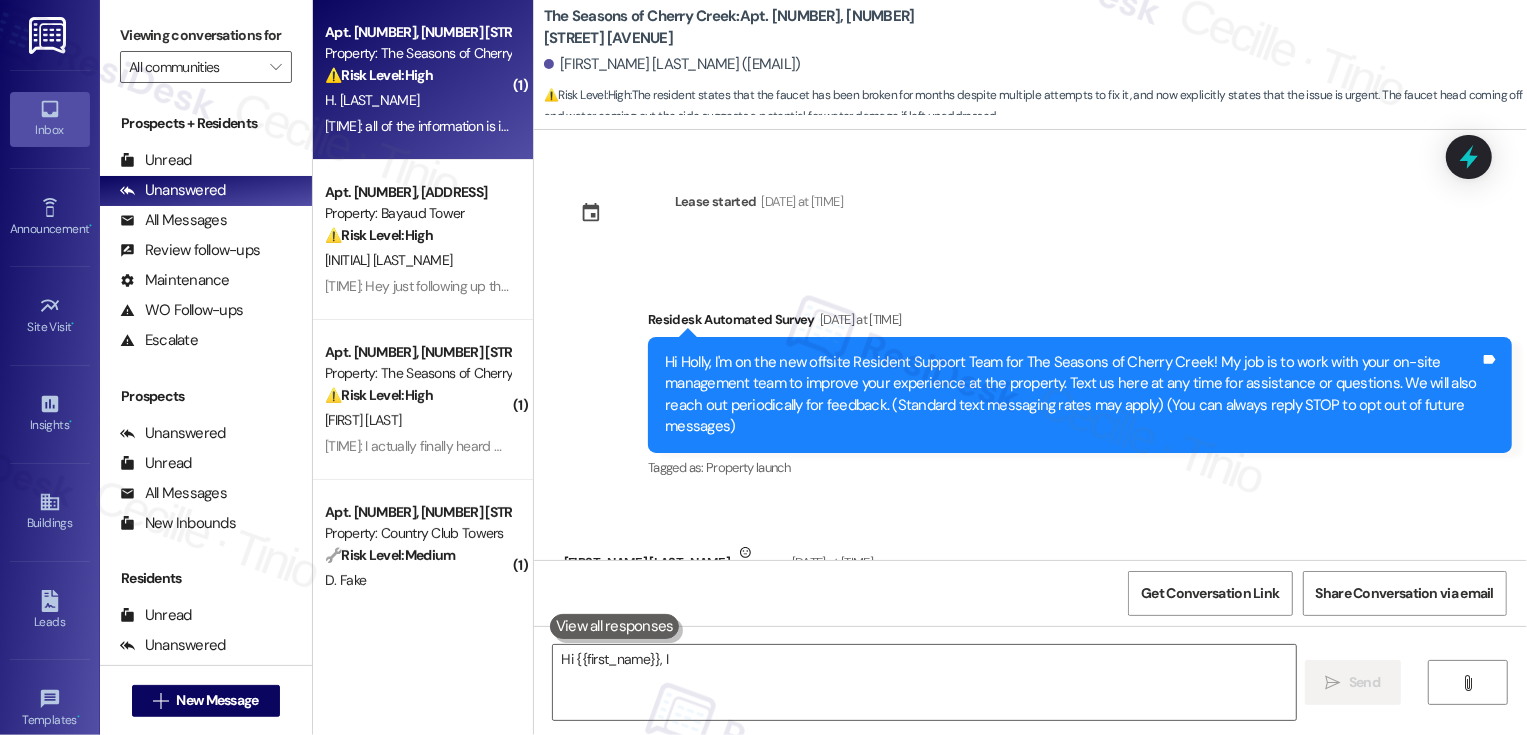 click on "H. [LAST_NAME]" at bounding box center (417, 100) 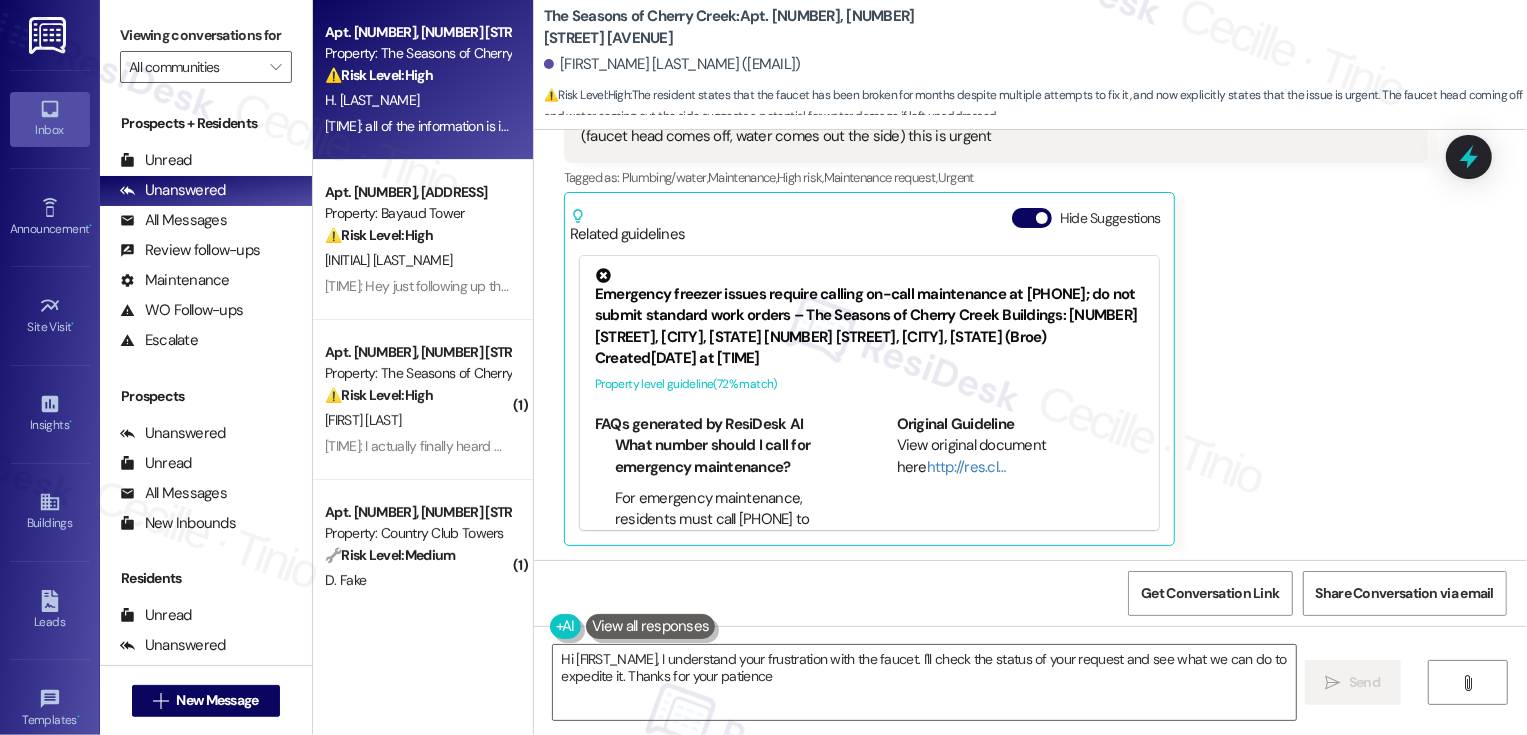 type on "Hi {{first_name}}, I understand your frustration with the faucet. I'll check the status of your request and see what we can do to expedite it. Thanks for your patience!" 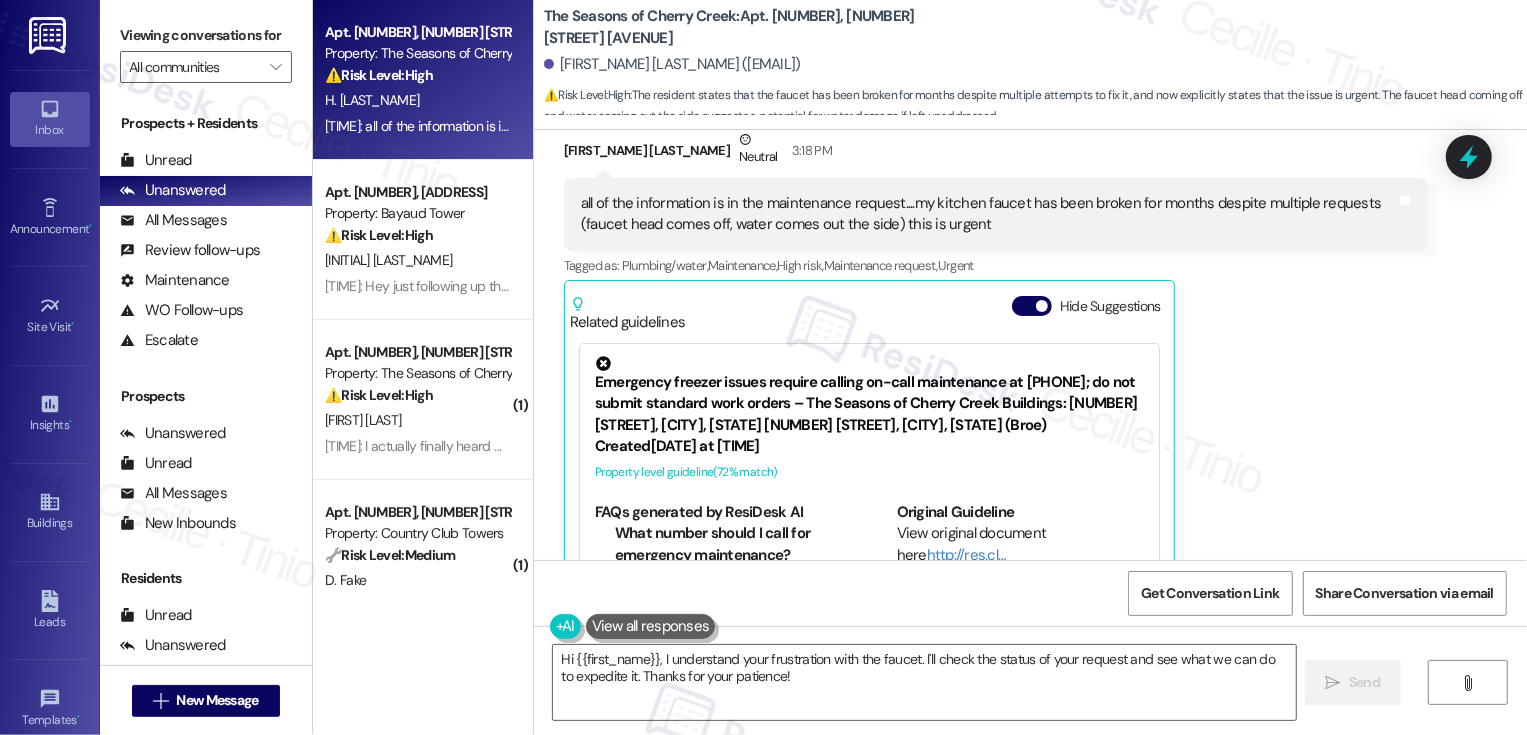 scroll, scrollTop: 903, scrollLeft: 0, axis: vertical 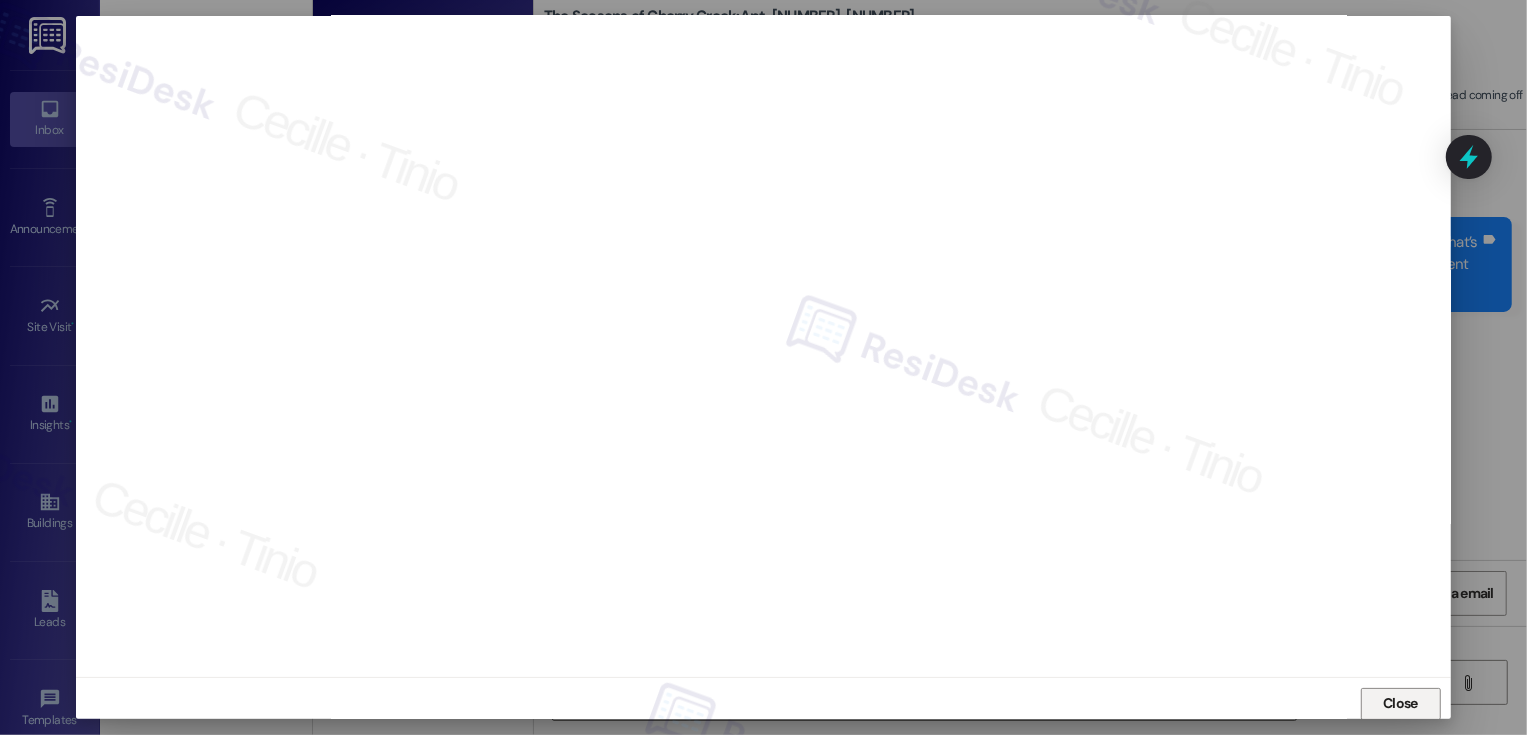 click on "Close" at bounding box center (1400, 703) 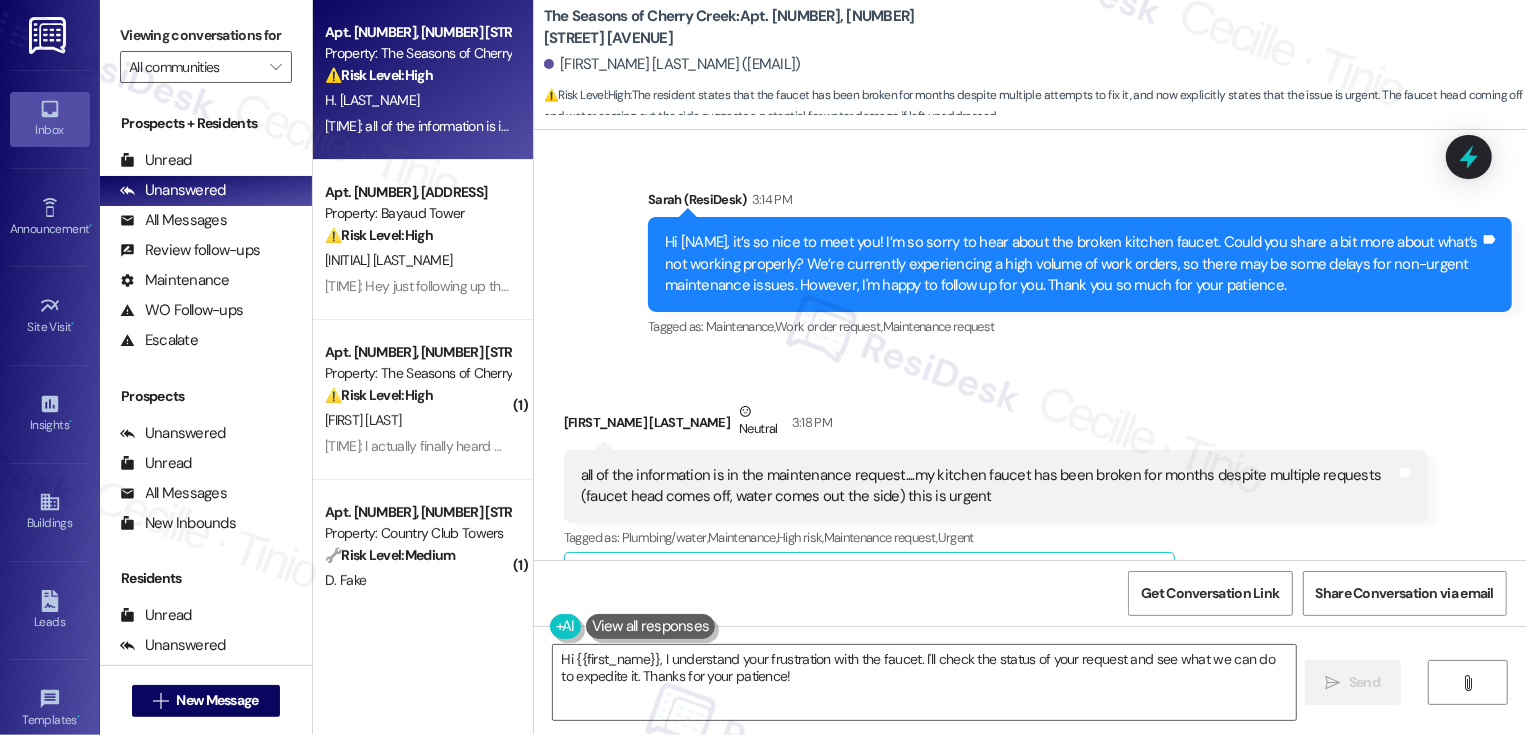 click on "Holly Jones   Neutral 3:18 PM" at bounding box center (996, 425) 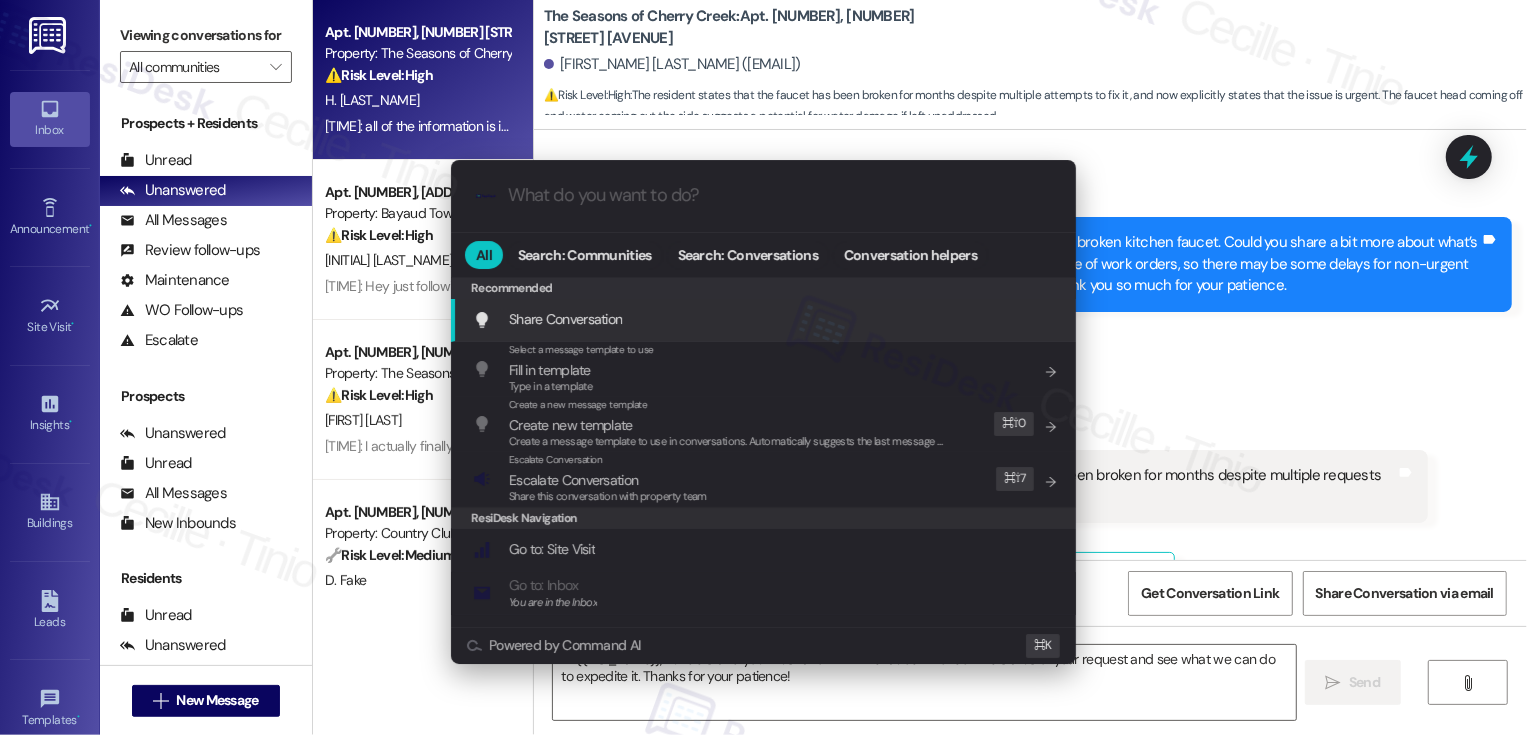 type on "e" 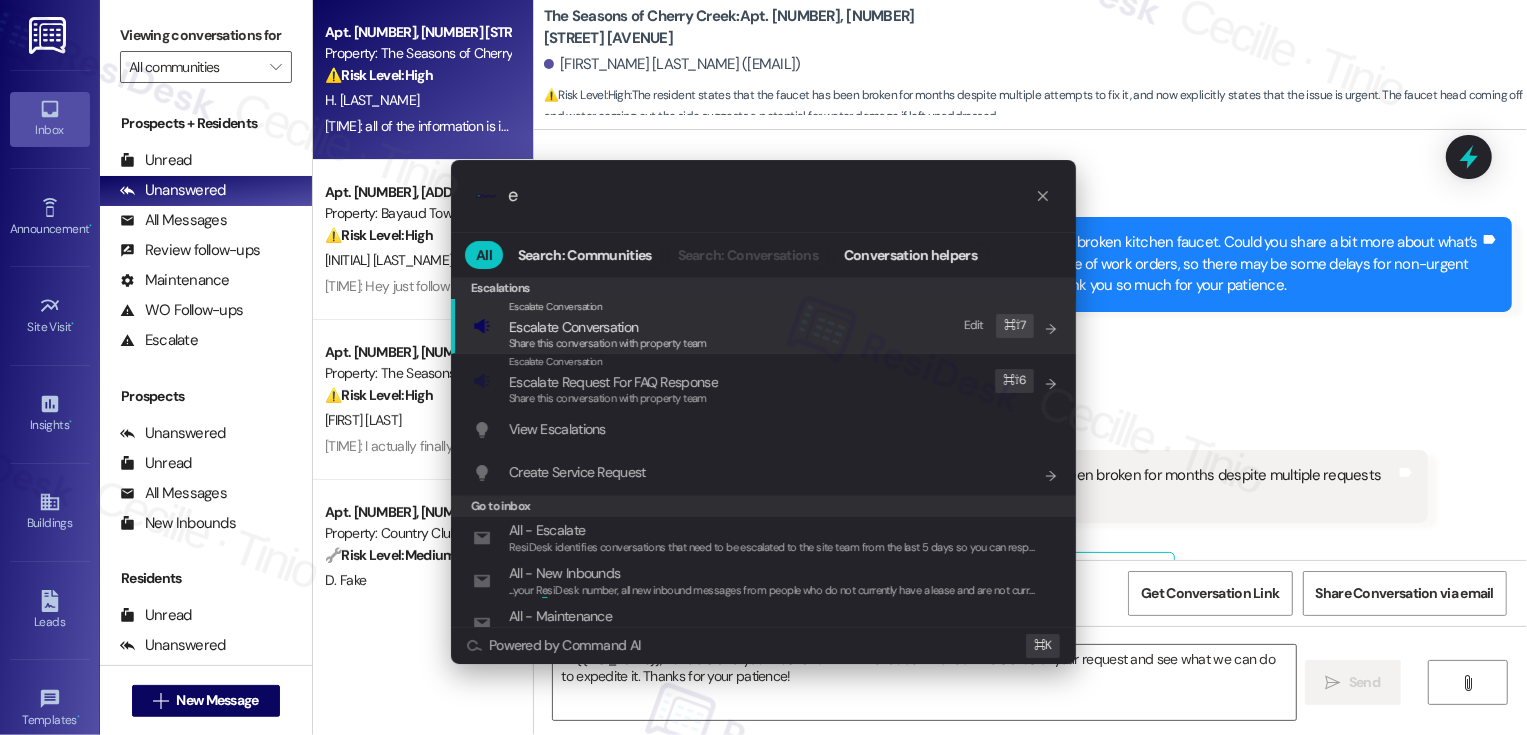 click on ".cls-1{fill:#0a055f;}.cls-2{fill:#0cc4c4;} resideskLogoBlueOrange e All Search: Communities Search: Conversations Conversation helpers Escalations Escalations Escalate Conversation Escalate Conversation Share this conversation with property team Edit ⌘ ⇧ 7 Escalate Conversation Escalate Request For FAQ Response Share this conversation with property team Edit ⌘ ⇧ 6 View Escalations Add shortcut Create Service Request Add shortcut Go to inbox All - Escalate ResiDesk identifies conversations that need to be escalated to the site team from the last 5 days so you can respond to them. All - New Inbounds ... your R e siDesk number, all new inbound messages from people who do not currently have a lease and are not currently prospects the last 45 days will surface here. All - Maintenance R e siDesk identifies conversations around maintenance or work orders from the last 14 days so you can respond to them. All - WO Follow-ups R e Residents - Active R e Past + Future Residents - Future Residents e ⌘ K" at bounding box center [763, 367] 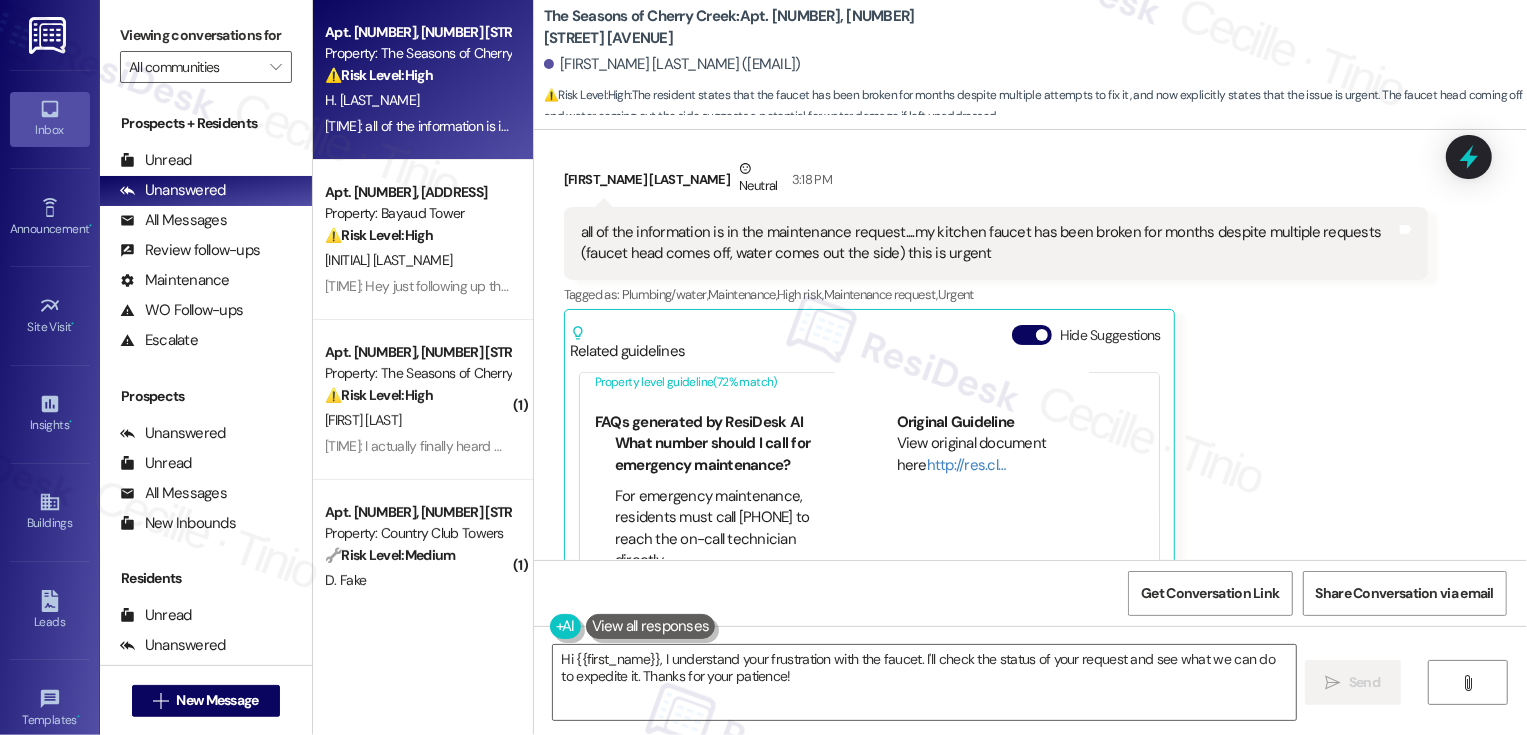 scroll, scrollTop: 989, scrollLeft: 0, axis: vertical 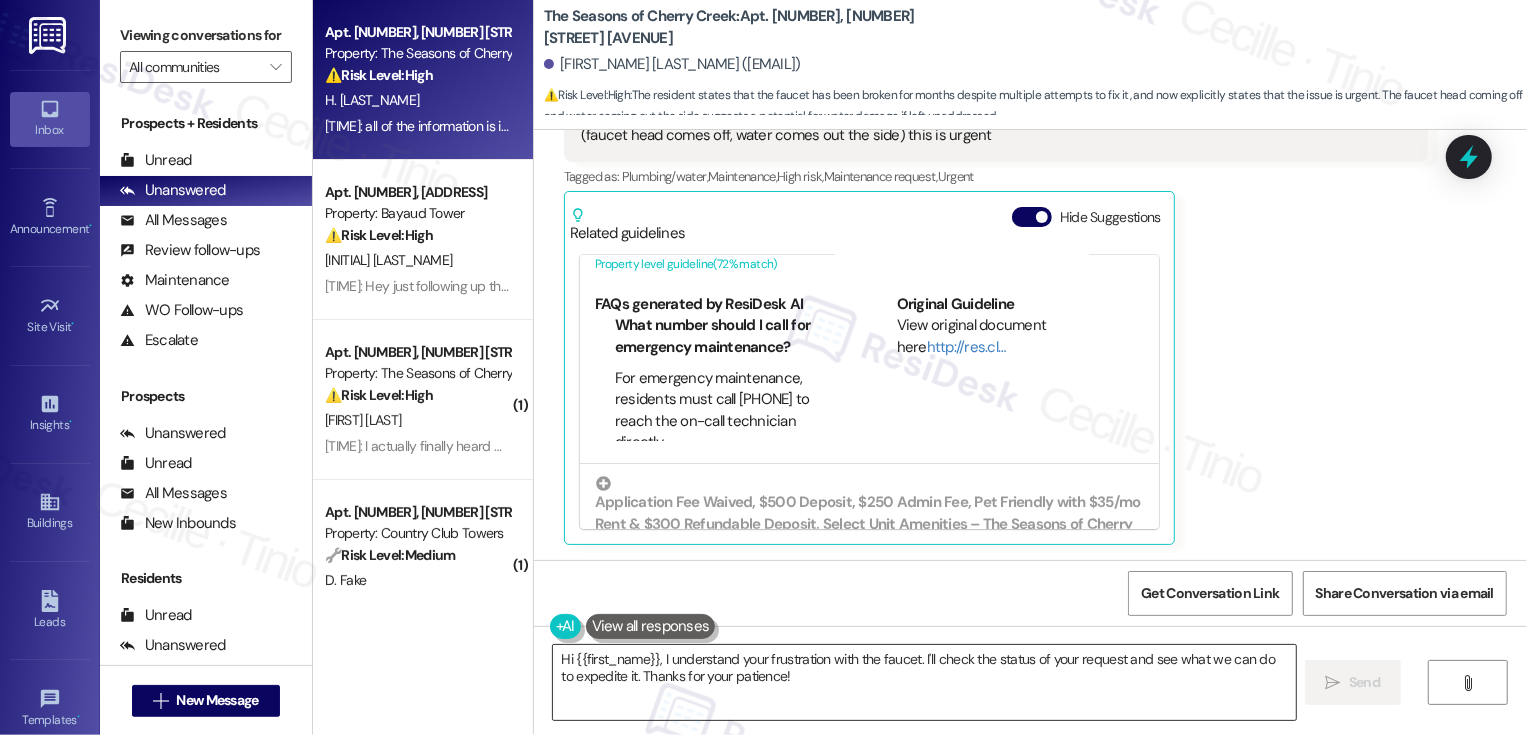 click on "Hi {{first_name}}, I understand your frustration with the faucet. I'll check the status of your request and see what we can do to expedite it. Thanks for your patience!" at bounding box center (924, 682) 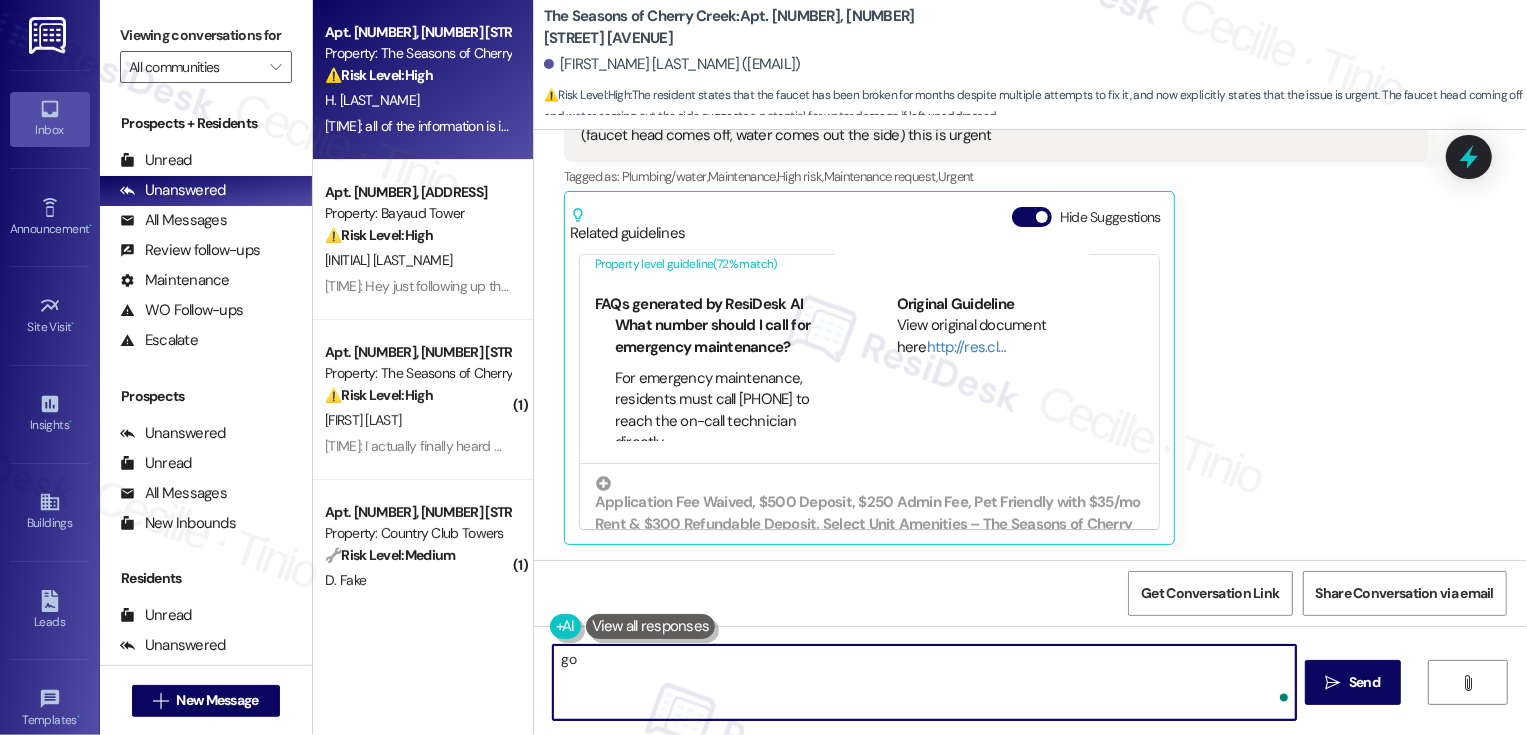 type on "g" 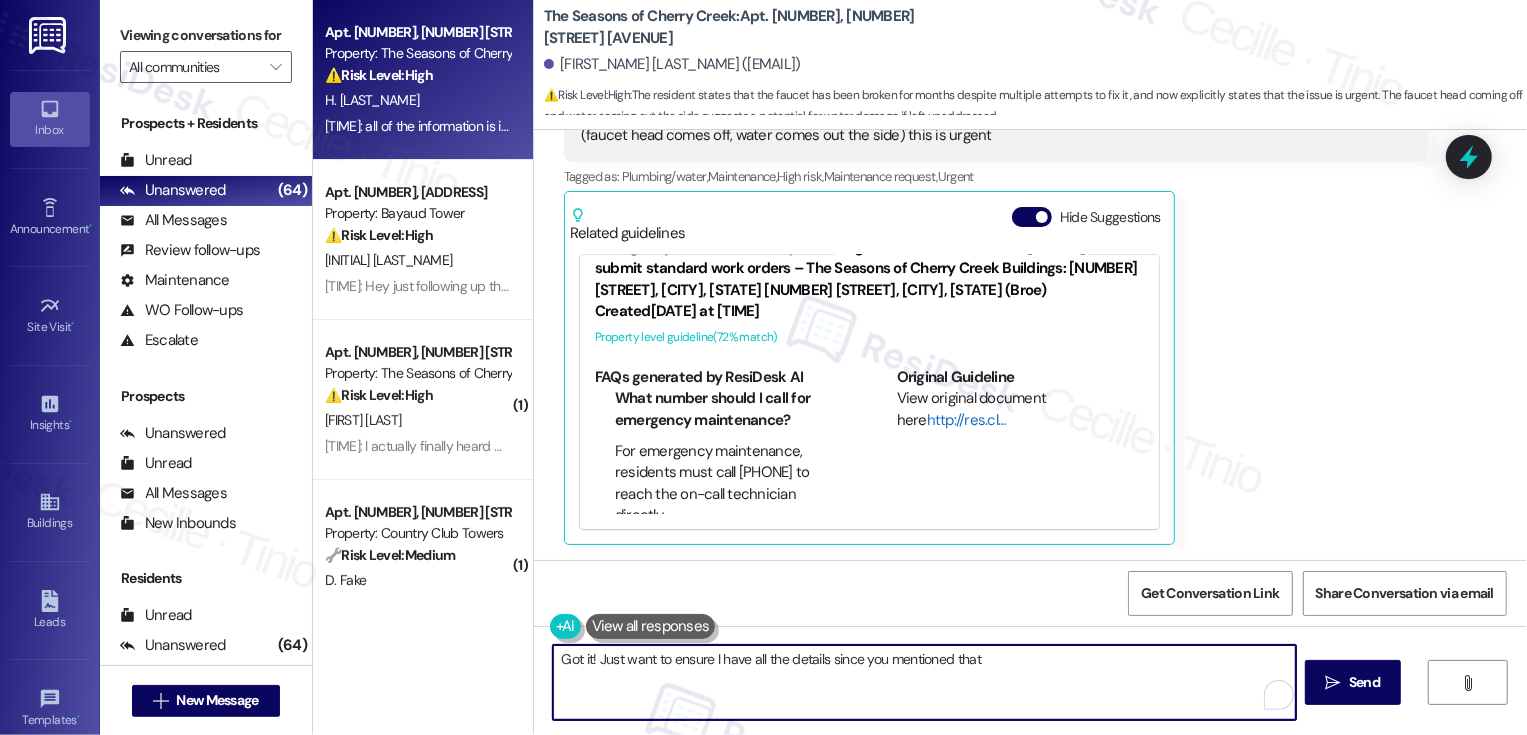 scroll, scrollTop: 0, scrollLeft: 0, axis: both 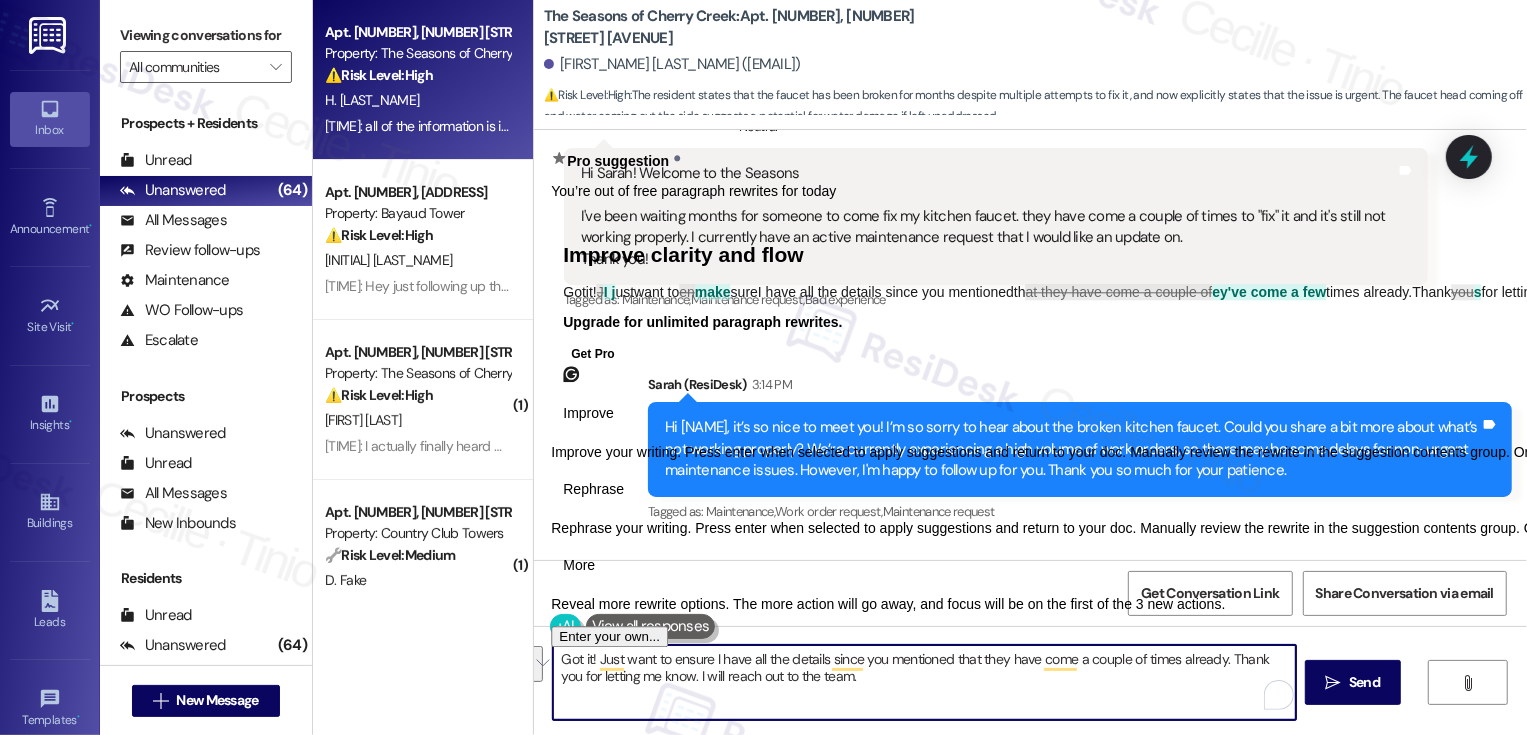 click on "Got it! Just want to ensure I have all the details since you mentioned that they have come a couple of times already. Thank you for letting me know. I will reach out to the team." at bounding box center (924, 682) 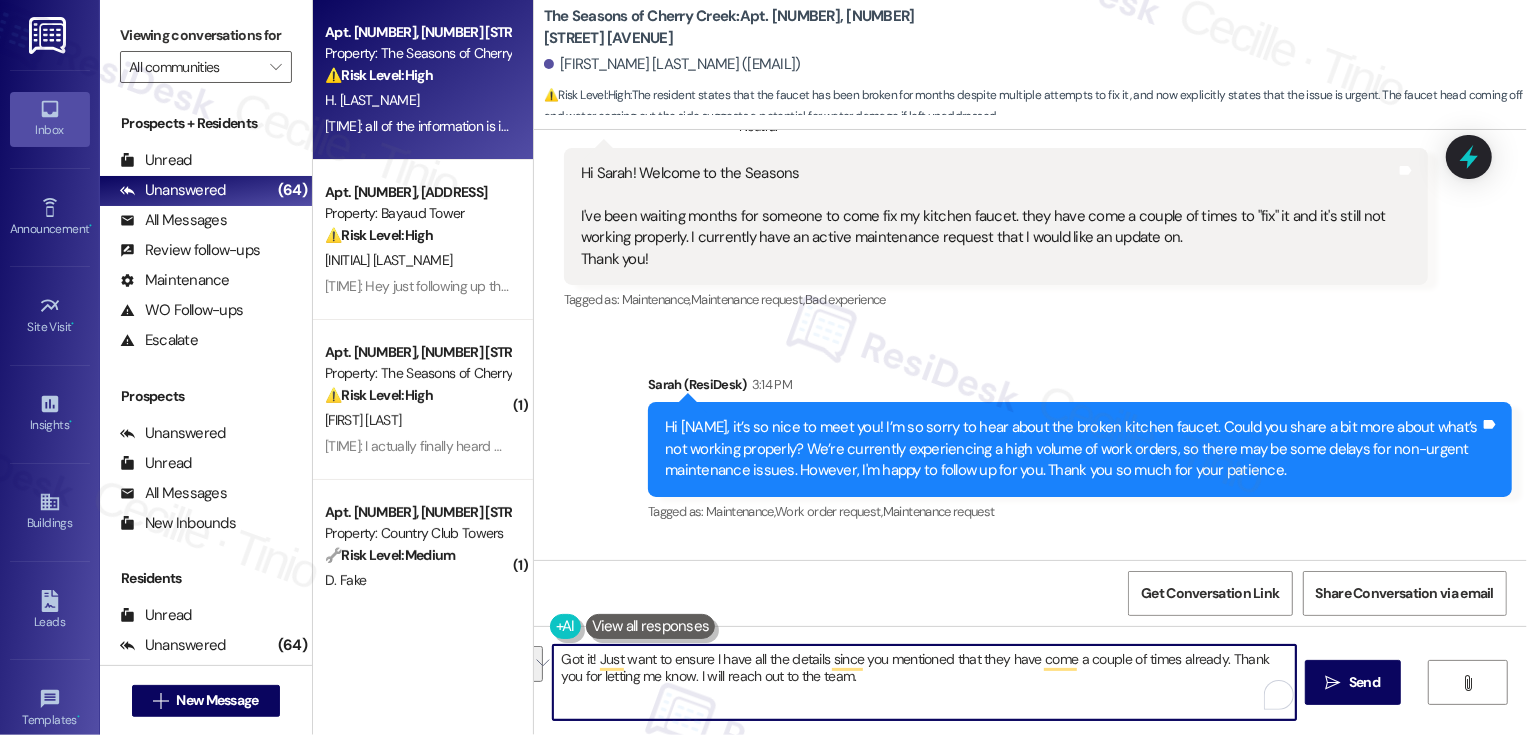 type on "Got it! Just want to ensure I have all the details since you mentioned that they have come a couple of times already. Thank you for letting me know. I will reach out to the team." 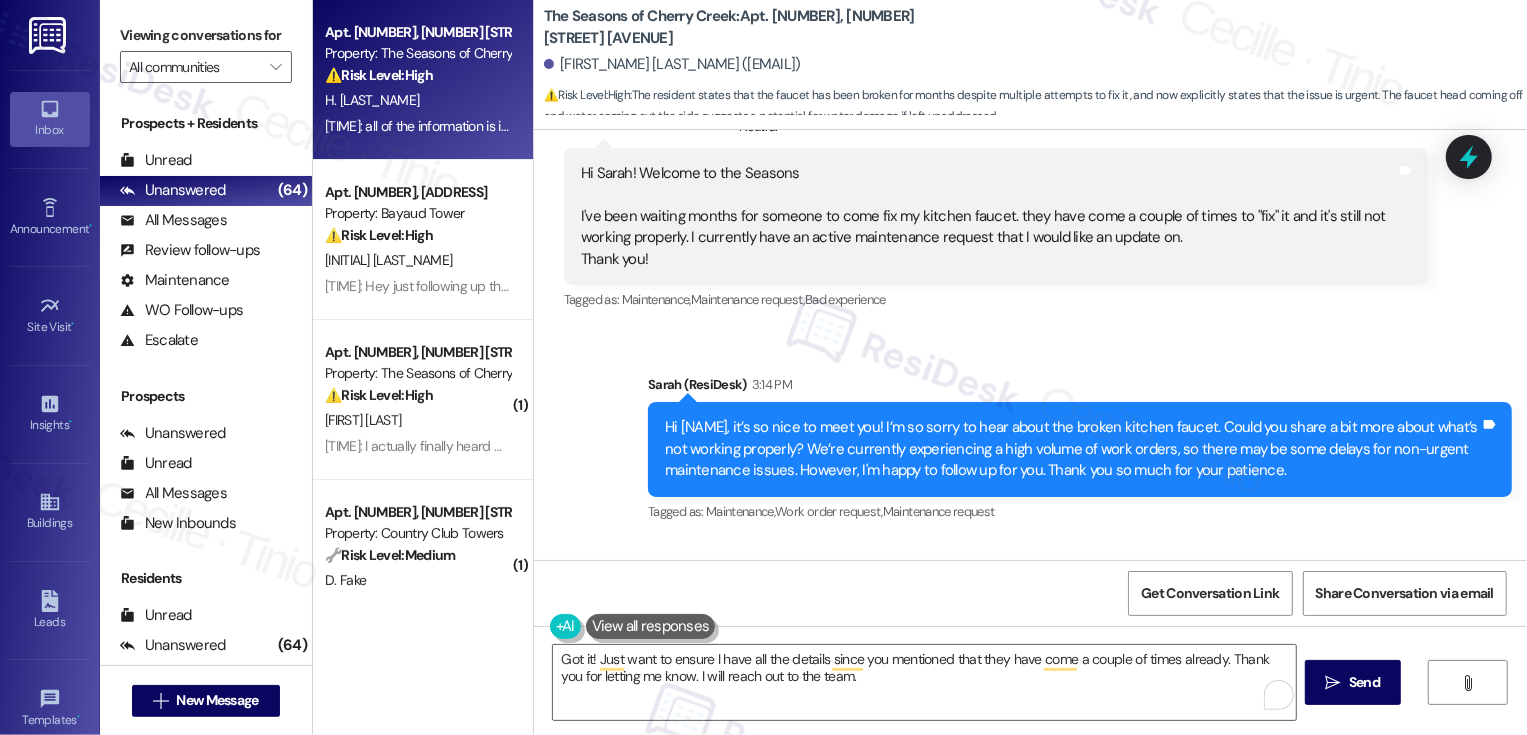 click on "Sent via SMS Sarah   (ResiDesk) 3:14 PM Hi Holly, it’s so nice to meet you! I’m so sorry to hear about the broken kitchen faucet. Could you share a bit more about what’s not working properly? We’re currently experiencing a high volume of work orders, so there may be some delays for non-urgent maintenance issues. However, I'm happy to follow up for you. Thank you so much for your patience. Tags and notes Tagged as:   Maintenance ,  Click to highlight conversations about Maintenance Work order request ,  Click to highlight conversations about Work order request Maintenance request Click to highlight conversations about Maintenance request" at bounding box center (1030, 435) 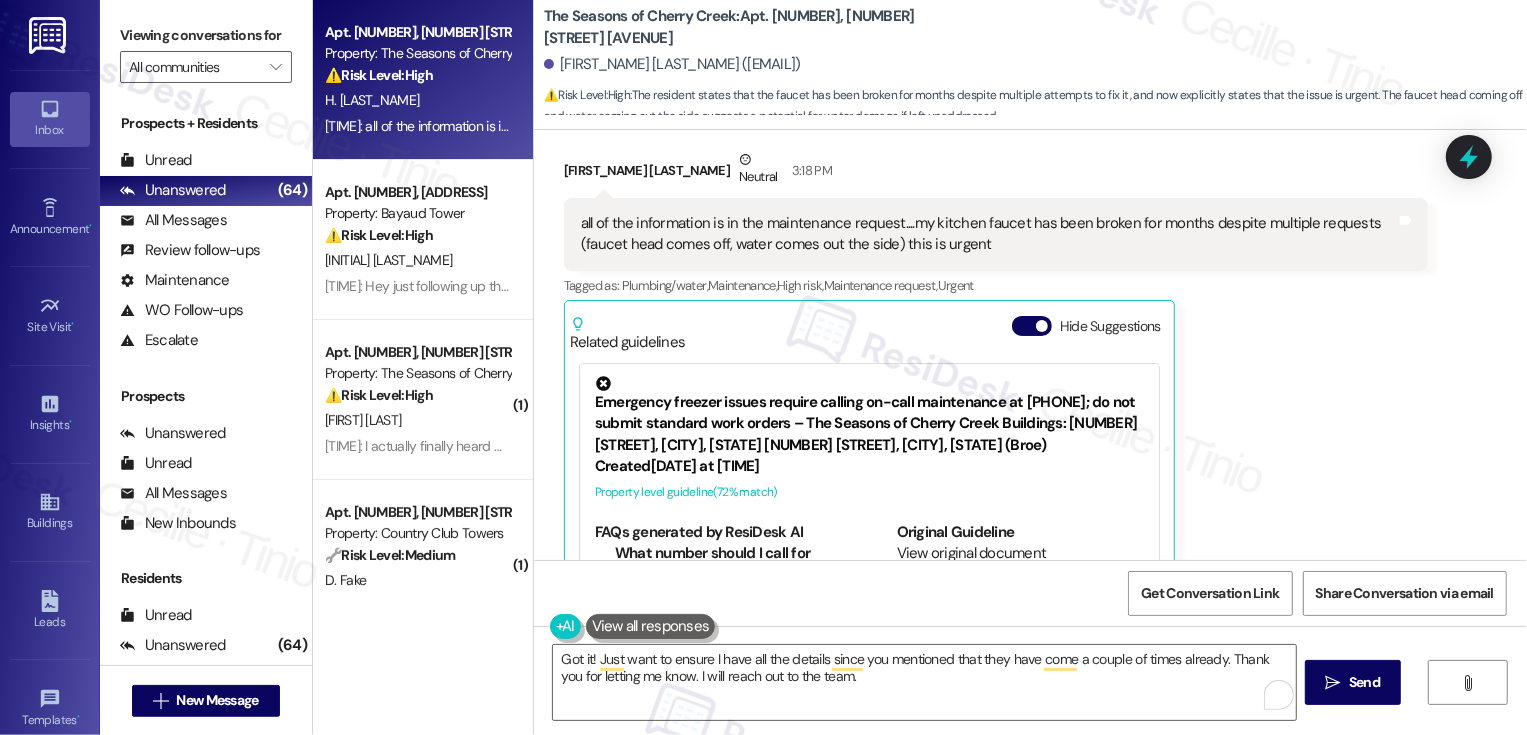 scroll, scrollTop: 989, scrollLeft: 0, axis: vertical 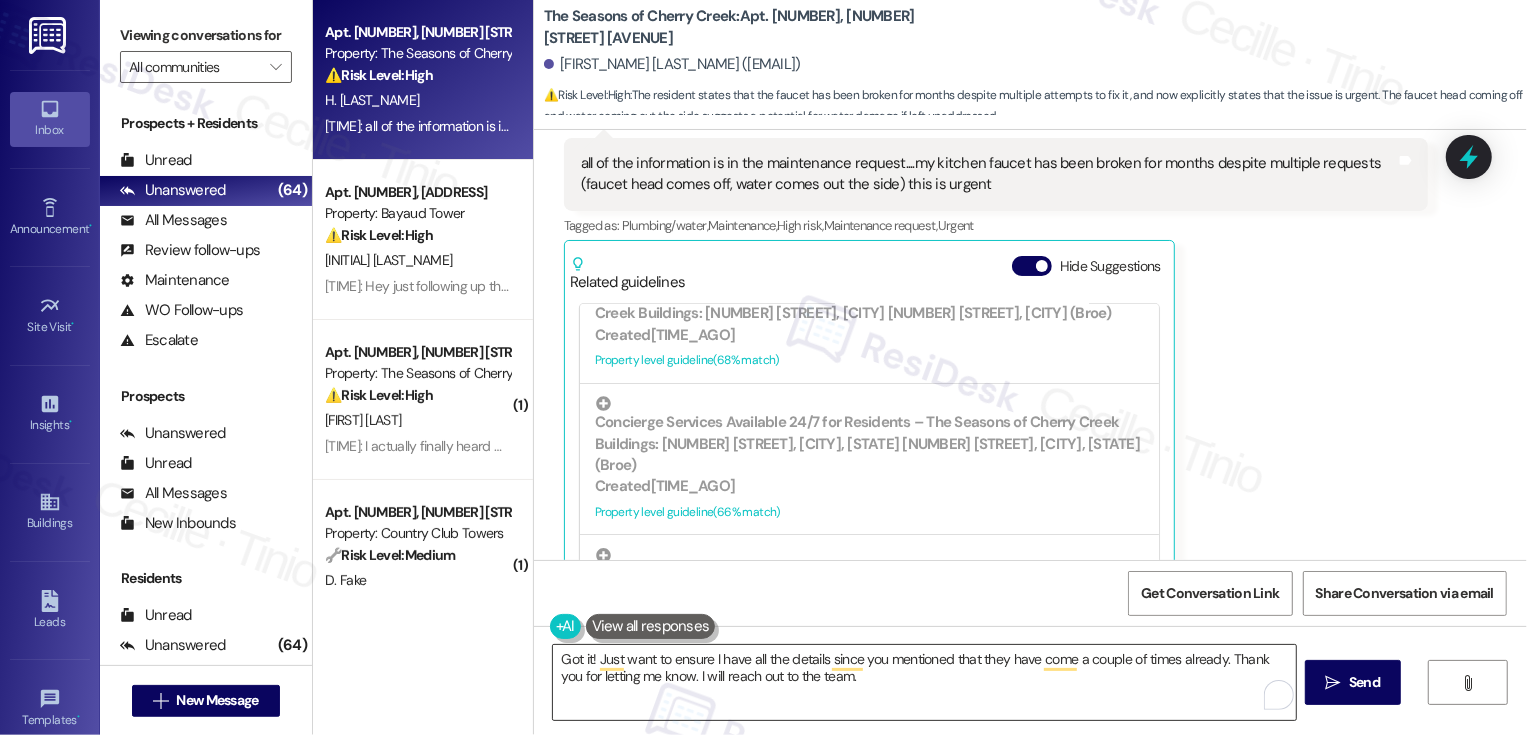 click on "Got it! Just want to ensure I have all the details since you mentioned that they have come a couple of times already. Thank you for letting me know. I will reach out to the team." at bounding box center (924, 682) 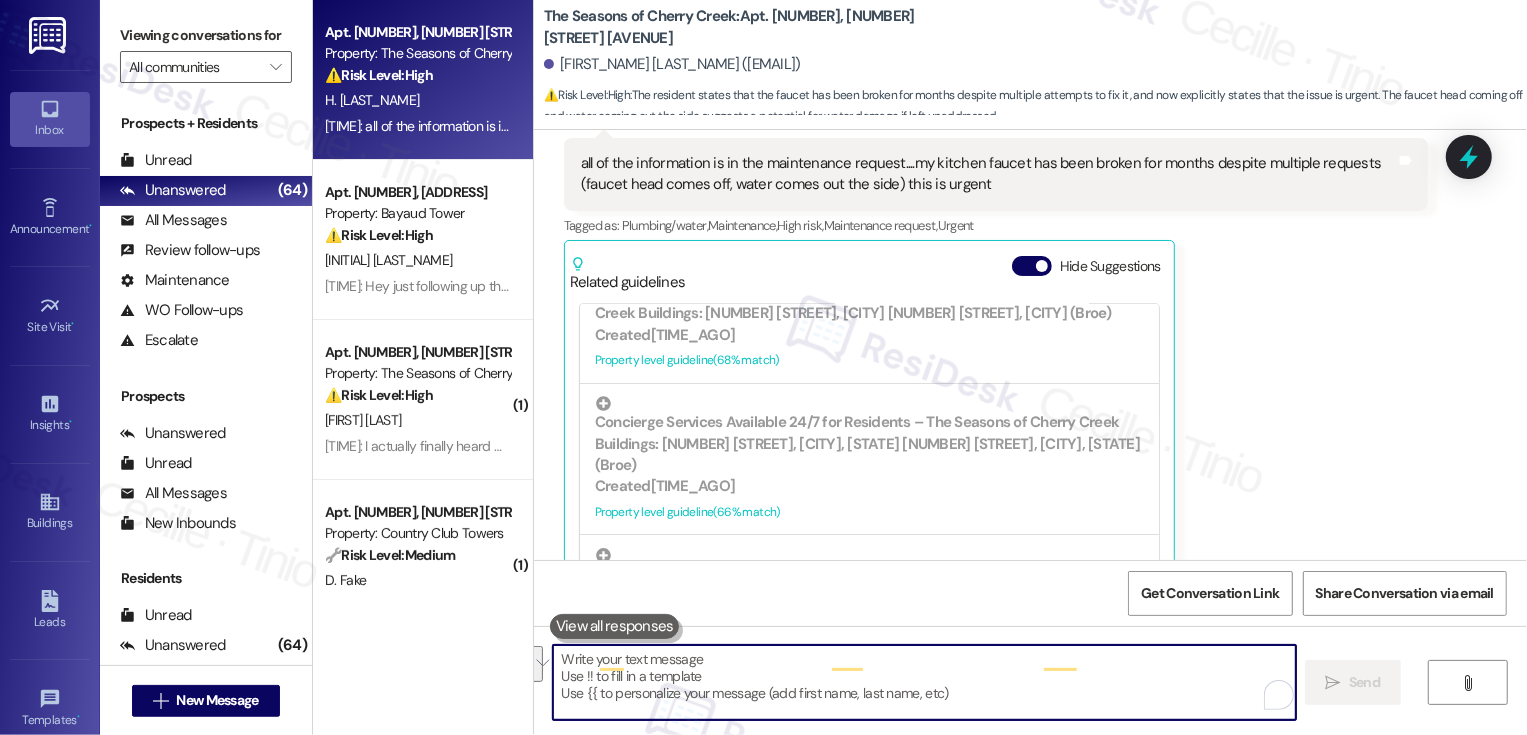 paste on "Got it! I just want to make sure I have all the details since you mentioned the team has already been by a couple of times. Thanks for letting me know—I’ll check in with the team and follow up." 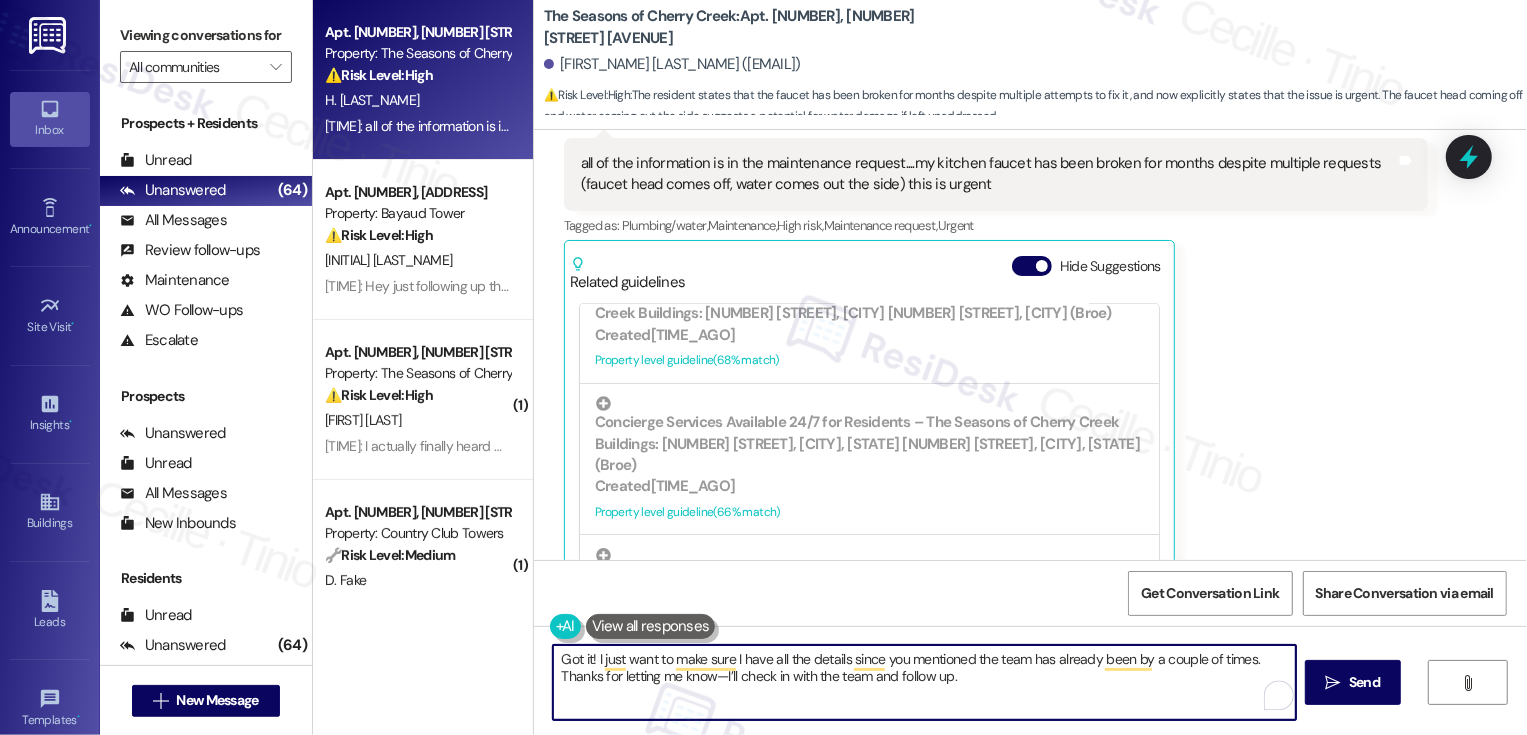 click on "Got it! I just want to make sure I have all the details since you mentioned the team has already been by a couple of times. Thanks for letting me know—I’ll check in with the team and follow up." at bounding box center [924, 682] 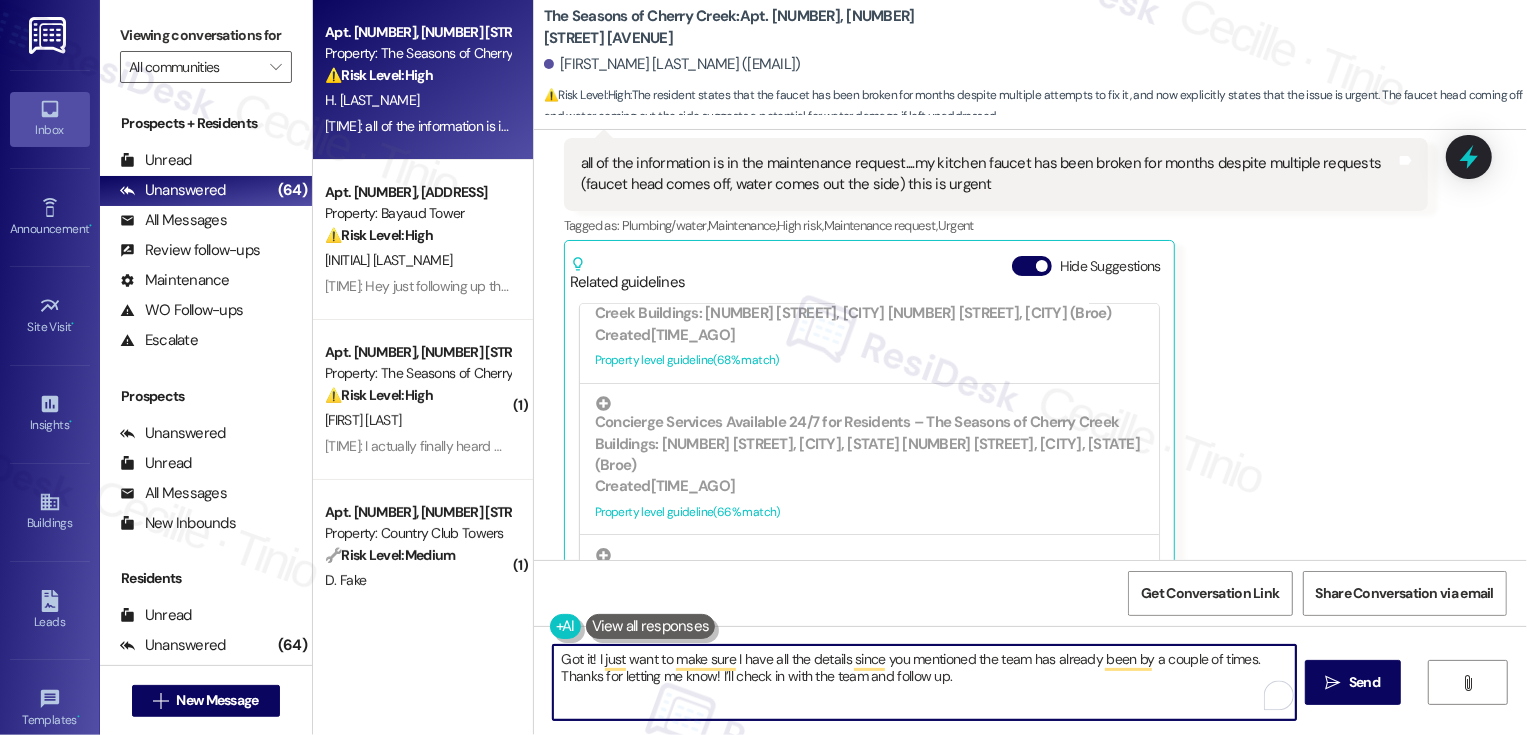 click on "Got it! I just want to make sure I have all the details since you mentioned the team has already been by a couple of times. Thanks for letting me know! I’ll check in with the team and follow up." at bounding box center [924, 682] 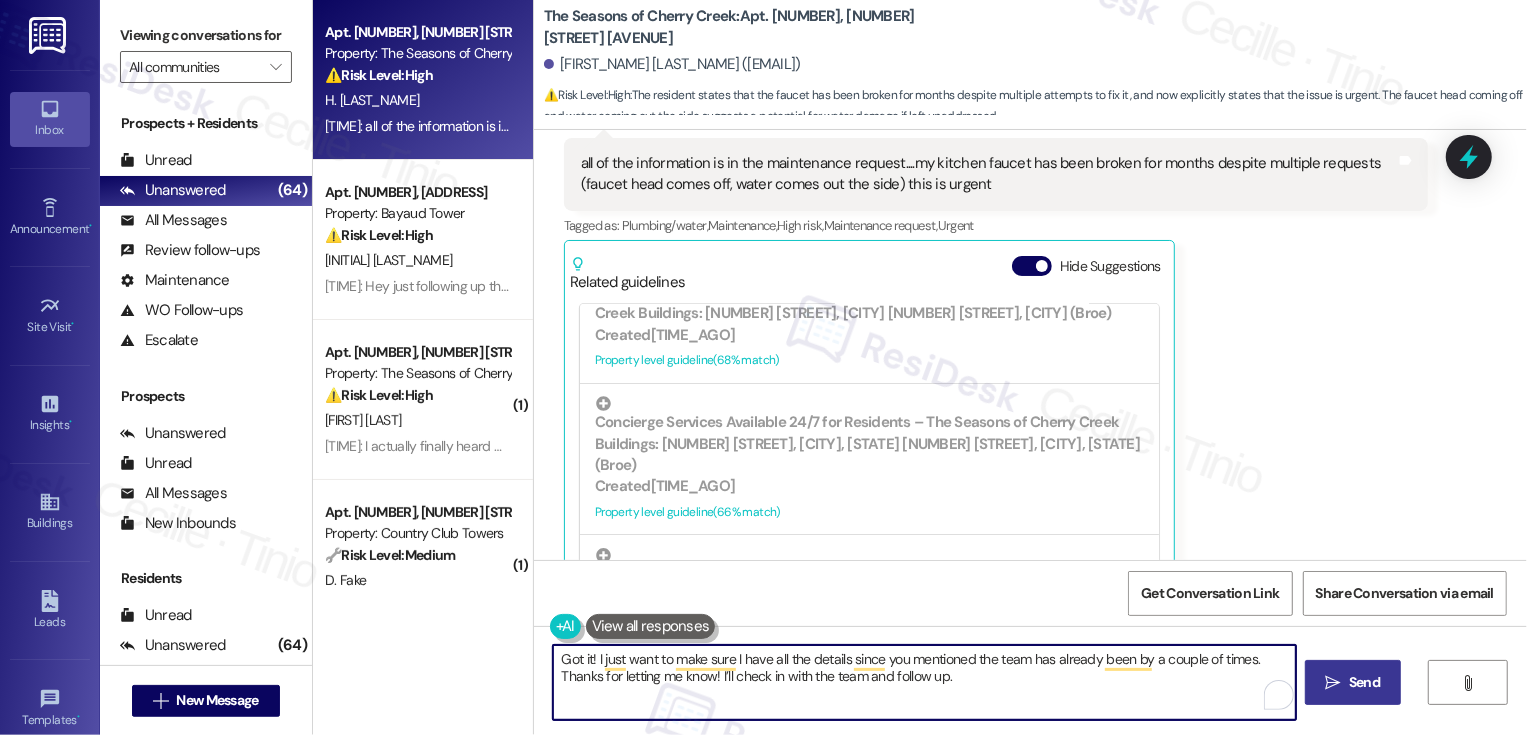 click on " Send" at bounding box center [1353, 682] 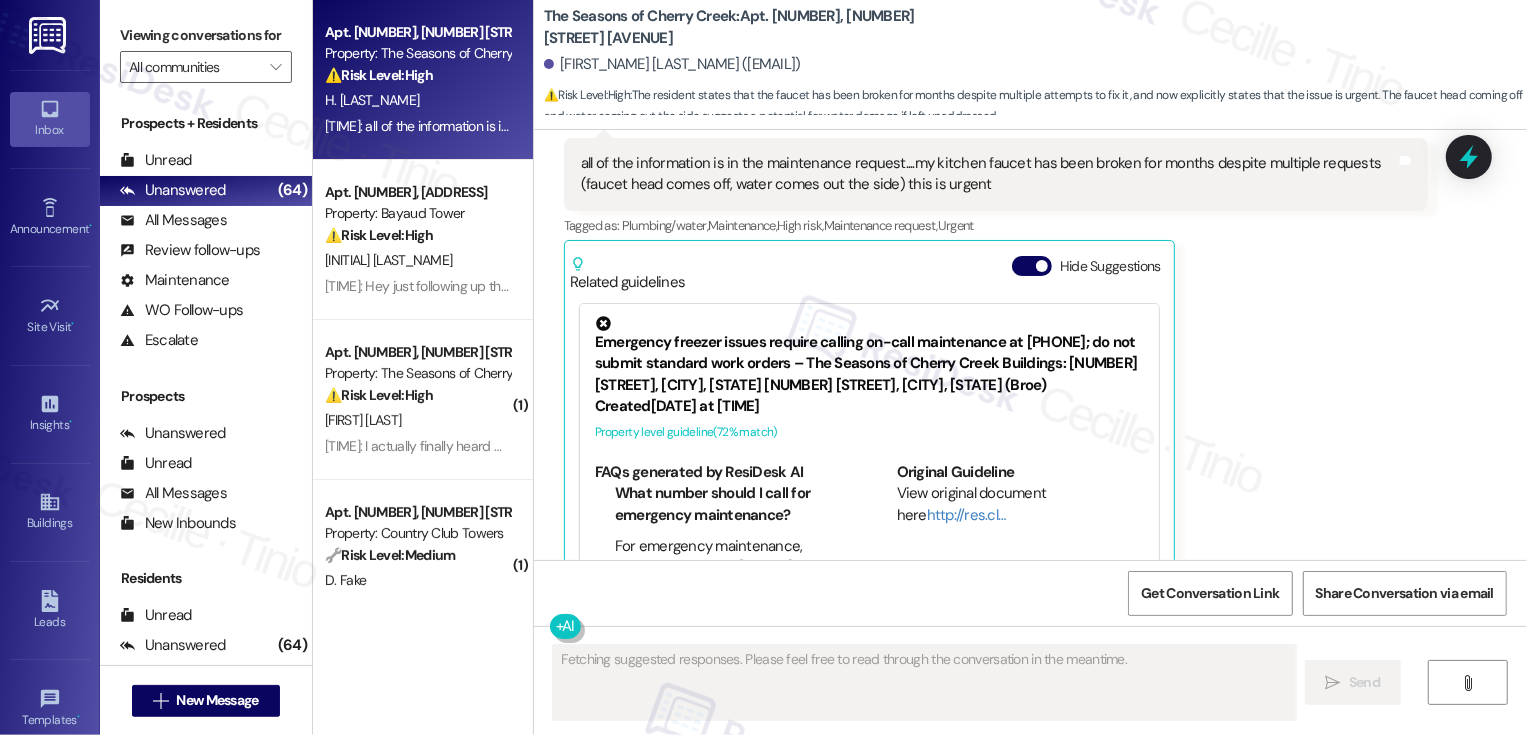 scroll, scrollTop: 988, scrollLeft: 0, axis: vertical 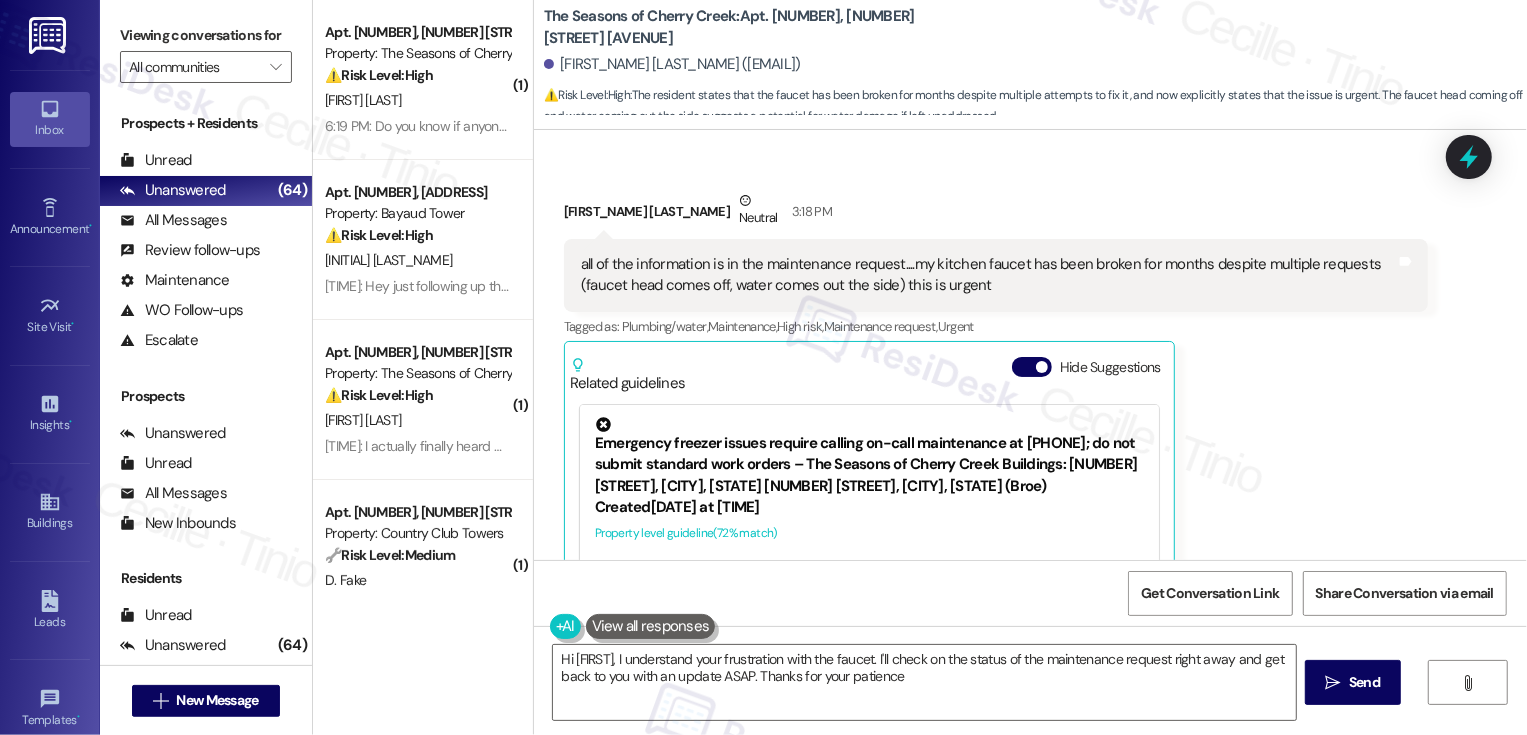 type on "Hi {{first_name}}, I understand your frustration with the faucet. I'll check on the status of the maintenance request right away and get back to you with an update ASAP. Thanks for your patience!" 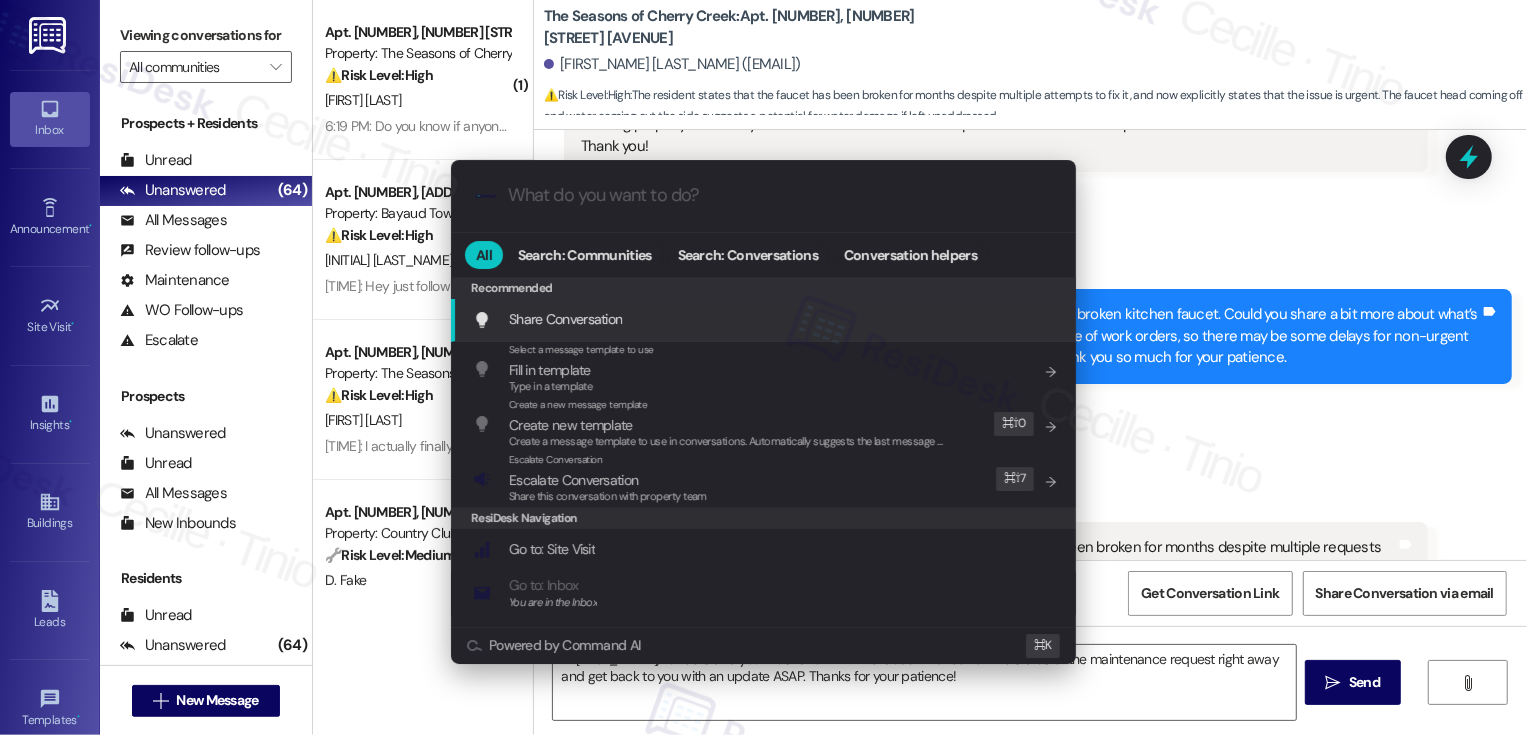 scroll, scrollTop: 548, scrollLeft: 0, axis: vertical 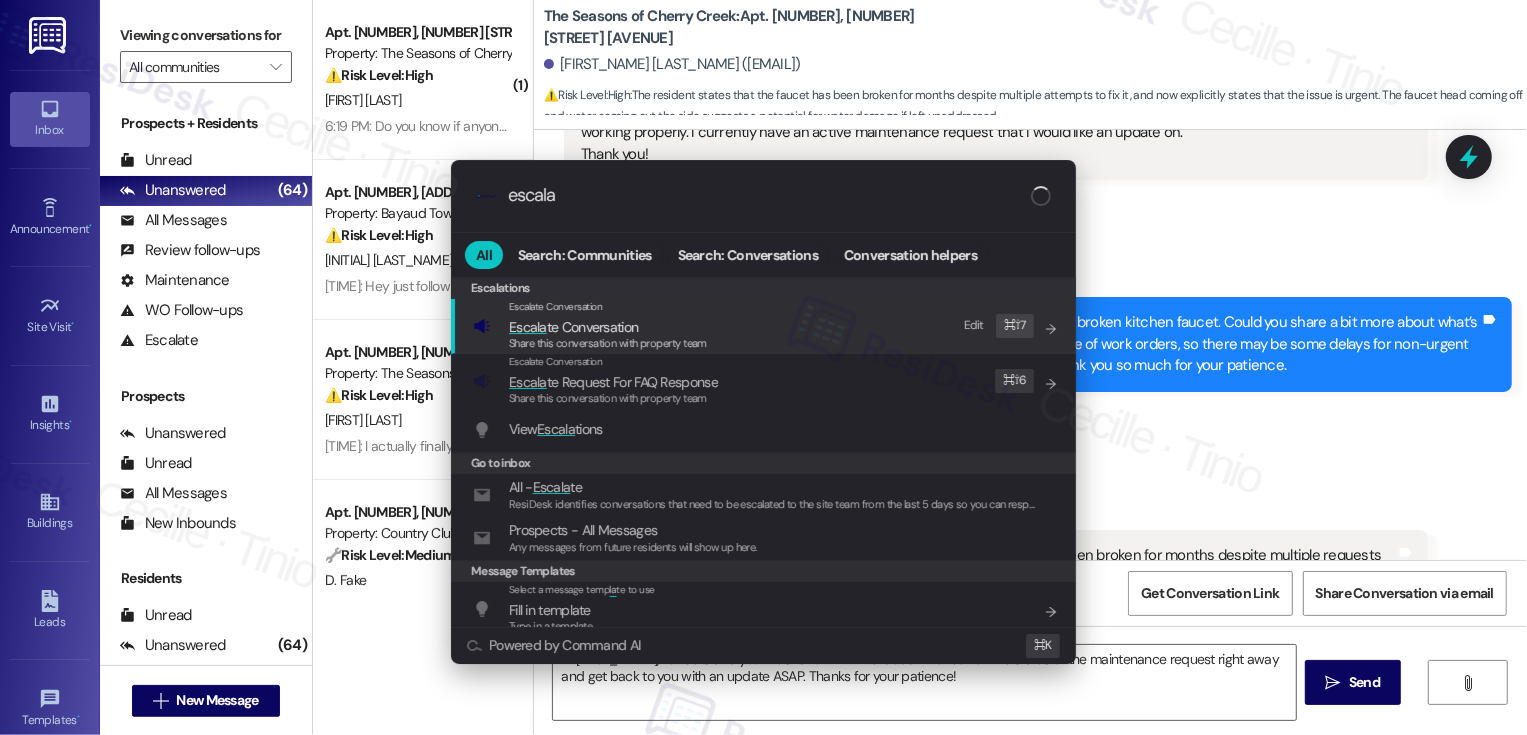 click on ".cls-1{fill:#0a055f;}.cls-2{fill:#0cc4c4;} resideskLogoBlueOrange escala All Search: Communities Search: Conversations Conversation helpers Escalations Escalations Escalate Conversation Escala te Conversation Share this conversation with property team Edit ⌘ ⇧ 7 Escalate Conversation Escala te Request For FAQ Response Share this conversation with property team Edit ⌘ ⇧ 6 View  Escala tions Add shortcut Go to inbox All -  Escala te ResiDesk identifies conversations that need to be escalated to the site team from the last 5 days so you can respond to them. Prospects - All Messages Any messages from future residents will show up here. Message Templates Select a message temp la te to use Fill in template Type in a template Add shortcut Search: Communities No results Search: Templates No results Powered by Command AI ⌘ K" at bounding box center [763, 367] 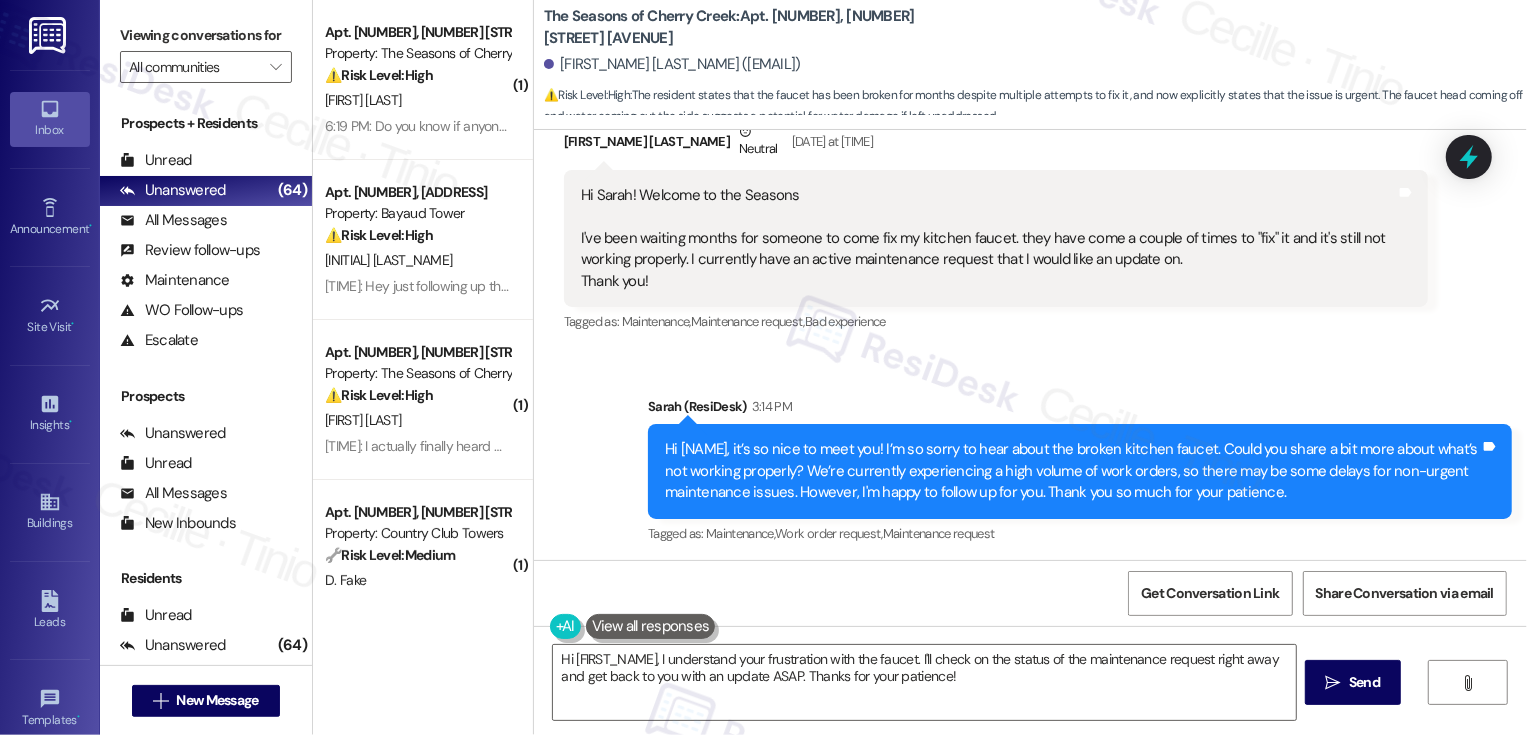 scroll, scrollTop: 394, scrollLeft: 0, axis: vertical 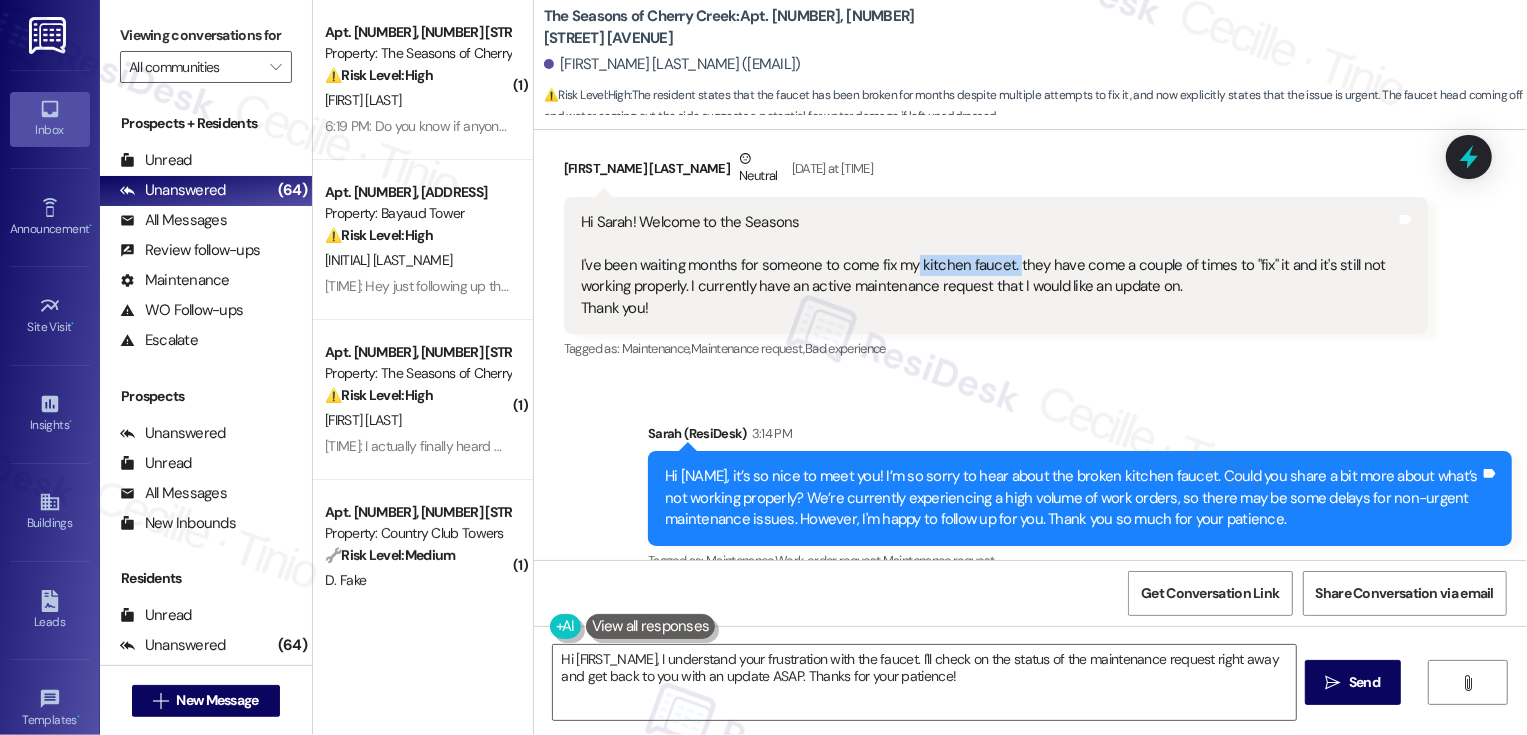 drag, startPoint x: 900, startPoint y: 264, endPoint x: 996, endPoint y: 267, distance: 96.04687 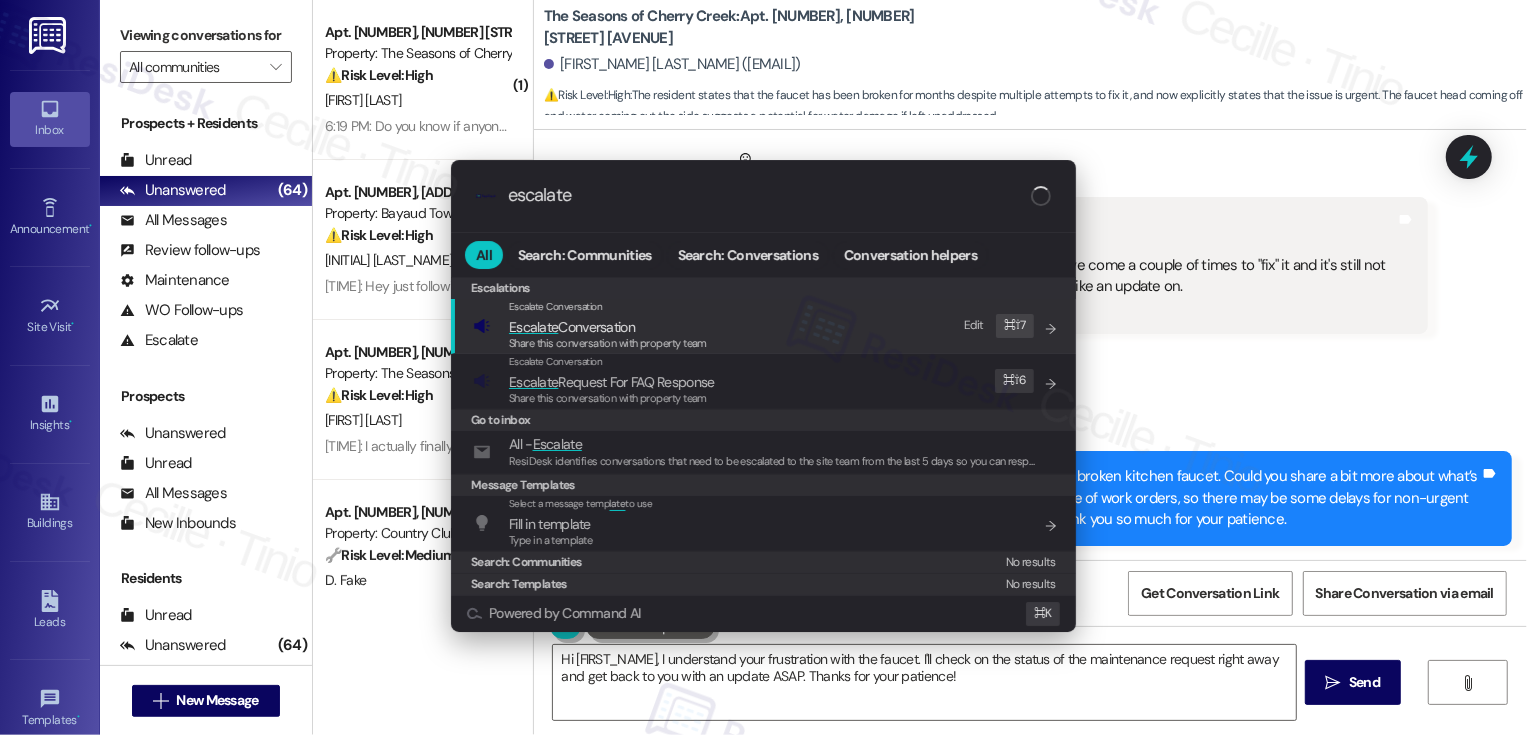 type on "escalate" 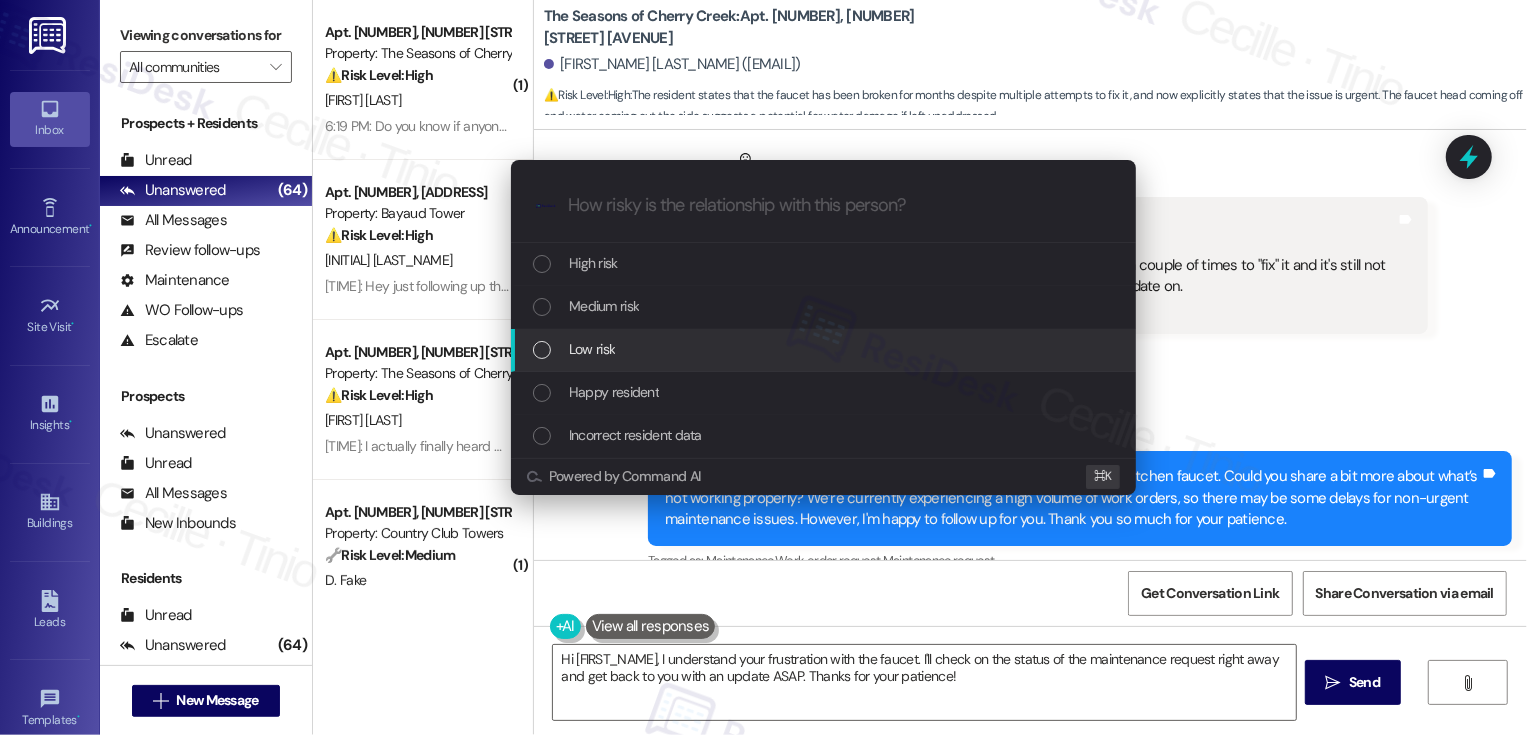 click on "Low risk" at bounding box center (592, 349) 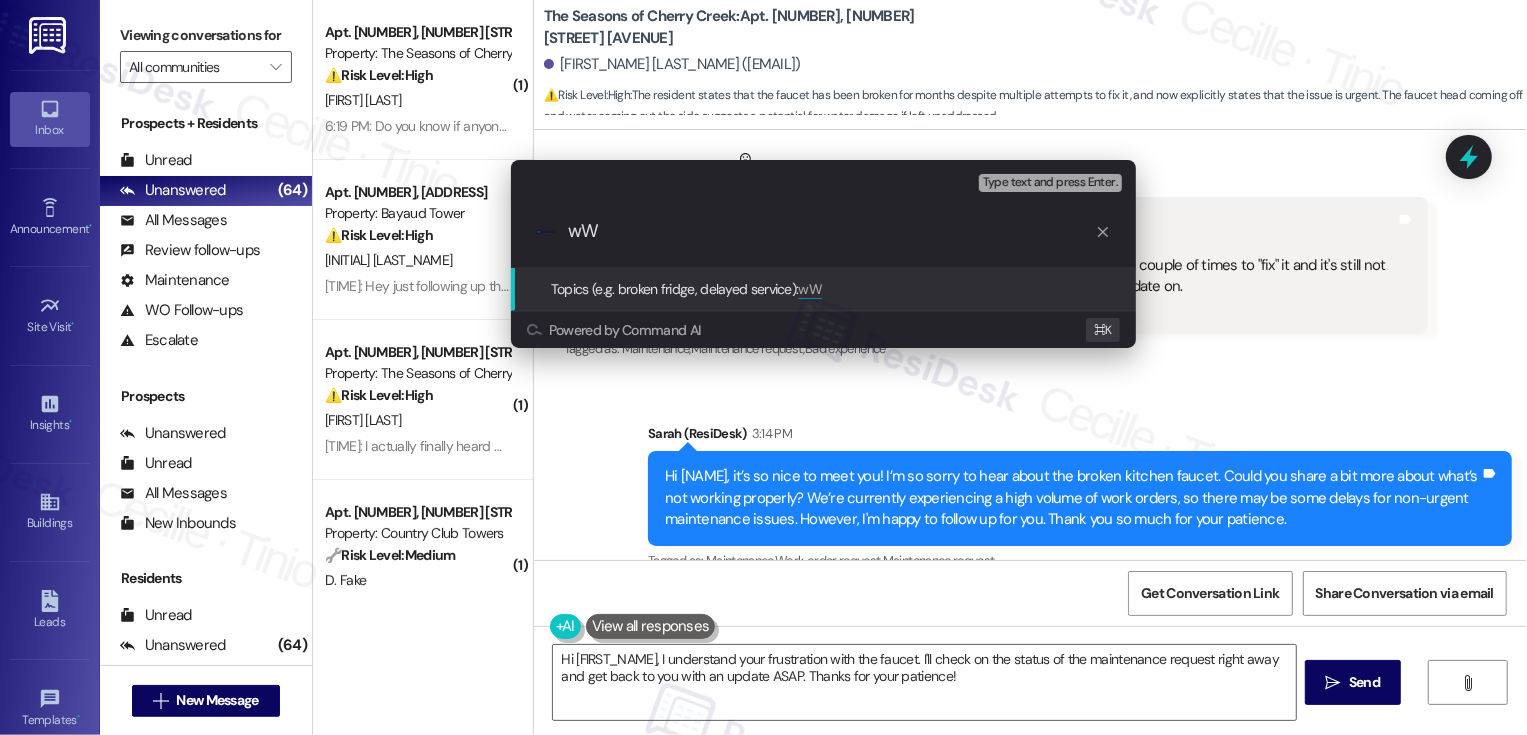 type on "w" 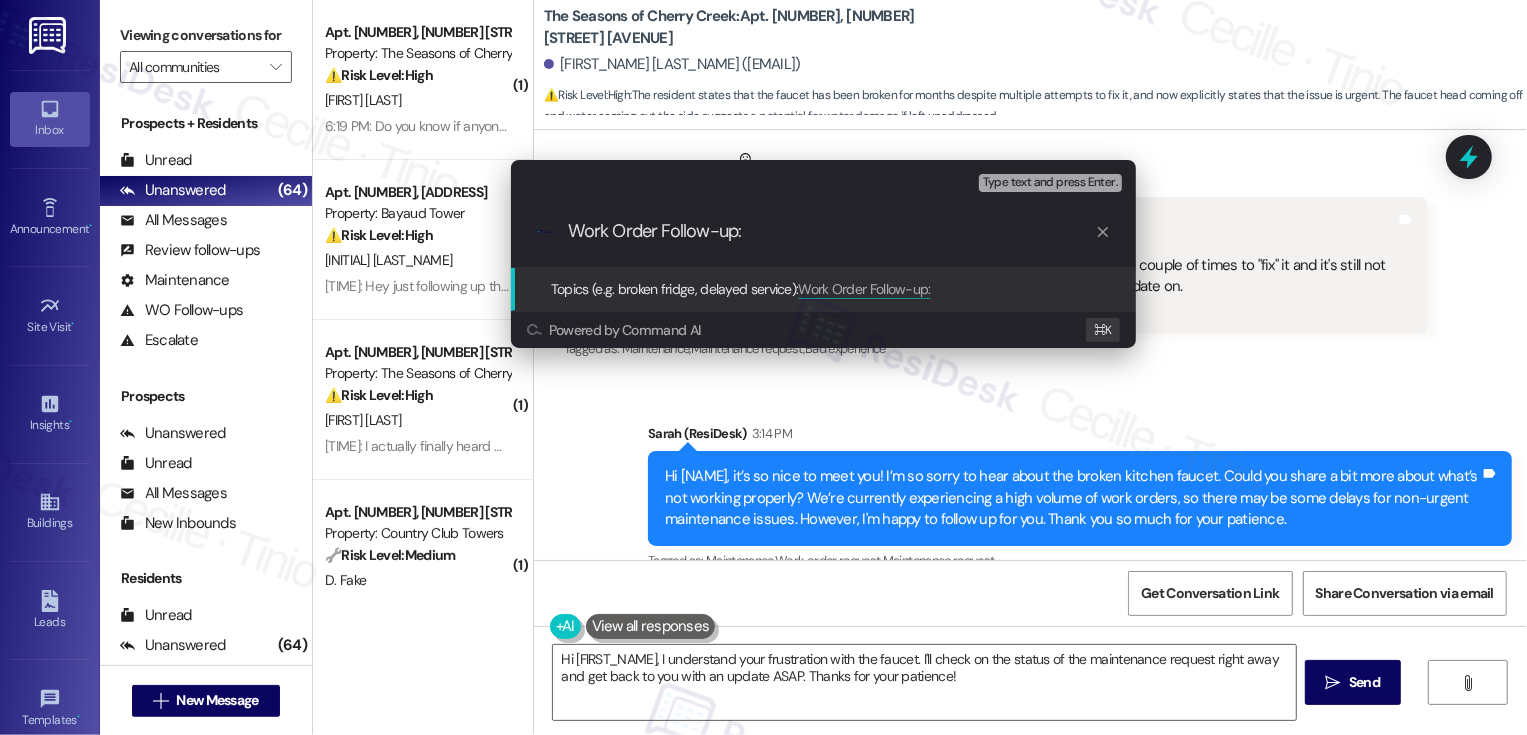 paste on "kitchen faucet." 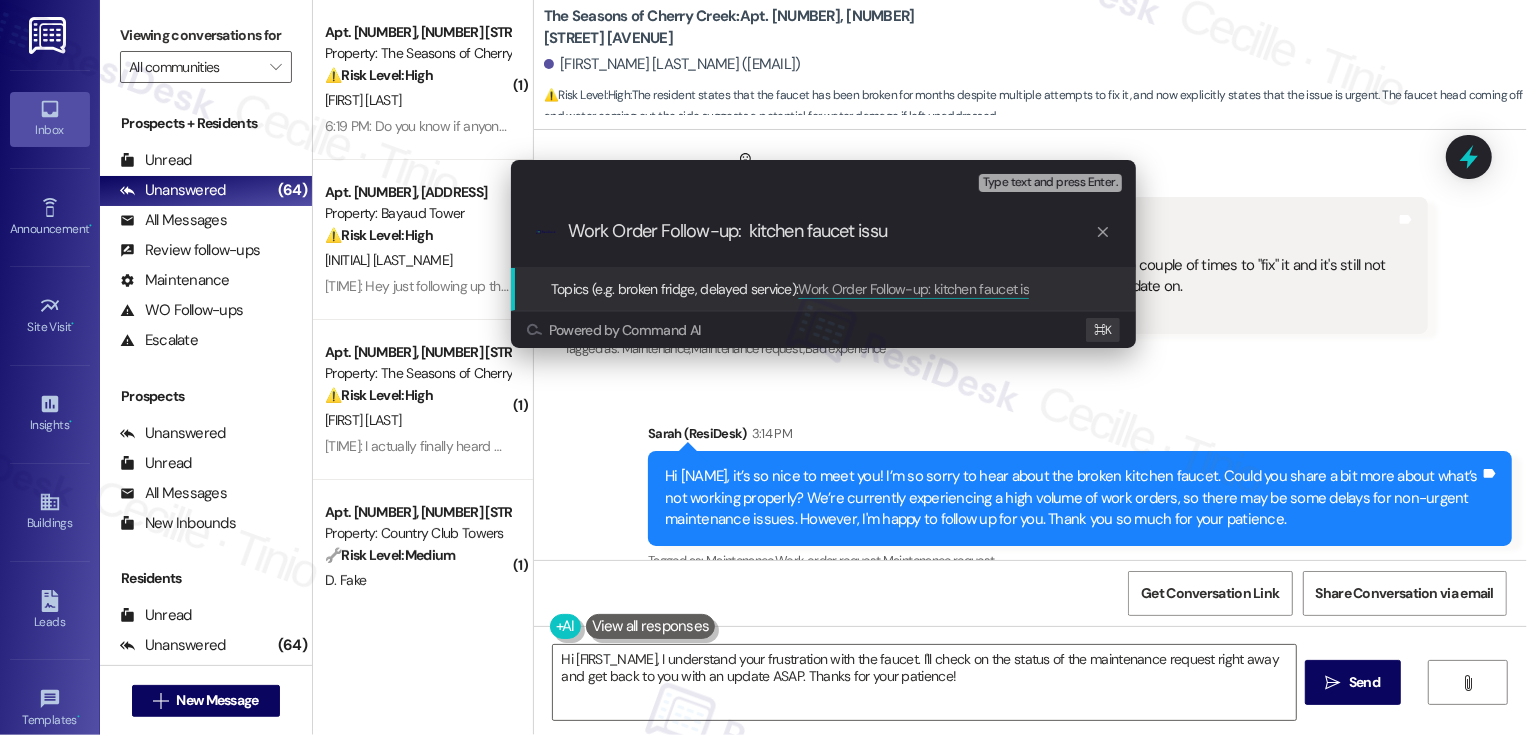 type on "Work Order Follow-up:  kitchen faucet issue" 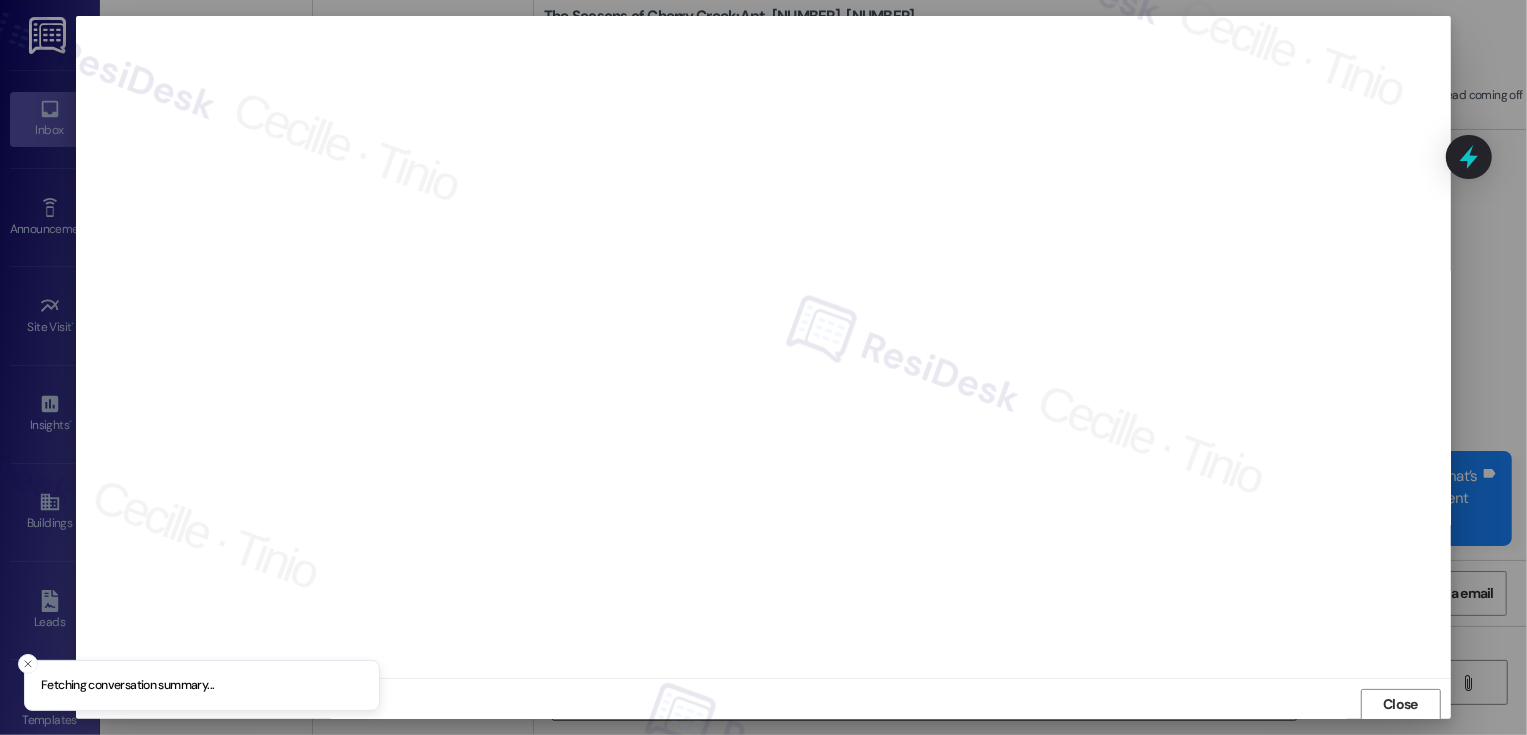 scroll, scrollTop: 1, scrollLeft: 0, axis: vertical 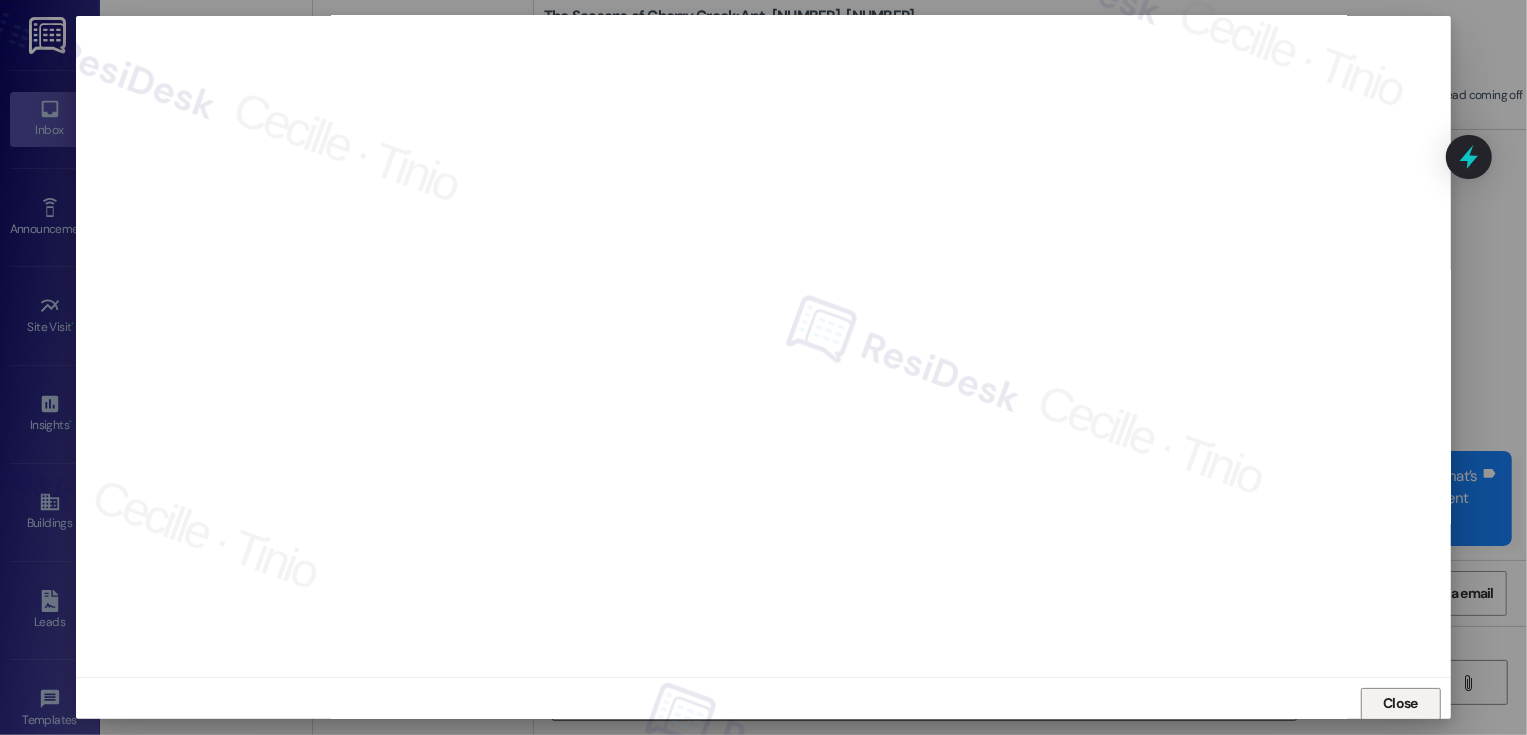 click on "Close" at bounding box center (1401, 704) 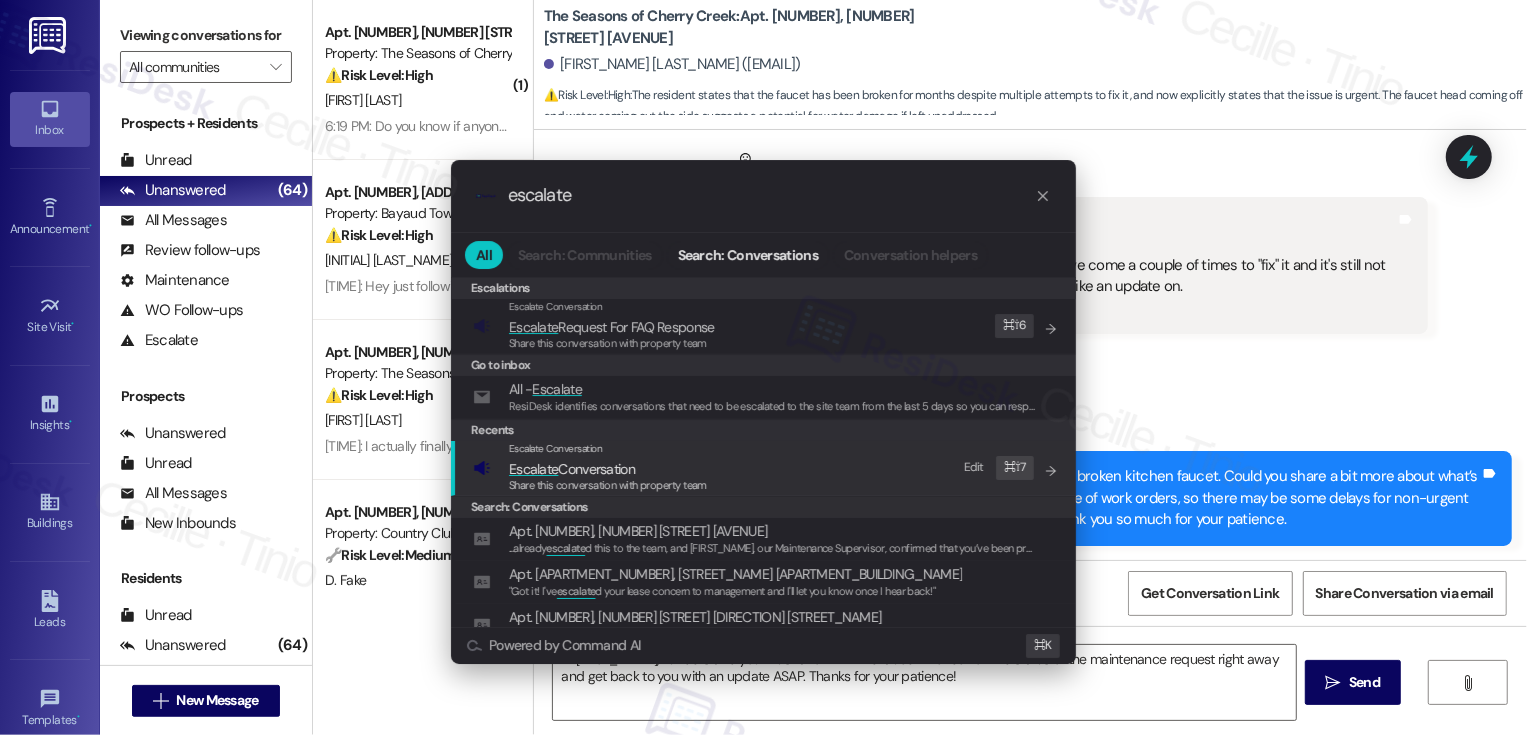 type on "escalate" 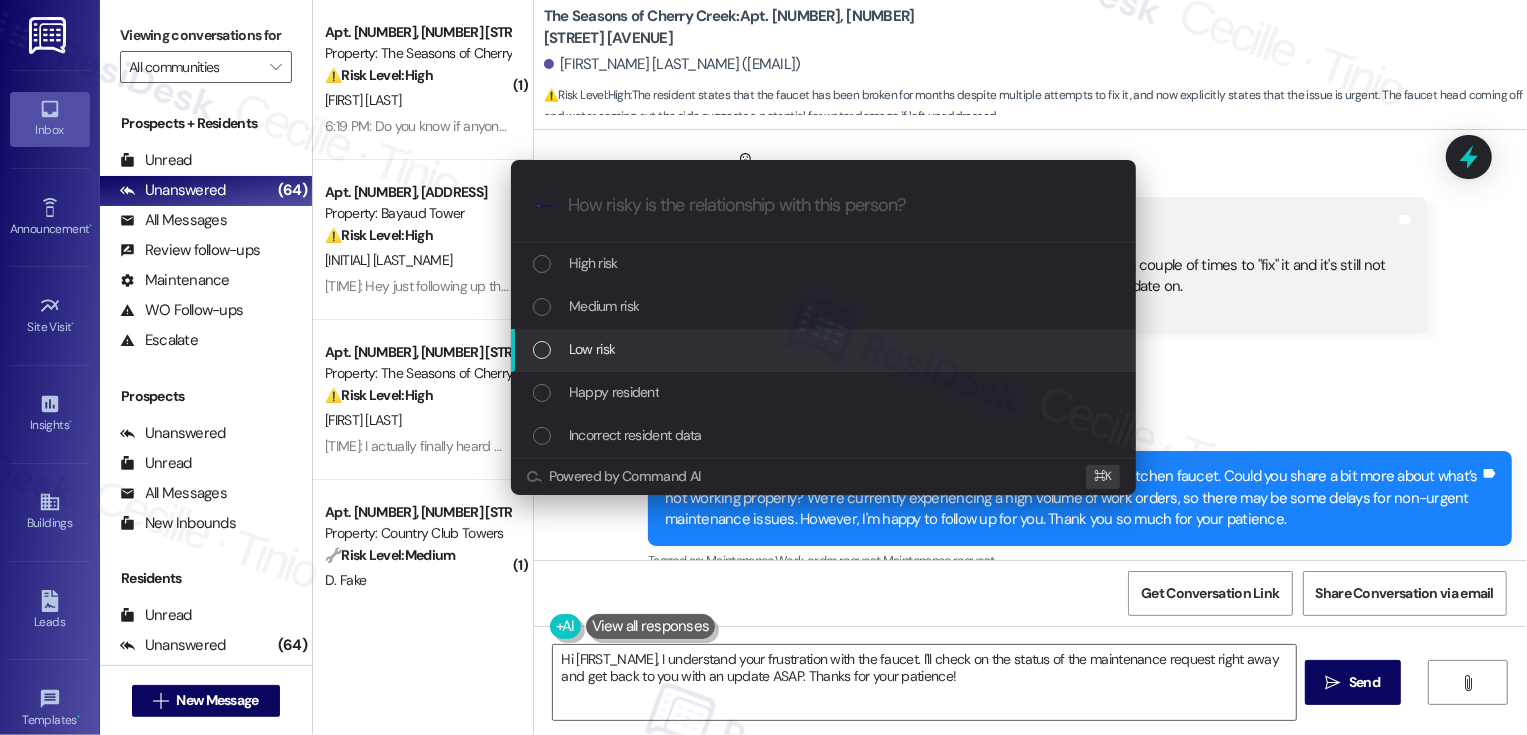 click on "Low risk" at bounding box center [592, 349] 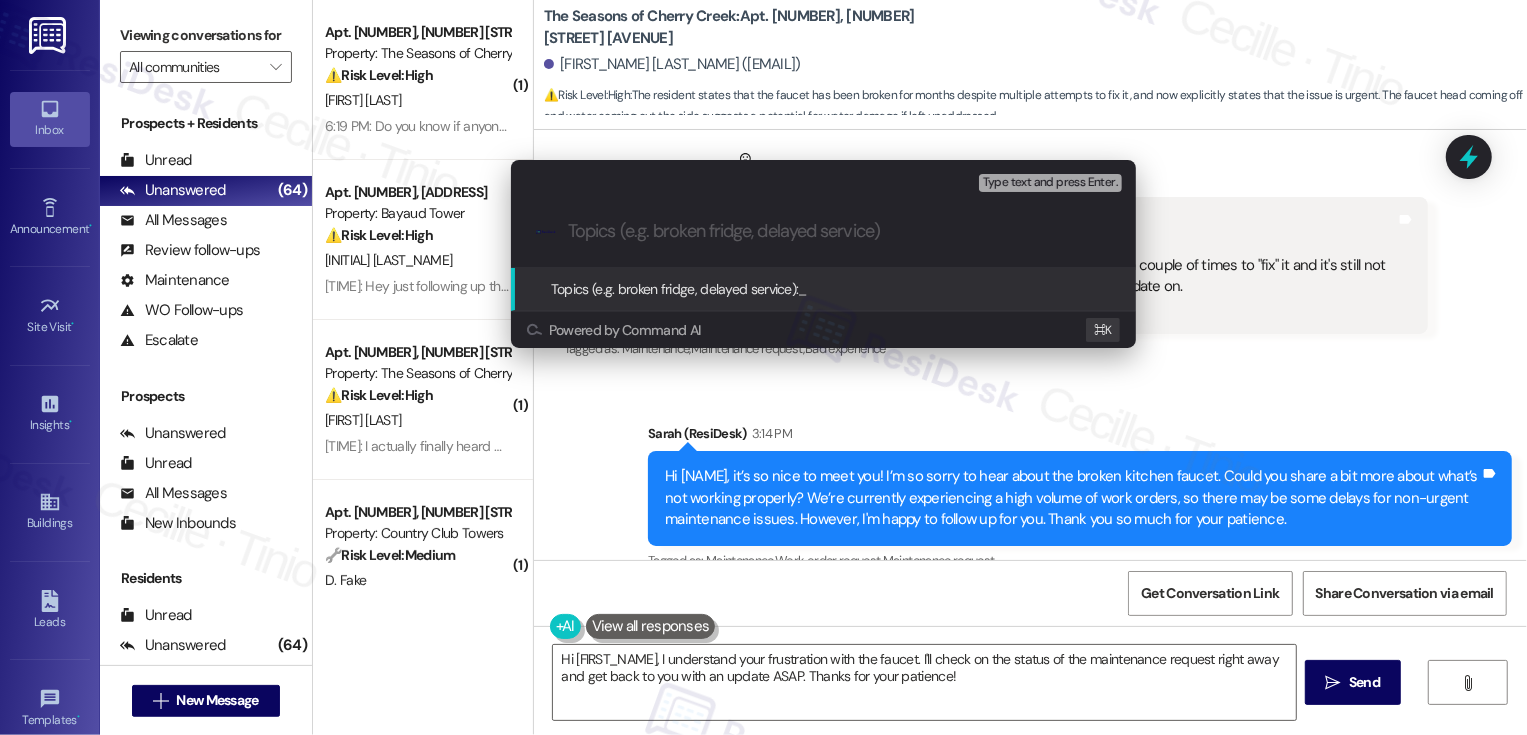 paste on "Work Order Follow-up:  kitchen faucet issue" 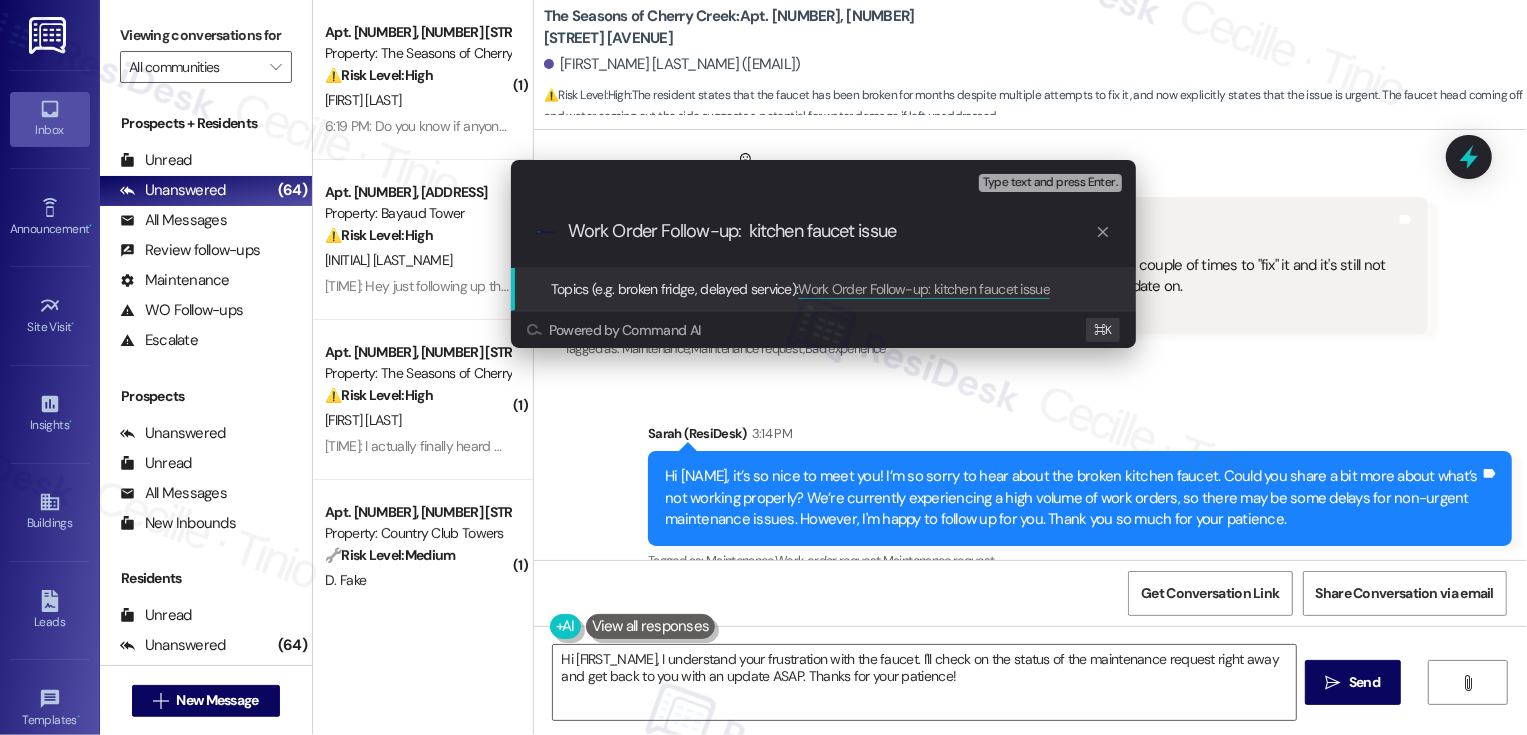 type 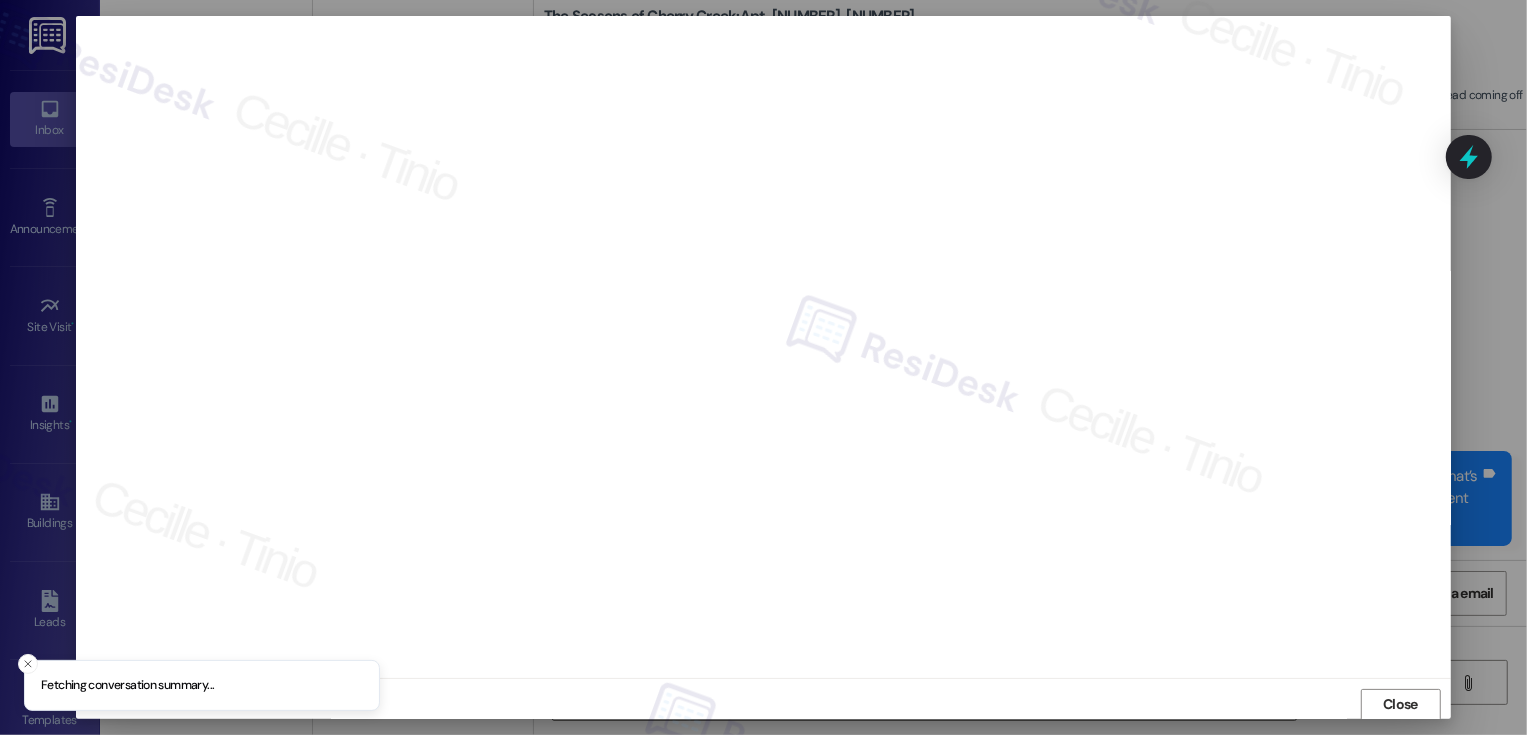 scroll, scrollTop: 1, scrollLeft: 0, axis: vertical 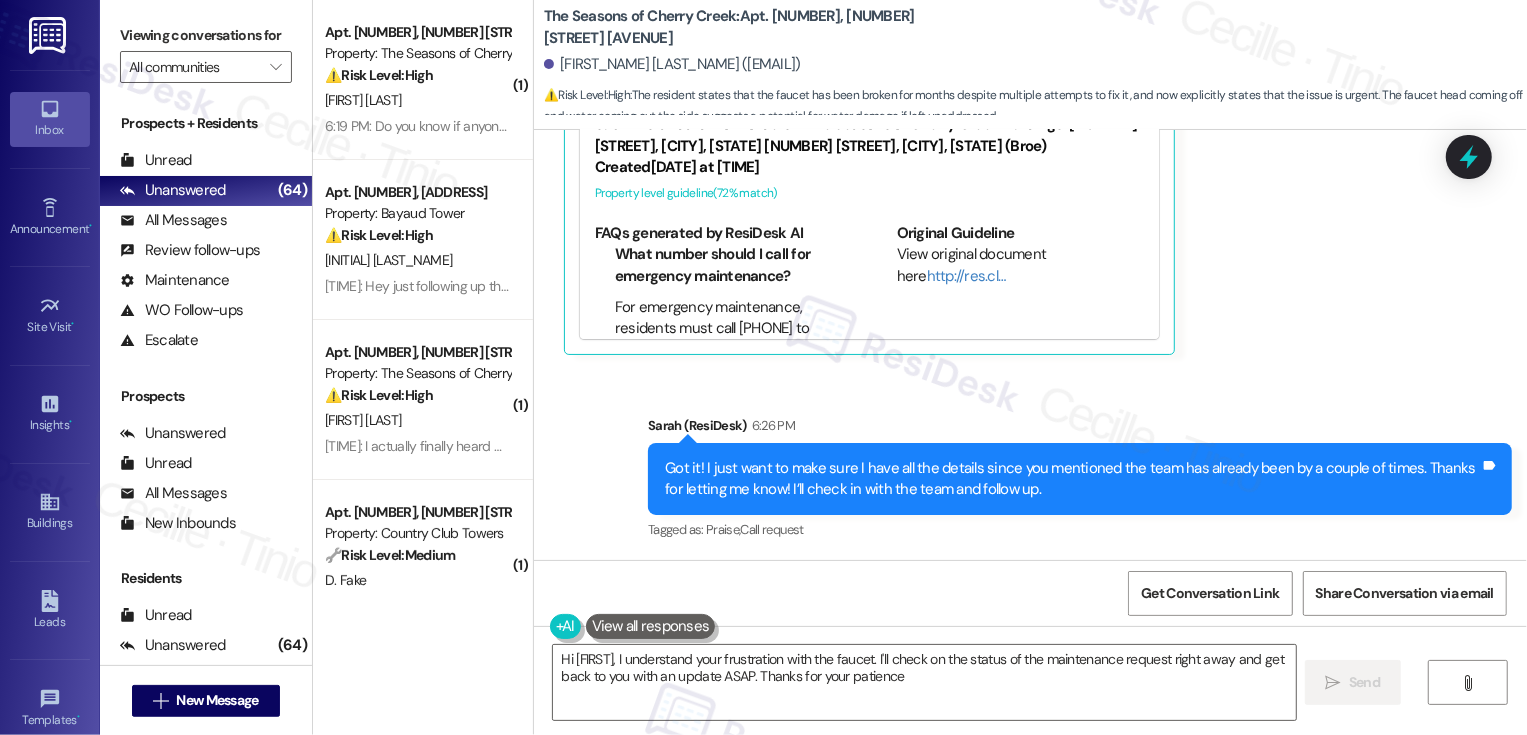type on "Hi {{first_name}}, I understand your frustration with the faucet. I'll check on the status of the maintenance request right away and get back to you with an update ASAP. Thanks for your patience!" 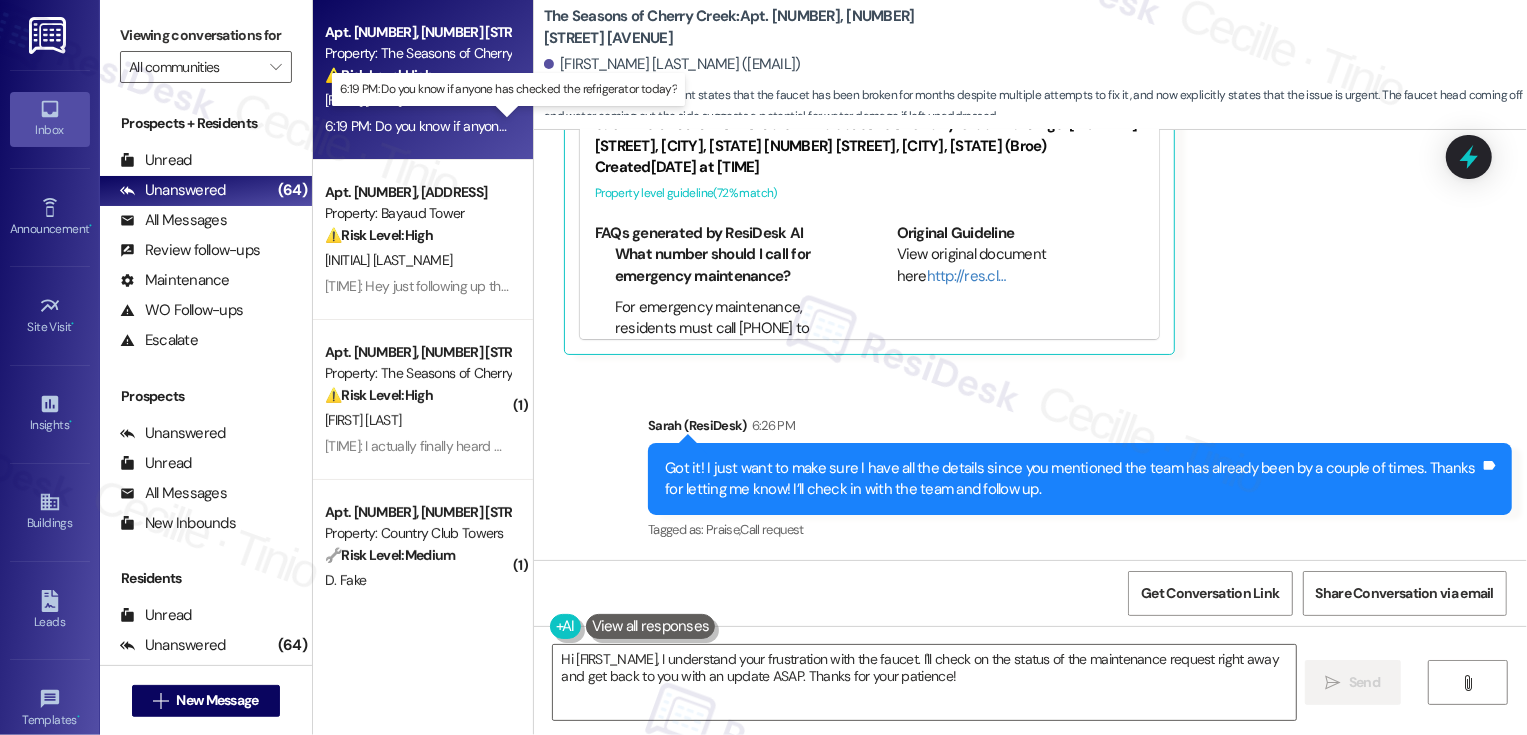 click on "6:19 PM: Do you know if anyone has checked the refrigerator today? 6:19 PM: Do you know if anyone has checked the refrigerator today?" at bounding box center [521, 126] 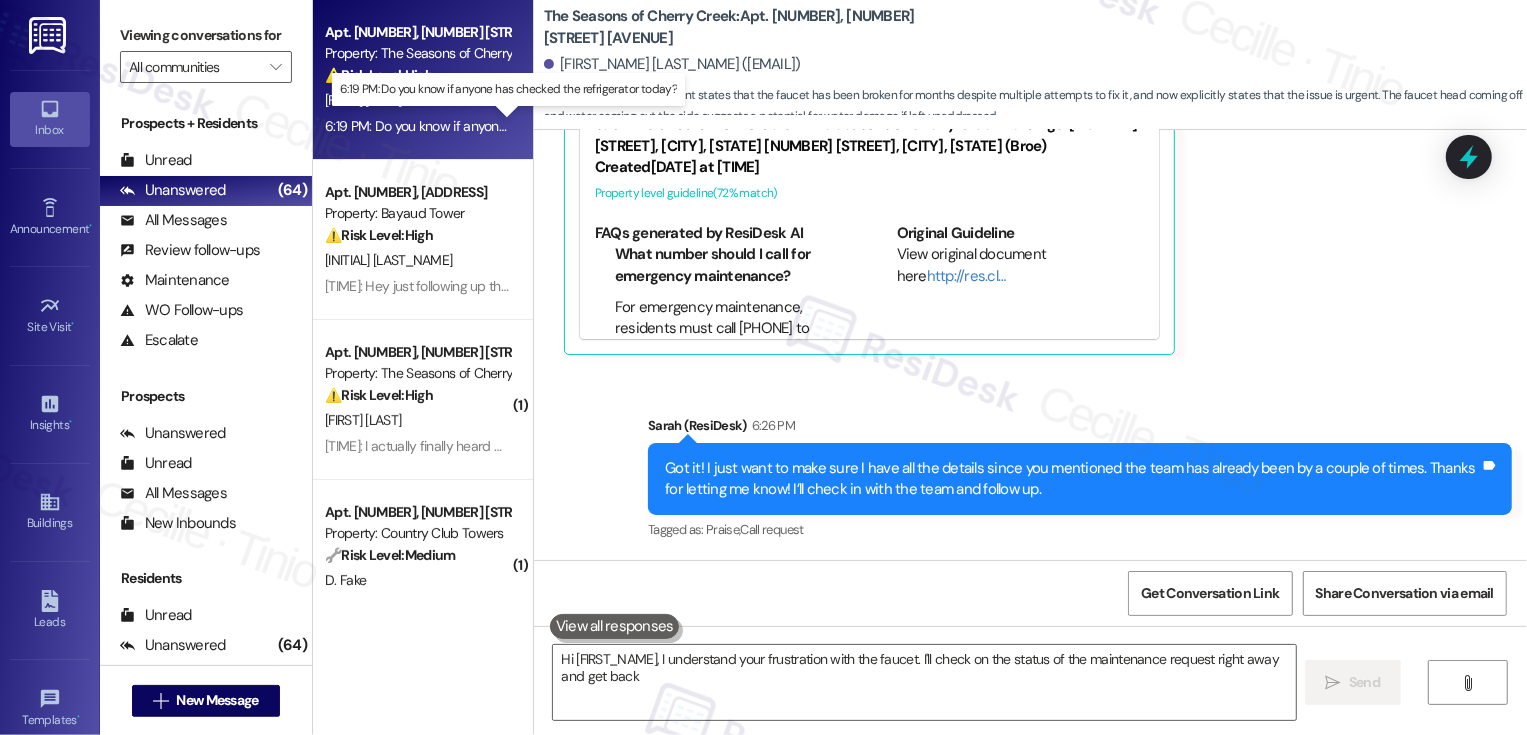 type on "Hi {{first_name}}, I understand your frustration with the faucet. I'll check on the status of the maintenance request right away and get back to" 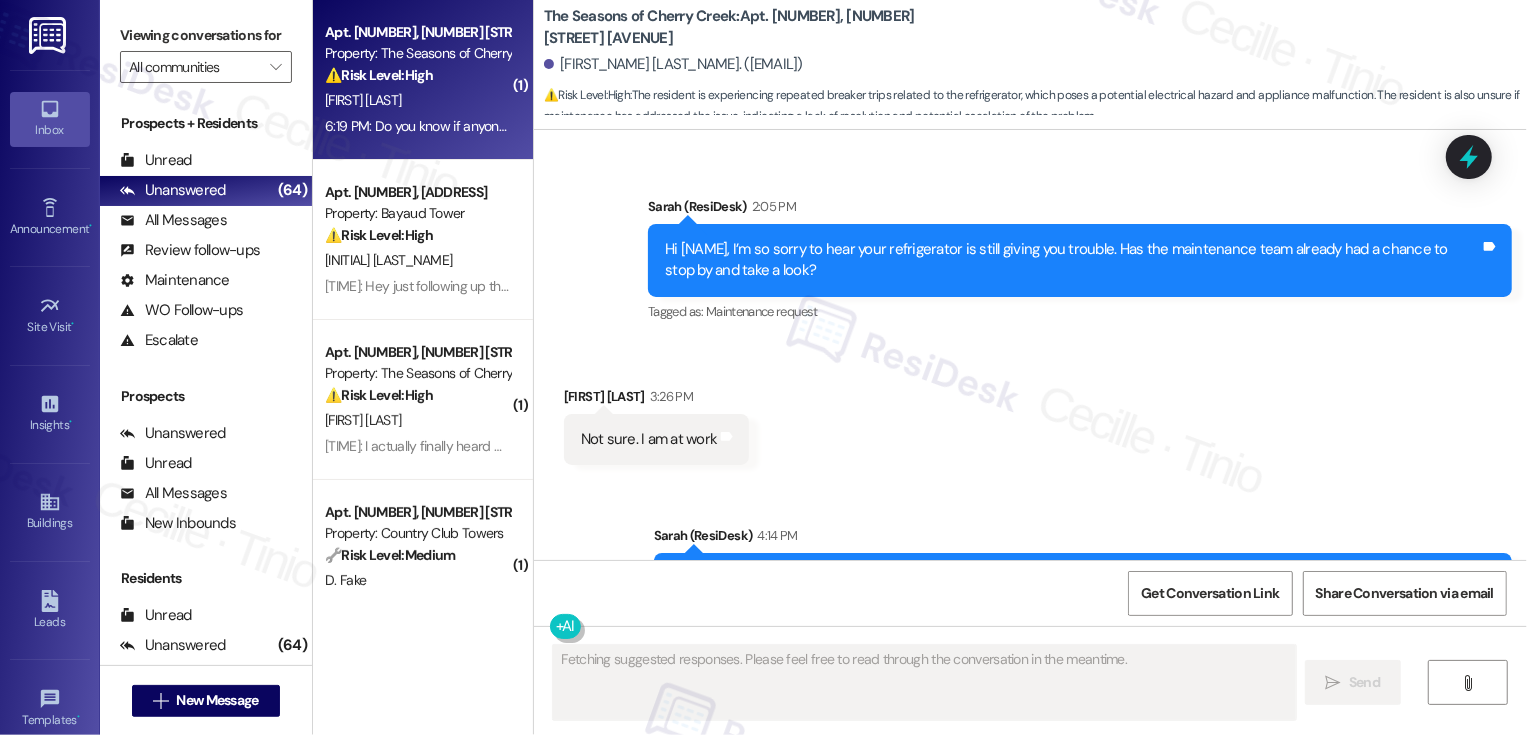 scroll, scrollTop: 4090, scrollLeft: 0, axis: vertical 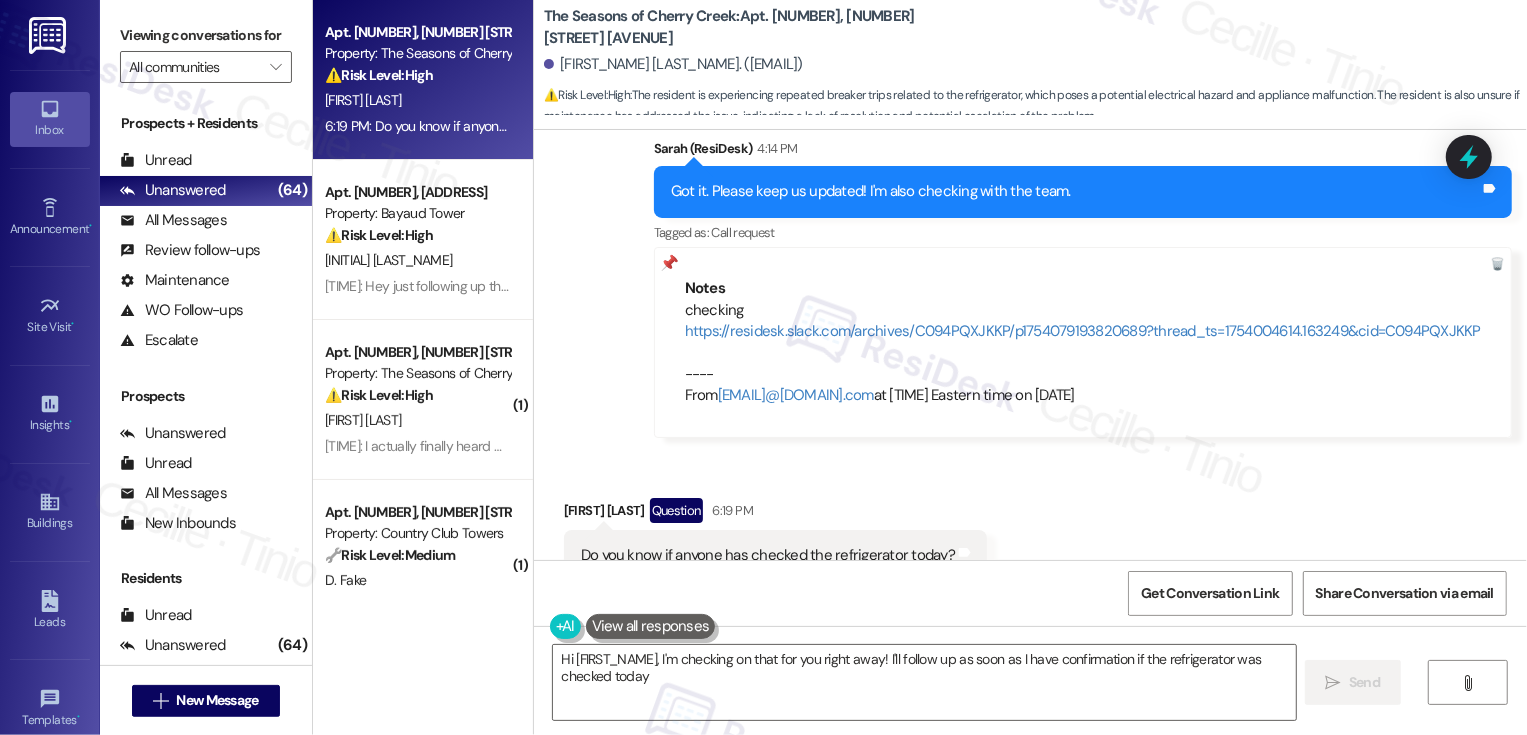type on "Hi {{first_name}}, I'm checking on that for you right away! I'll follow up as soon as I have confirmation if the refrigerator was checked today." 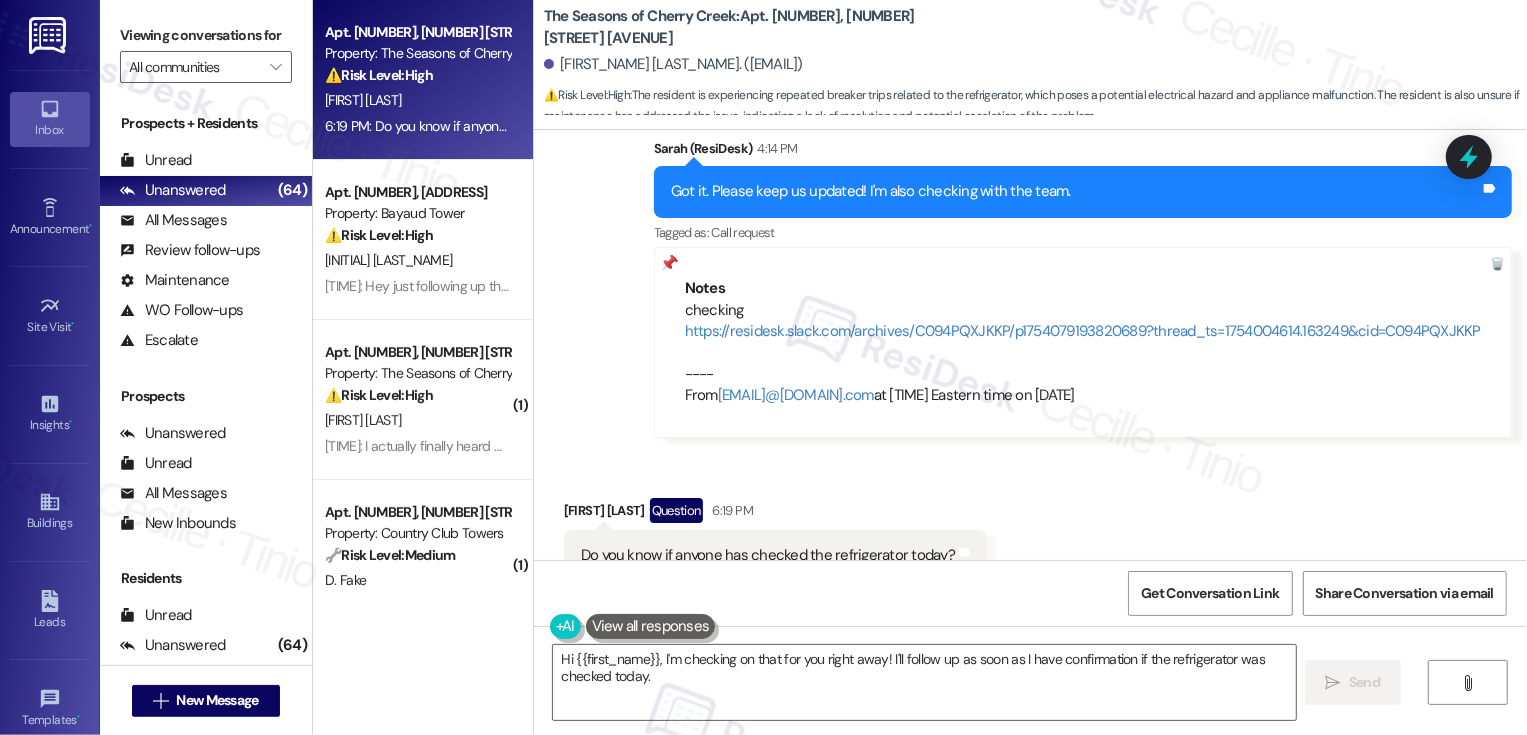 click on "Received via SMS Trevor Bain Question 6:19 PM Do you know if anyone has checked the refrigerator today? Tags and notes Tagged as:   Maintenance request Click to highlight conversations about Maintenance request" at bounding box center (1030, 539) 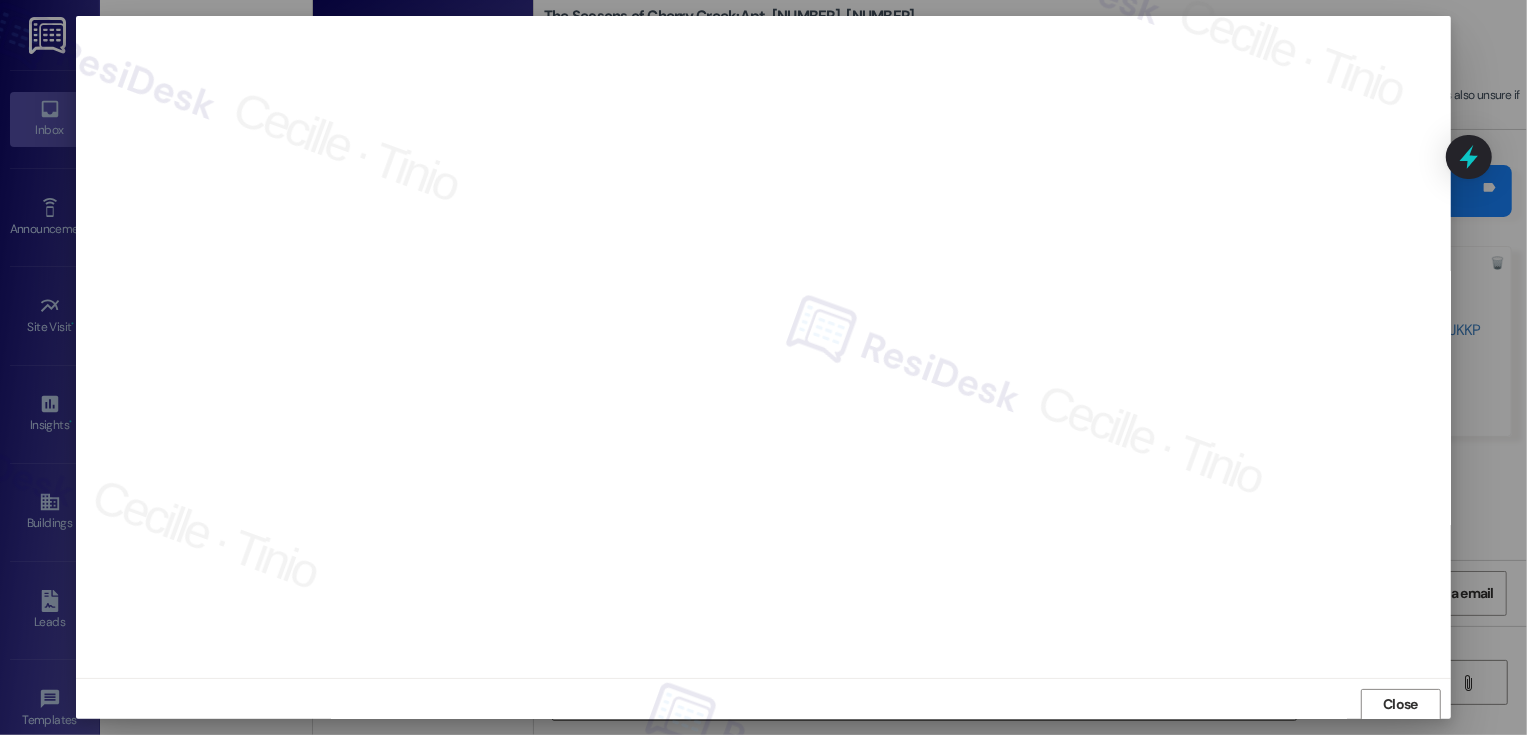 scroll, scrollTop: 1, scrollLeft: 0, axis: vertical 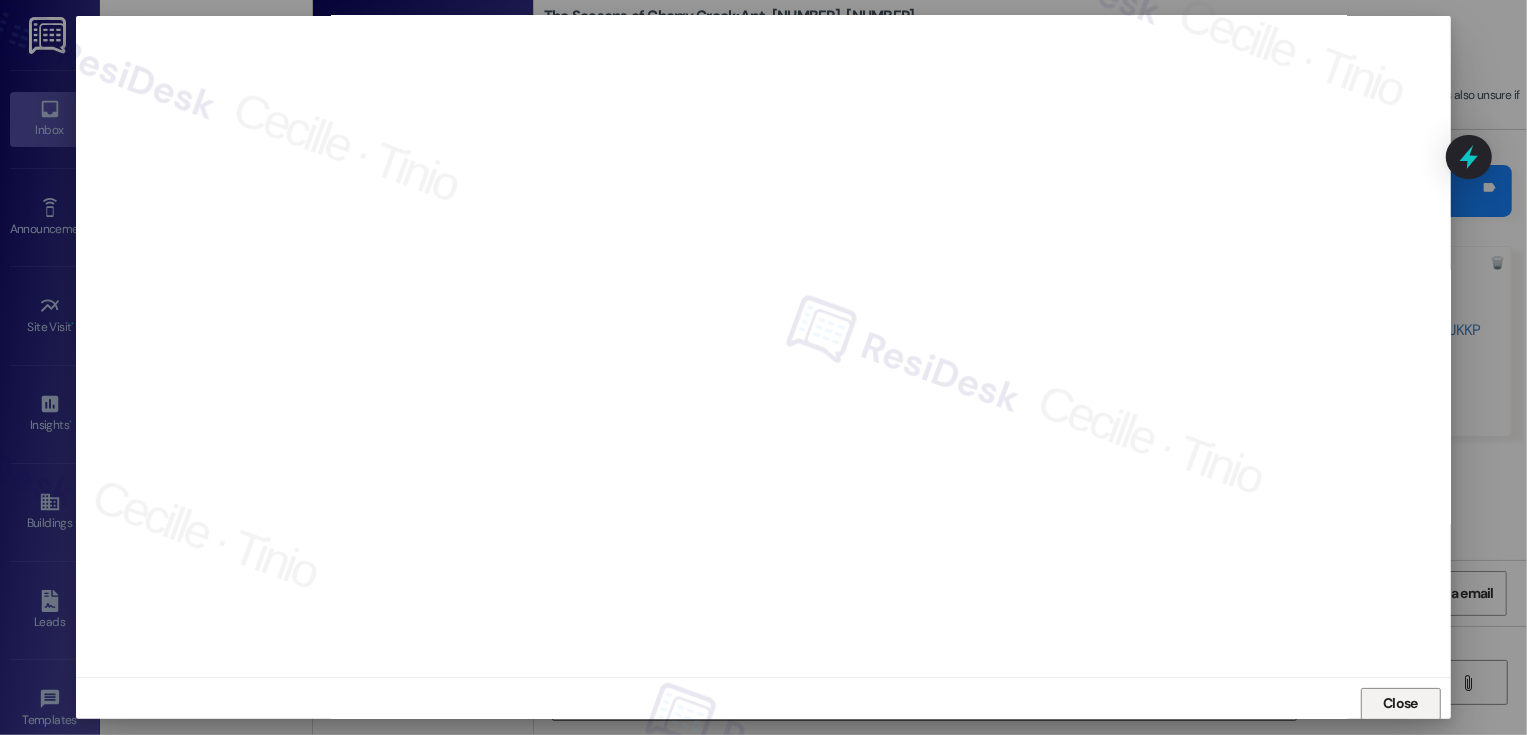 click on "Close" at bounding box center (1400, 703) 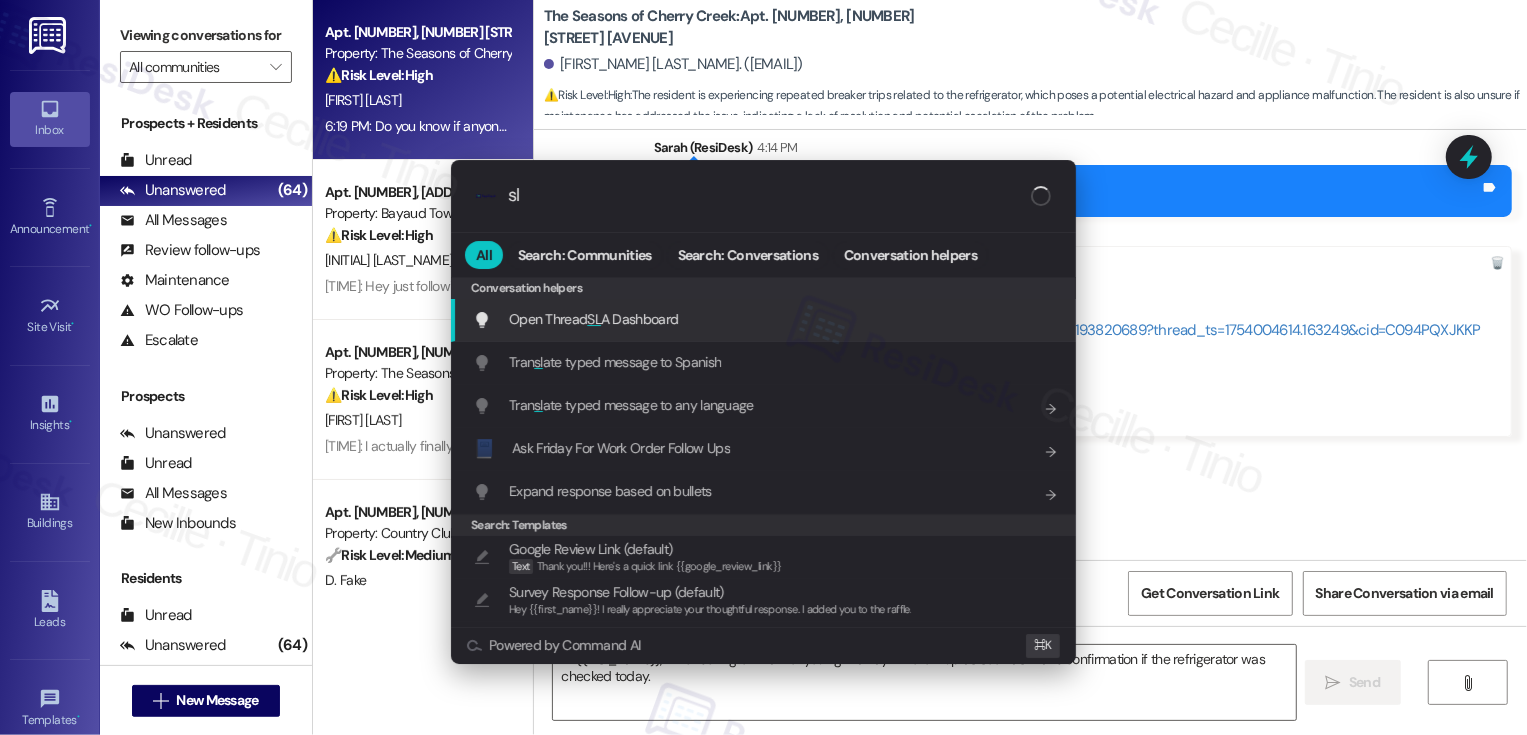 type on "sla" 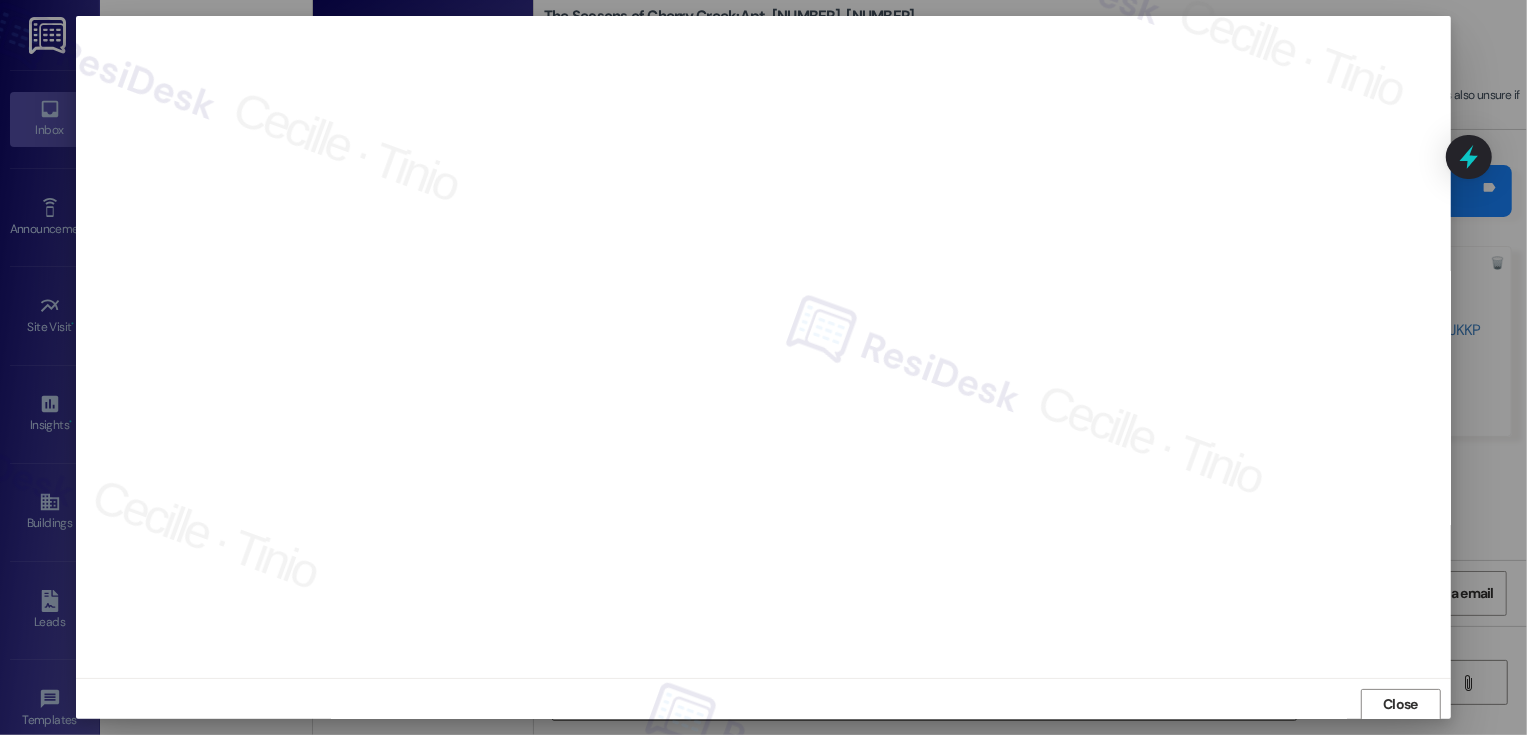 scroll, scrollTop: 1, scrollLeft: 0, axis: vertical 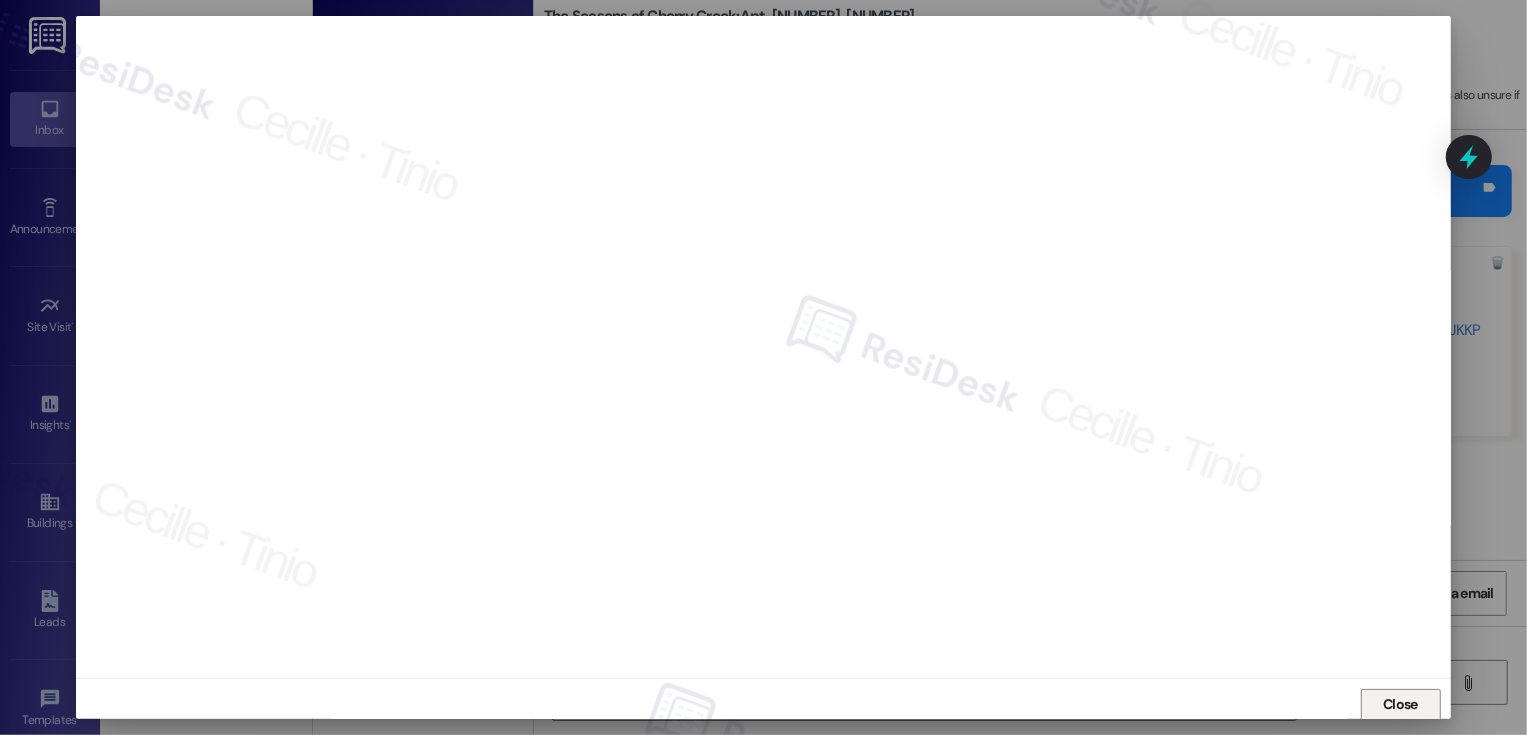 click on "Close" at bounding box center [1400, 704] 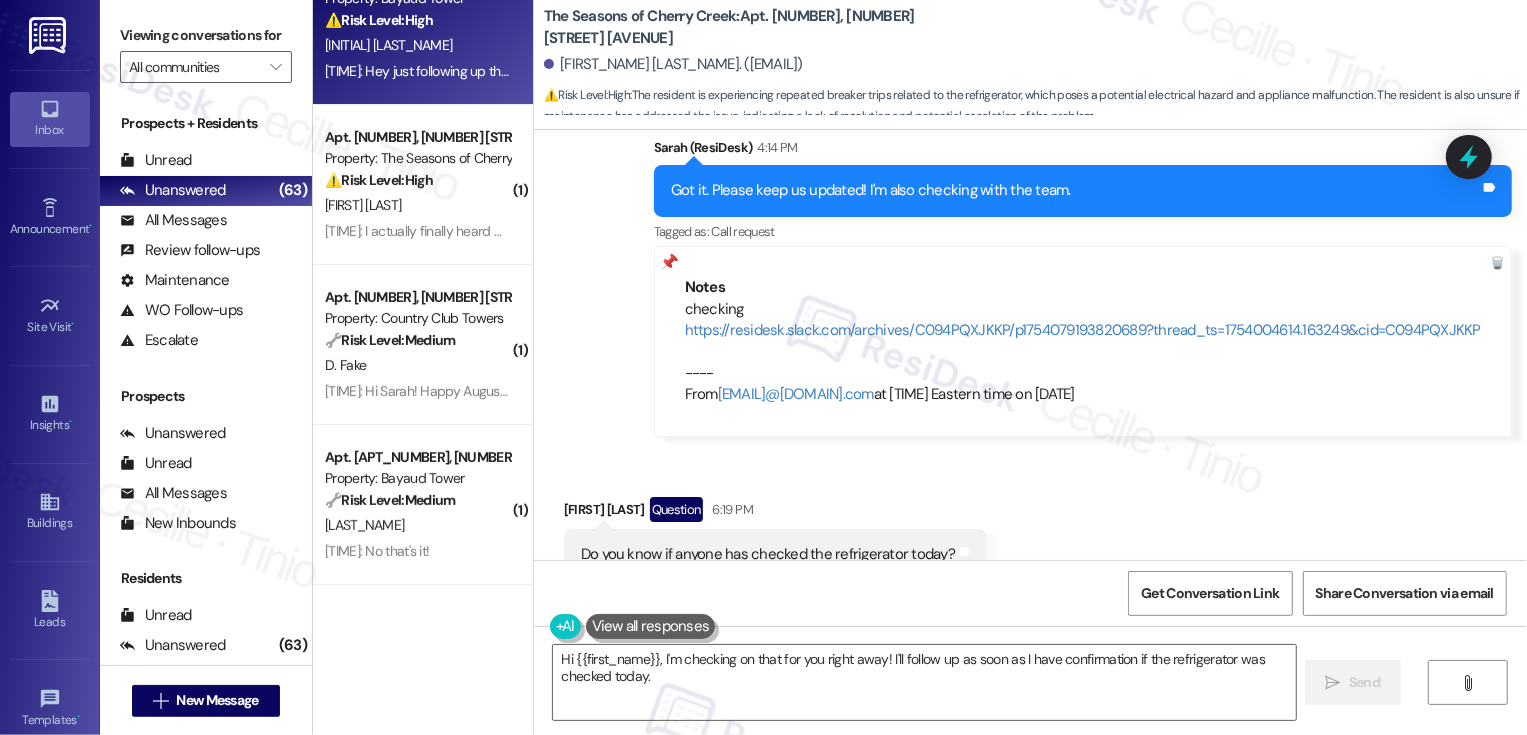 scroll, scrollTop: 351, scrollLeft: 0, axis: vertical 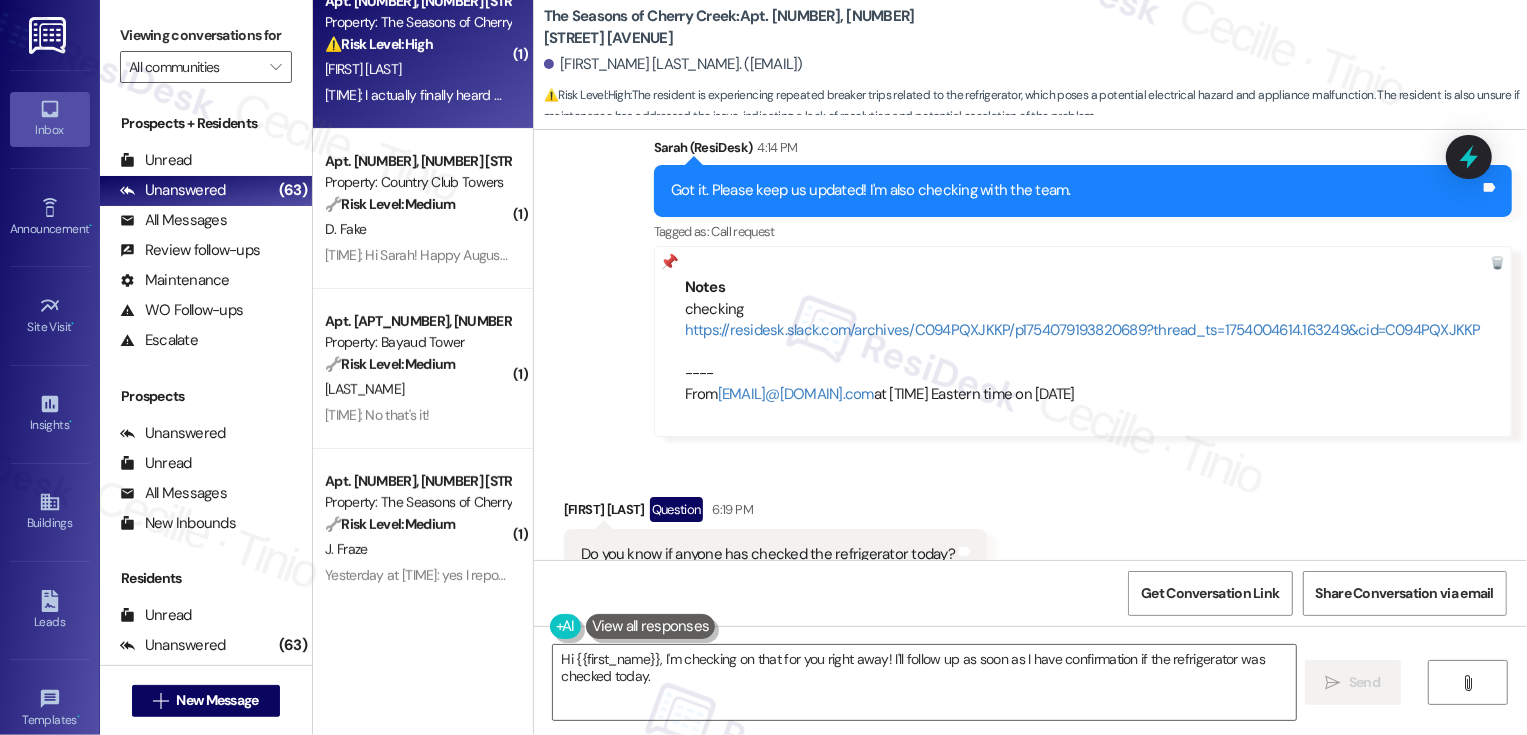 click on "10:14 AM: I actually finally heard back yesterday! Apparently they "couldnt replicate" the dryer stuff so just decided to ignore it...
So I HAVE TO TAKE PICTURES OF WHERE TO FIX...
Also I was only credited $1000 from the free month of rent. Please add the remaining $680 to my account.
Lauren also said I would get $250 crdit from my clothes being destroyed, please credit that as well 10:14 AM: I actually finally heard back yesterday! Apparently they "couldnt replicate" the dryer stuff so just decided to ignore it...
So I HAVE TO TAKE PICTURES OF WHERE TO FIX...
Also I was only credited $1000 from the free month of rent. Please add the remaining $680 to my account.
Lauren also said I would get $250 crdit from my clothes being destroyed, please credit that as well" at bounding box center (1477, 95) 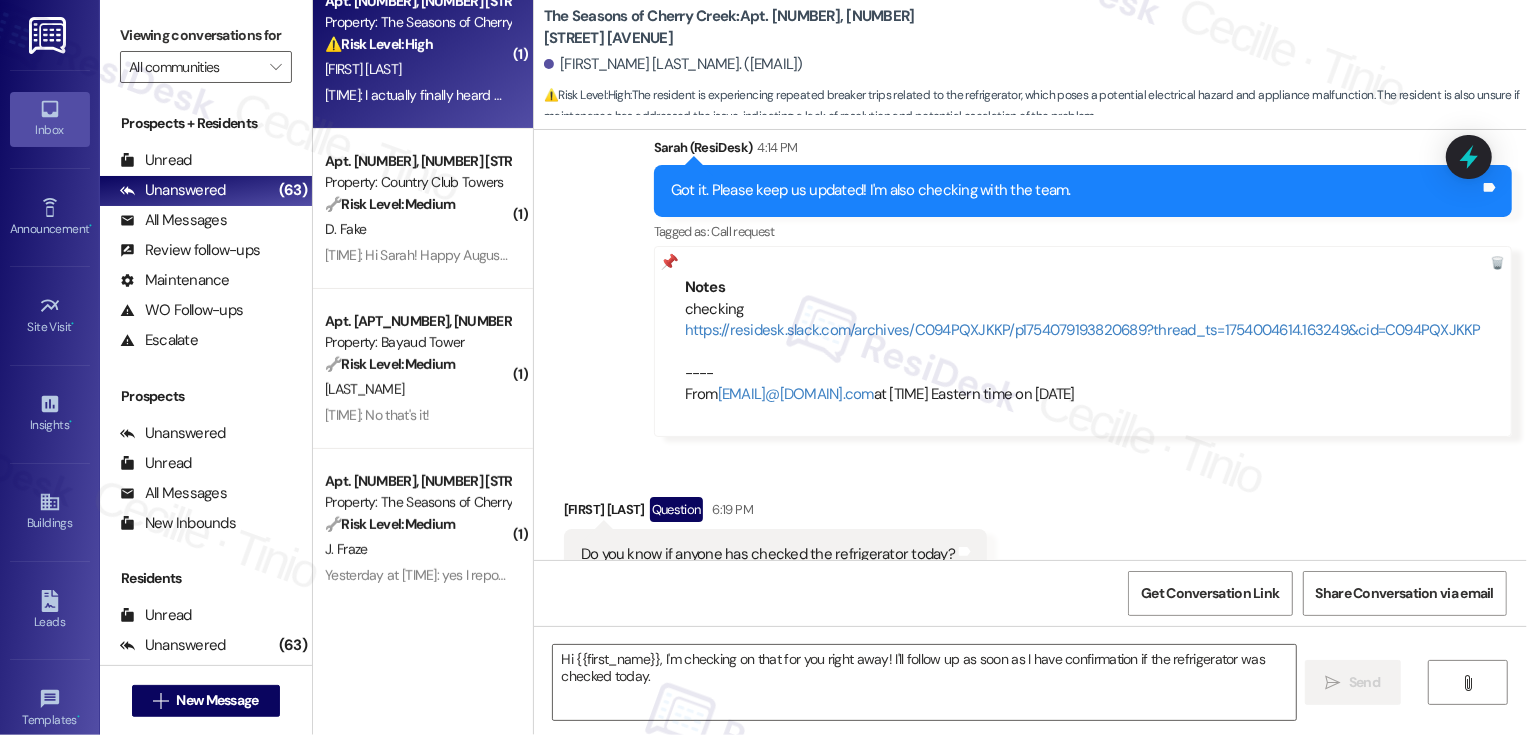 click on "10:14 AM: I actually finally heard back yesterday! Apparently they "couldnt replicate" the dryer stuff so just decided to ignore it...
So I HAVE TO TAKE PICTURES OF WHERE TO FIX...
Also I was only credited $1000 from the free month of rent. Please add the remaining $680 to my account.
Lauren also said I would get $250 crdit from my clothes being destroyed, please credit that as well 10:14 AM: I actually finally heard back yesterday! Apparently they "couldnt replicate" the dryer stuff so just decided to ignore it...
So I HAVE TO TAKE PICTURES OF WHERE TO FIX...
Also I was only credited $1000 from the free month of rent. Please add the remaining $680 to my account.
Lauren also said I would get $250 crdit from my clothes being destroyed, please credit that as well" at bounding box center (1477, 95) 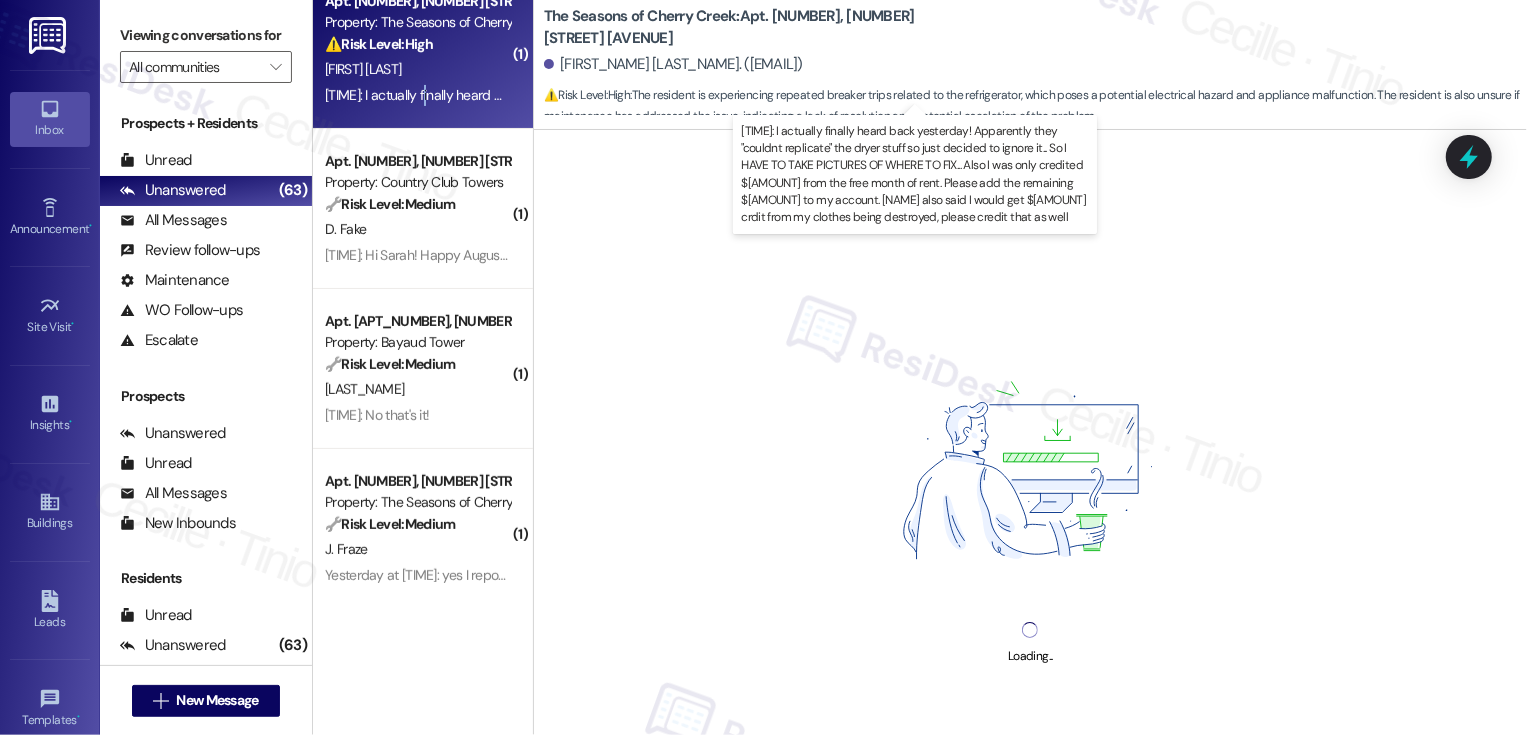 click on "10:14 AM: I actually finally heard back yesterday! Apparently they "couldnt replicate" the dryer stuff so just decided to ignore it...
So I HAVE TO TAKE PICTURES OF WHERE TO FIX...
Also I was only credited $1000 from the free month of rent. Please add the remaining $680 to my account.
Lauren also said I would get $250 crdit from my clothes being destroyed, please credit that as well 10:14 AM: I actually finally heard back yesterday! Apparently they "couldnt replicate" the dryer stuff so just decided to ignore it...
So I HAVE TO TAKE PICTURES OF WHERE TO FIX...
Also I was only credited $1000 from the free month of rent. Please add the remaining $680 to my account.
Lauren also said I would get $250 crdit from my clothes being destroyed, please credit that as well" at bounding box center (1477, 95) 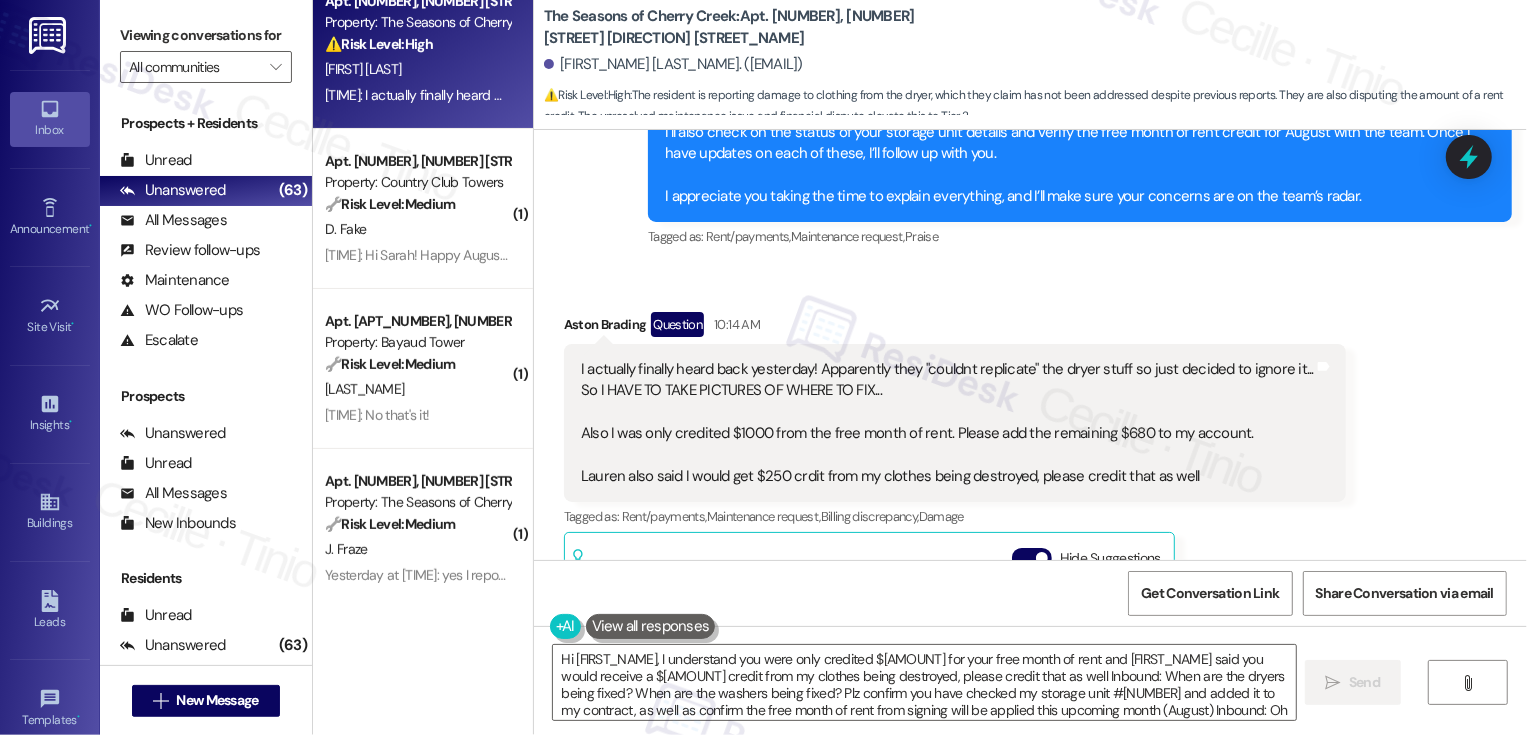 type on "Hi {{first_name}}, I understand you were only credited $1000 for your free month of rent and Lauren said you'd receive a $250 credit for damaged clothes. I'll follow up with the team to ensure these are applied correctly. Thanks for letting us know!" 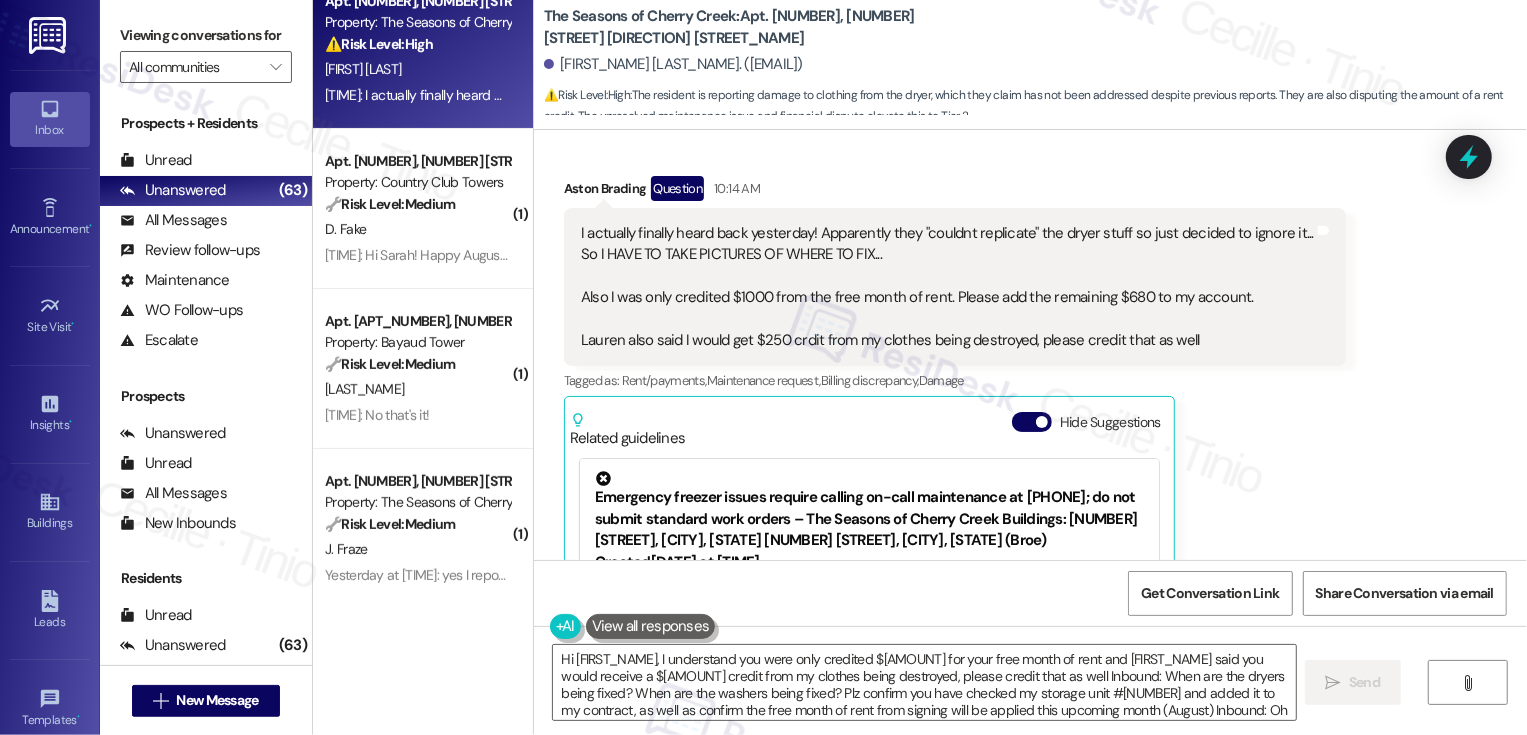 scroll, scrollTop: 1474, scrollLeft: 0, axis: vertical 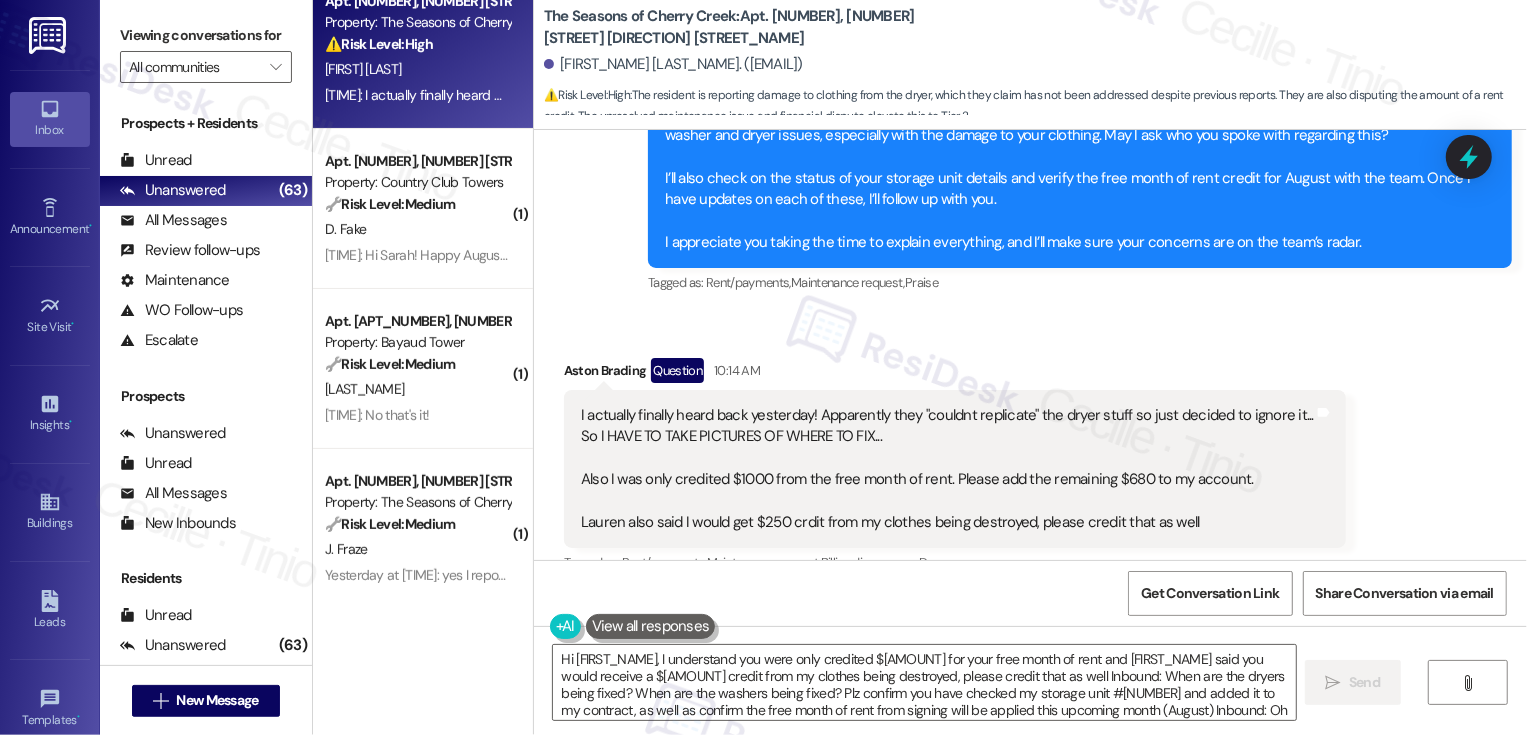 click on "I actually finally heard back yesterday! Apparently they "couldnt replicate" the dryer stuff so just decided to ignore it...
So I HAVE TO TAKE PICTURES OF WHERE TO FIX...
Also I was only credited $1000 from the free month of rent. Please add the remaining $680 to my account.
Lauren also said I would get $250 crdit from my clothes being destroyed, please credit that as well" at bounding box center (947, 469) 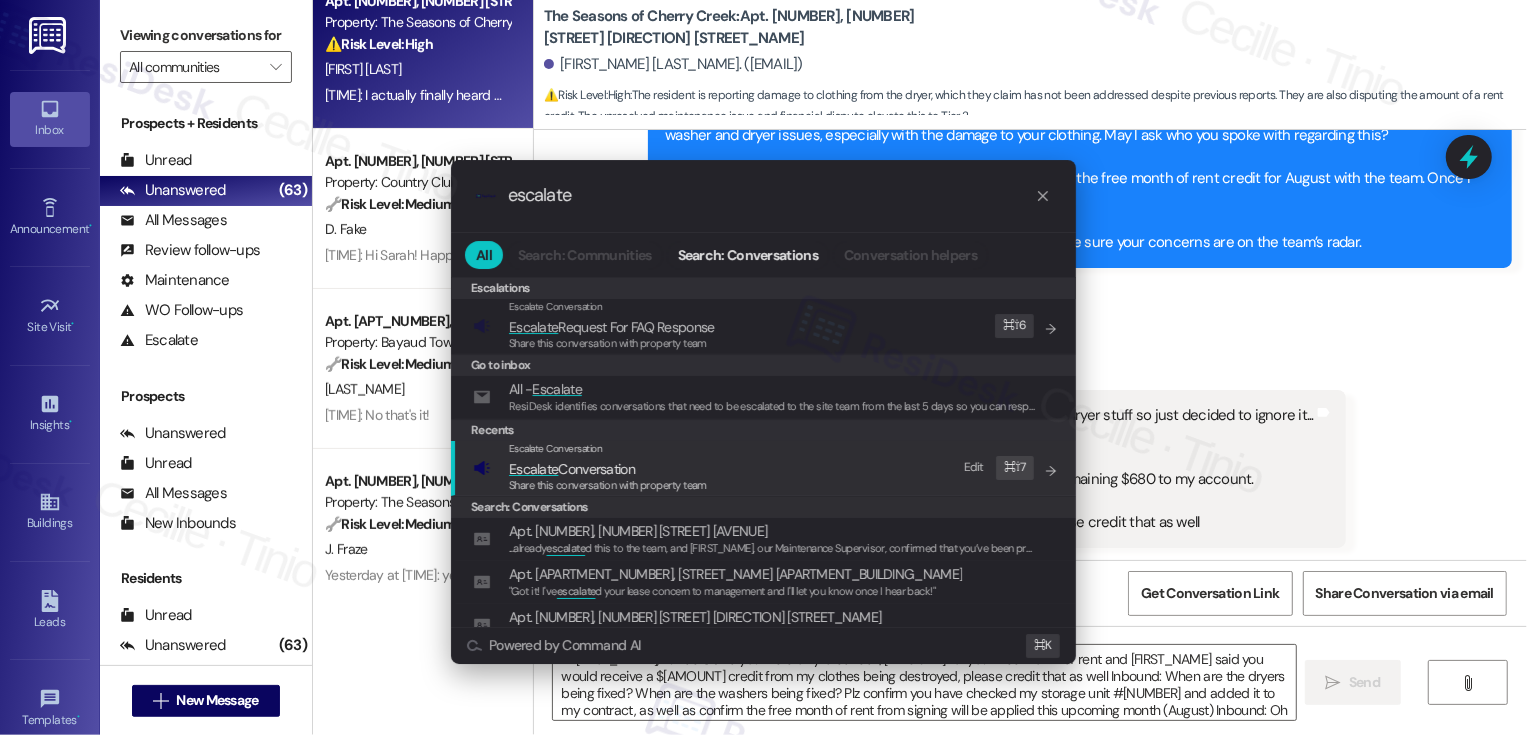 type on "escalate" 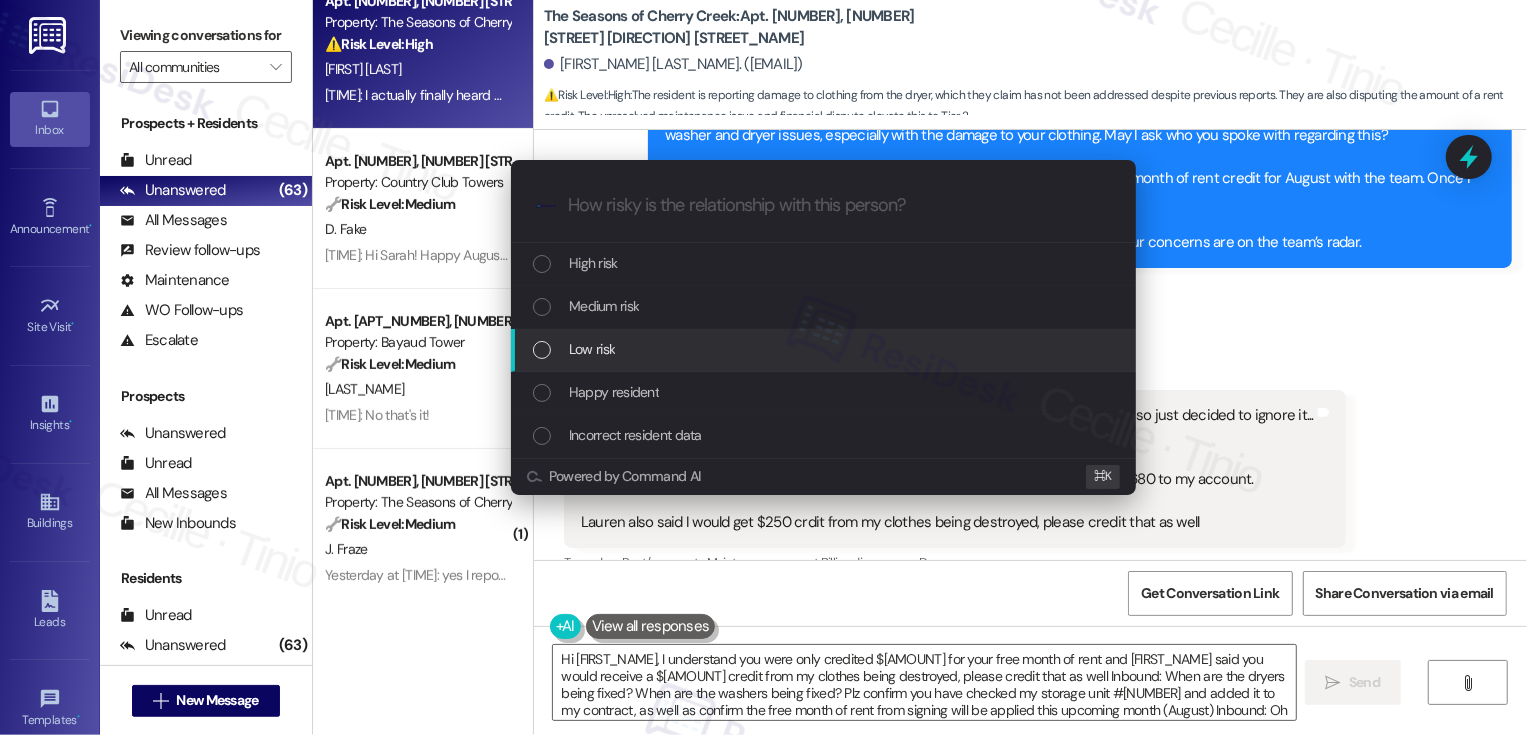 click on "Low risk" at bounding box center [592, 349] 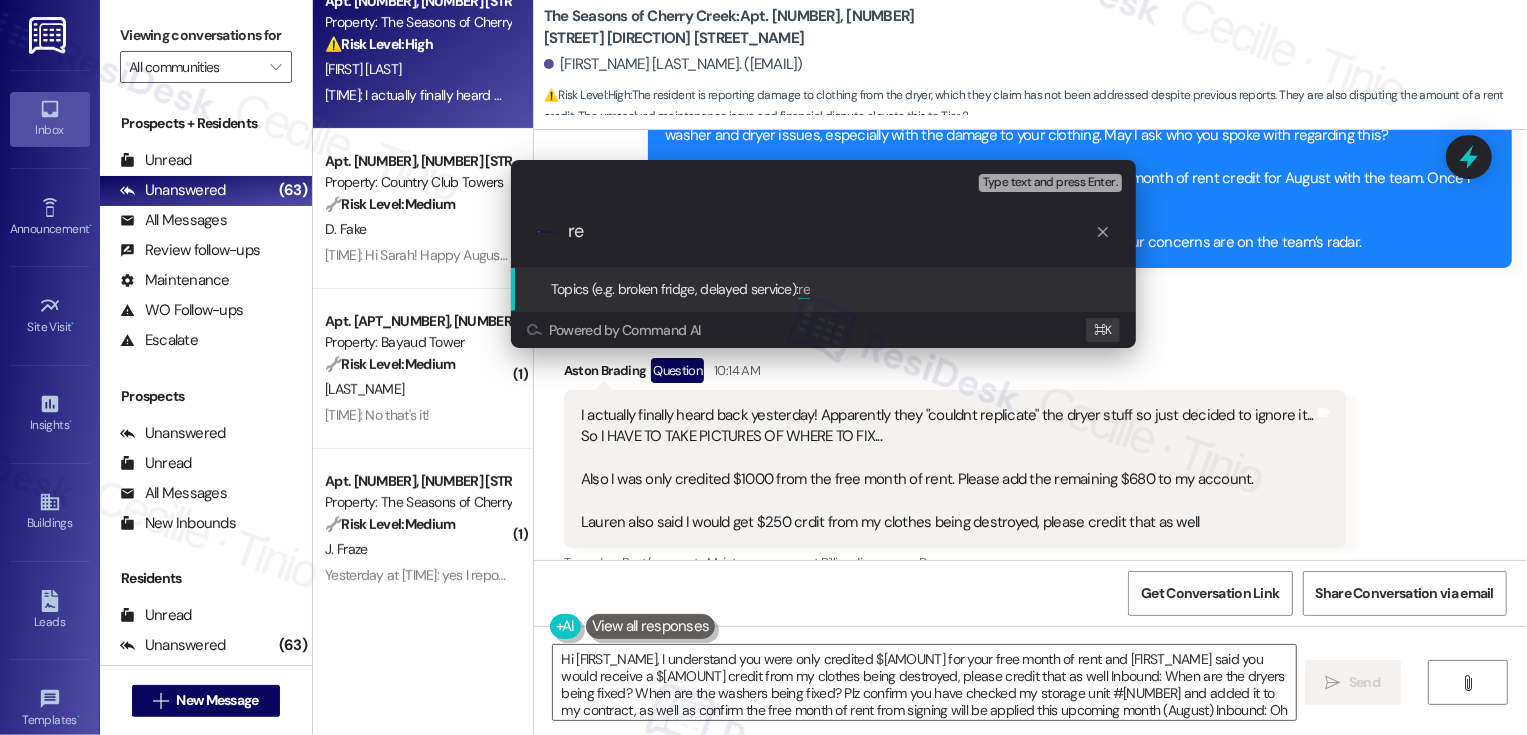 type on "r" 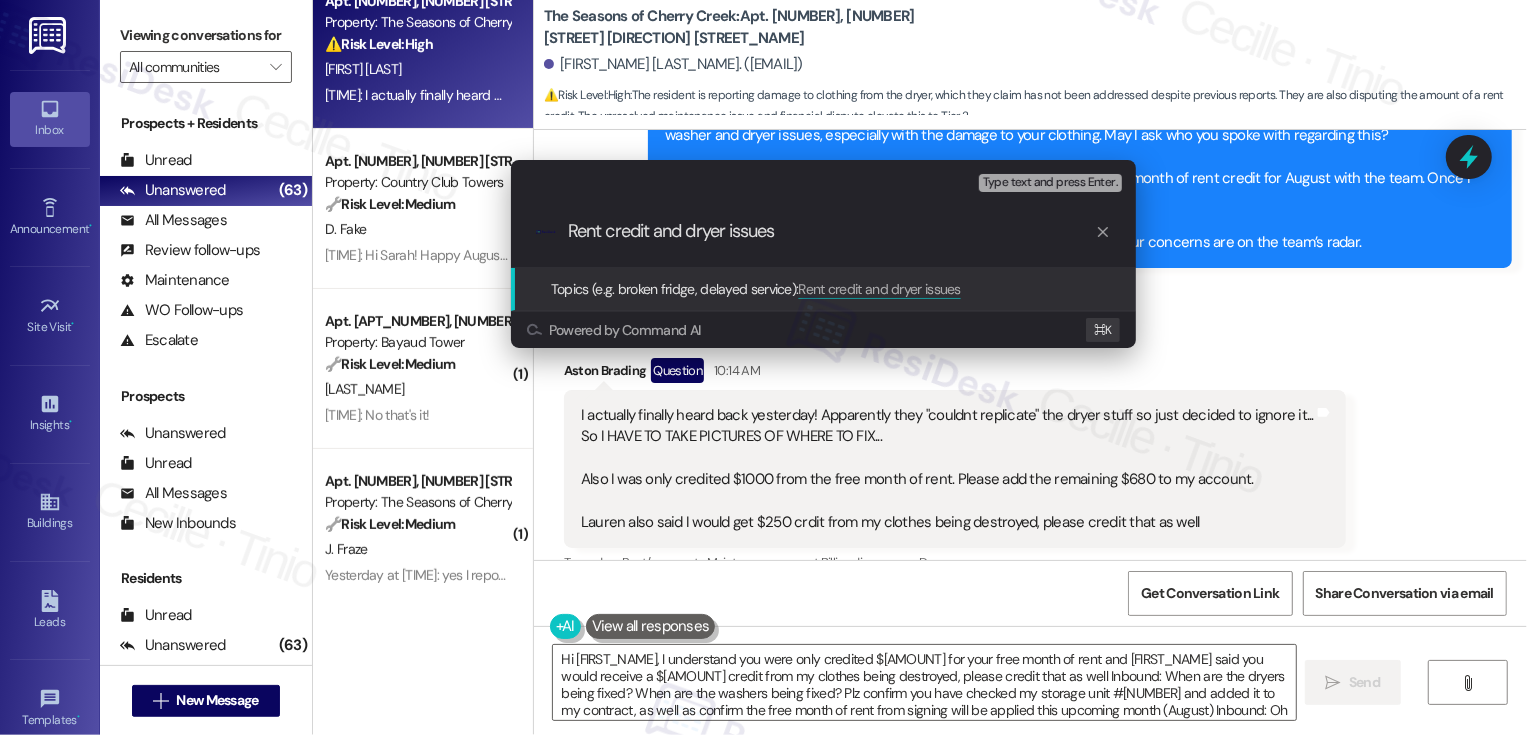 click on "Rent credit and dryer issues" at bounding box center [831, 231] 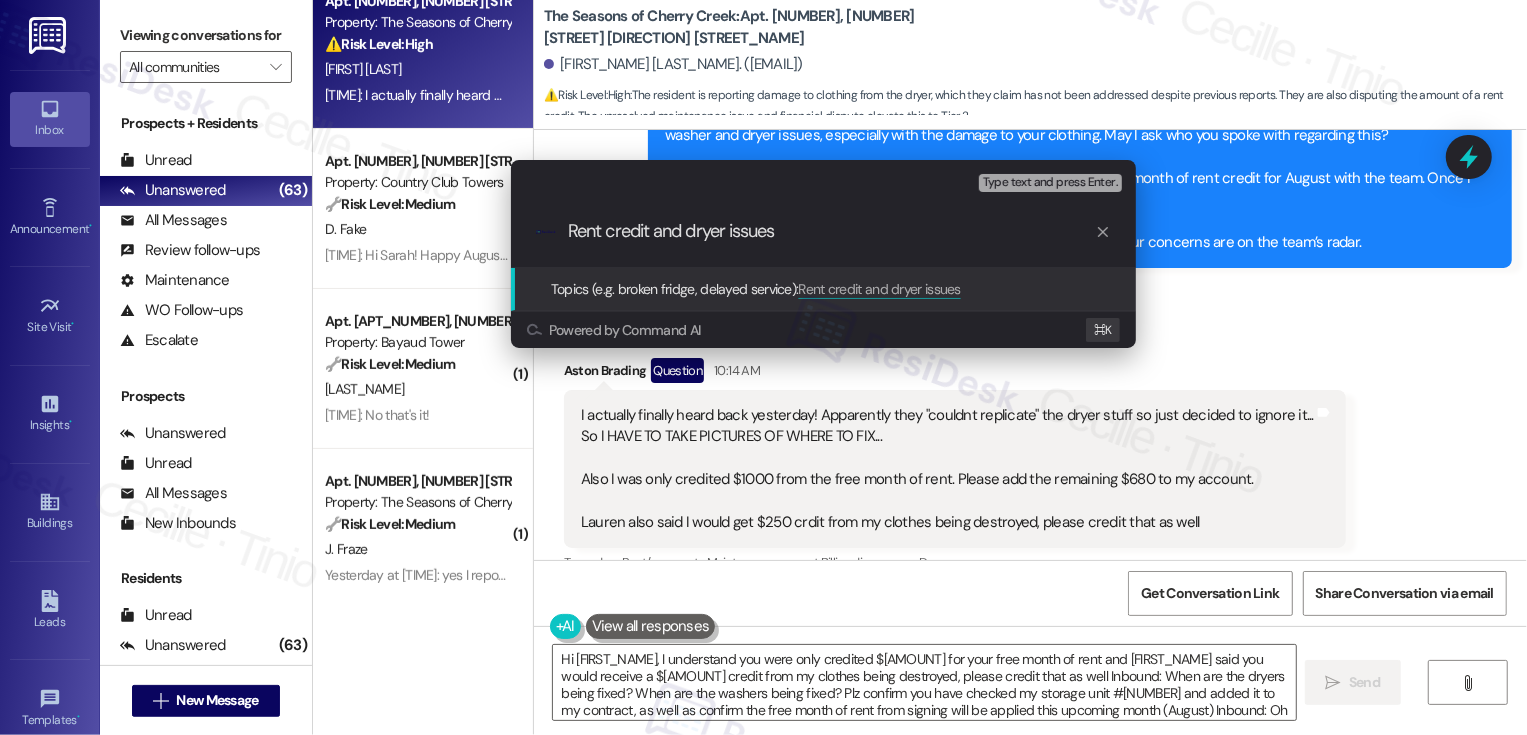 click on "Rent credit and dryer issues" at bounding box center [831, 231] 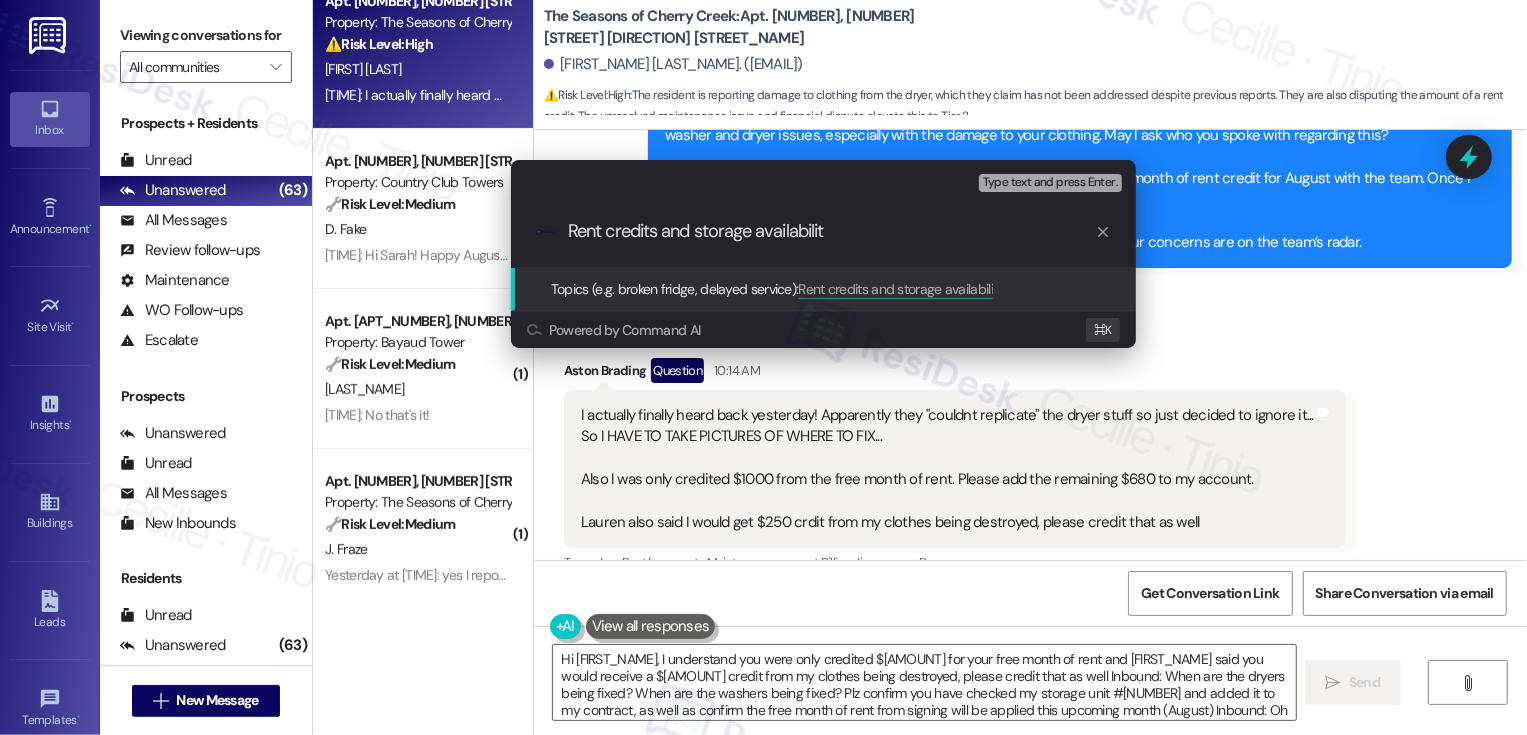 type on "Rent credits and storage availability" 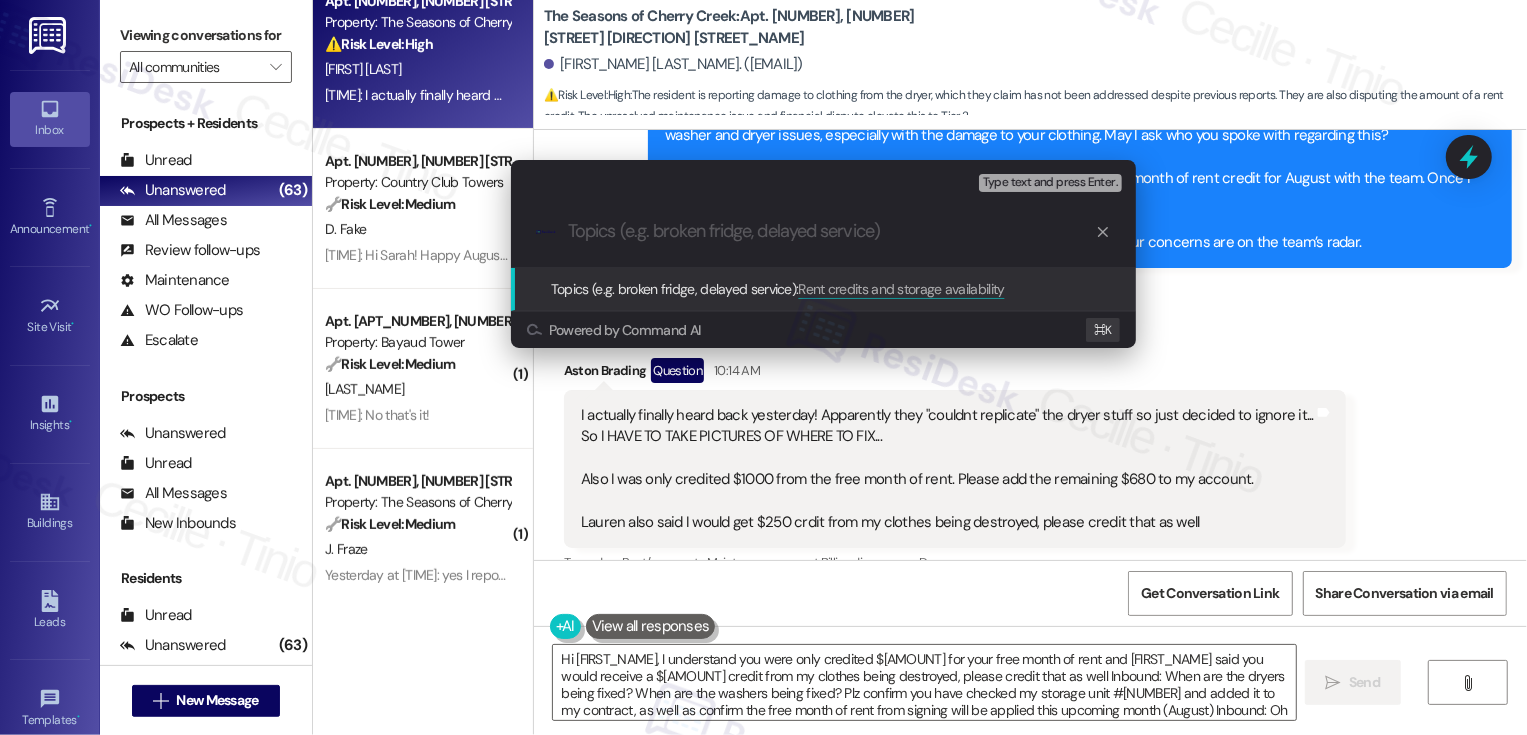 scroll, scrollTop: 0, scrollLeft: 0, axis: both 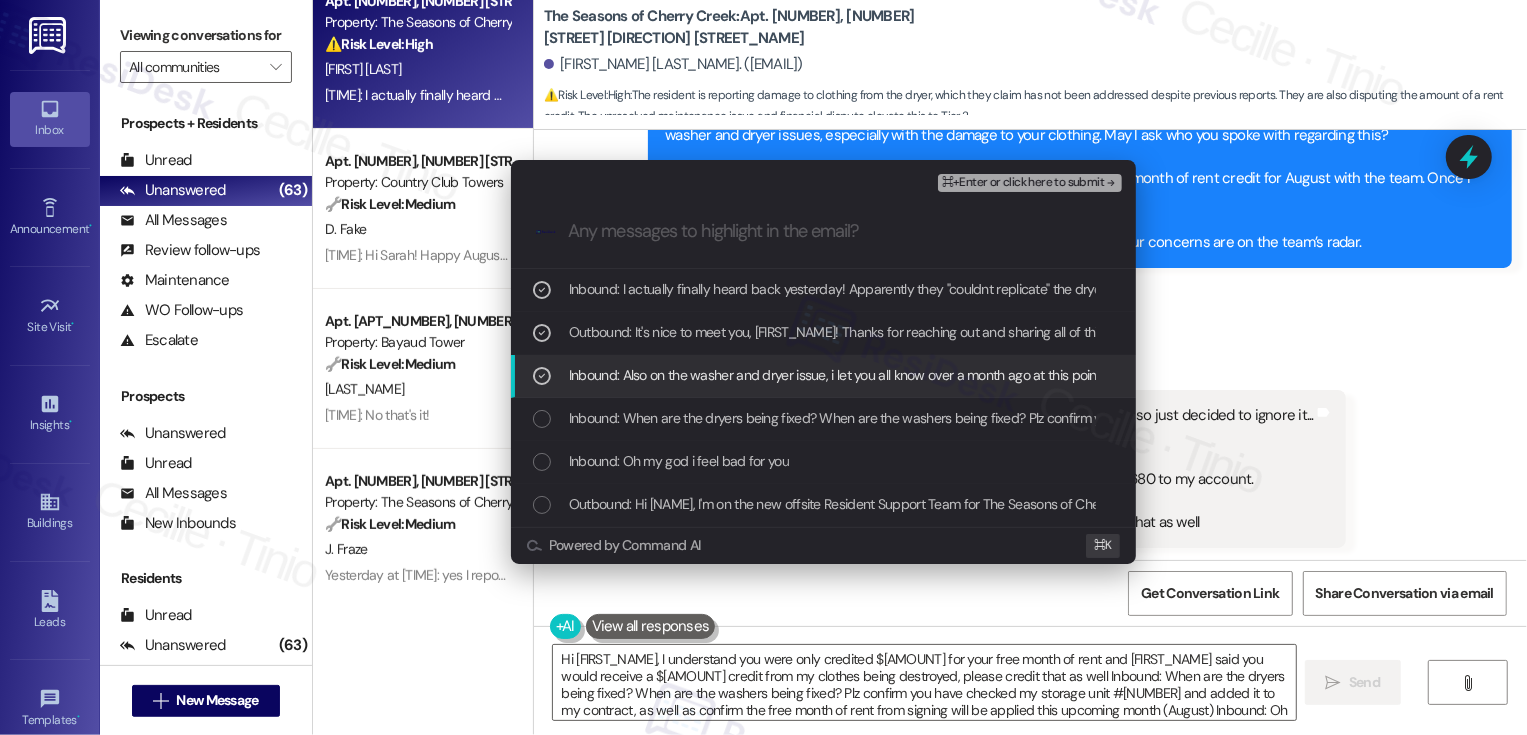 click on "Escalate Conversation Low risk Rent credits and storage availability ⌘+Enter or click here to submit .cls-1{fill:#0a055f;}.cls-2{fill:#0cc4c4;} resideskLogoBlueOrange Inbound: I actually finally heard back yesterday! Apparently they "couldnt replicate" the dryer stuff so just decided to ignore it...
So I HAVE TO TAKE PICTURES OF WHERE TO FIX...
Also I was only credited $1000 from the free month of rent. Please add the remaining $680 to my account.
Lauren also said I would get $250 crdit from my clothes being destroyed, please credit that as well Inbound: When are the dryers being fixed? When are the washers being fixed? Plz confirm you have checked my storage unit # and added it to my contract, as well as confirm the free month of rent from signing will be applied this upcoming month (August) Inbound: Oh my god i feel bad for you Powered by Command AI ⌘ K" at bounding box center (763, 367) 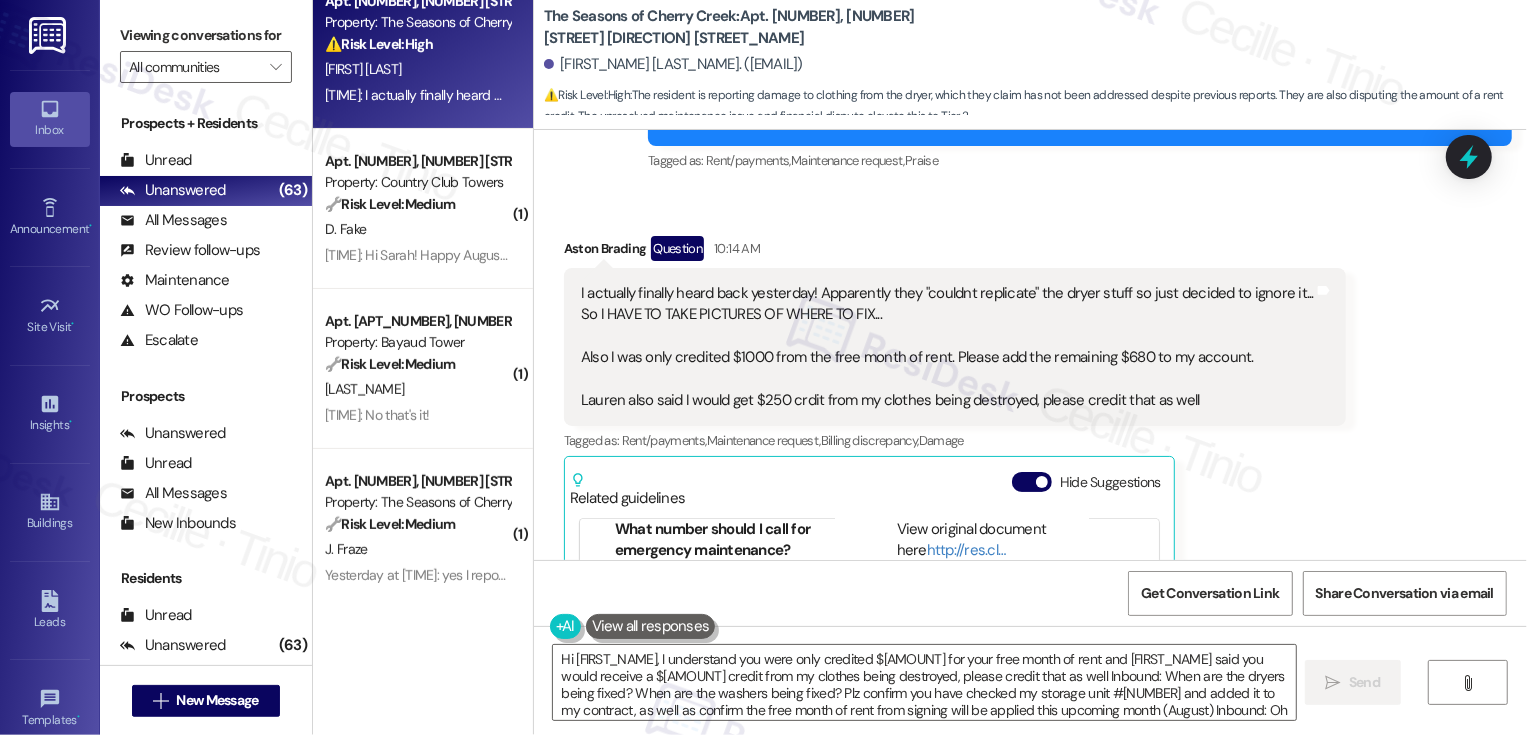 scroll, scrollTop: 1235, scrollLeft: 0, axis: vertical 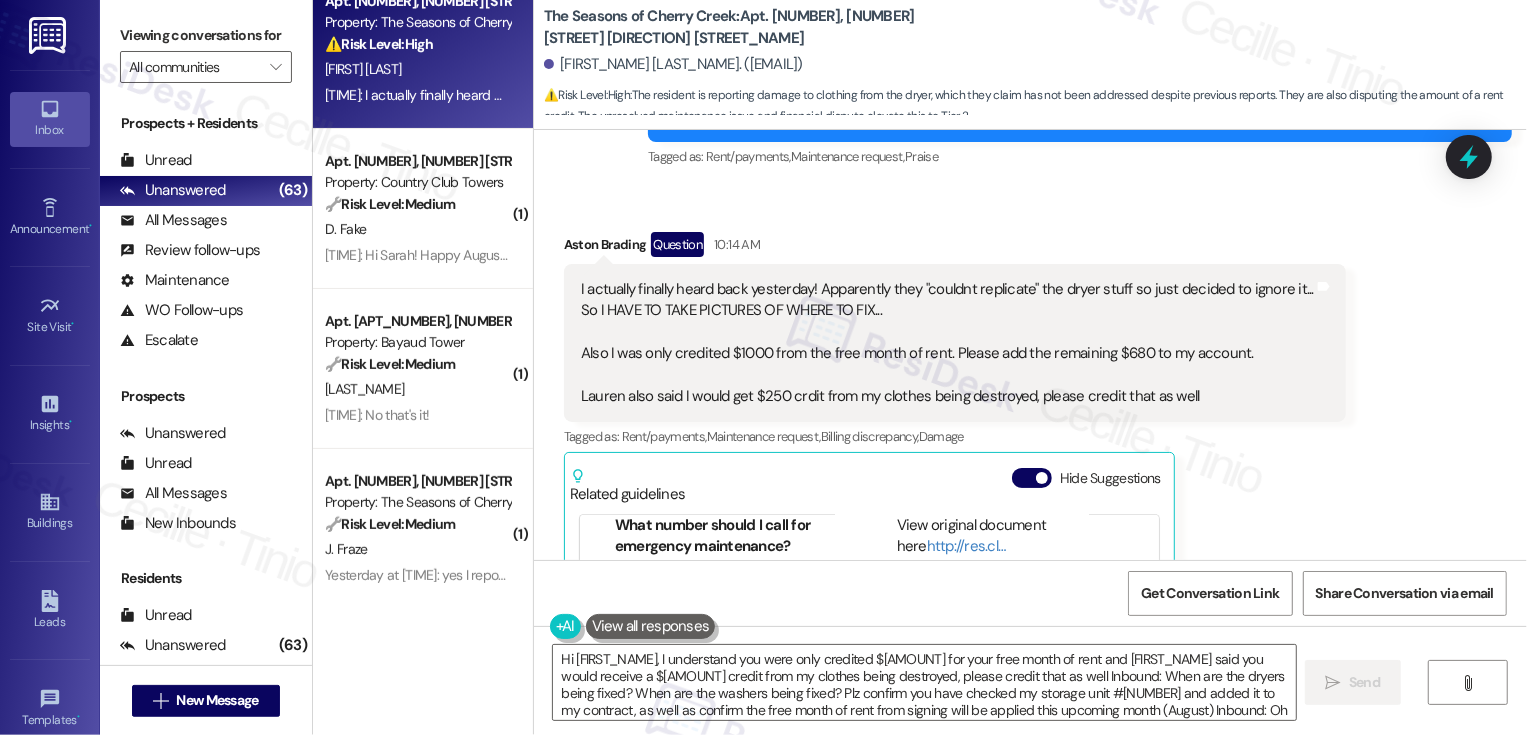 click on "Received via SMS Aston Brading Question 10:14 AM I actually finally heard back yesterday! Apparently they "couldnt replicate" the dryer stuff so just decided to ignore it...
So I HAVE TO TAKE PICTURES OF WHERE TO FIX...
Also I was only credited $1000 from the free month of rent. Please add the remaining $680 to my account.
Lauren also said I would get $250 crdit from my clothes being destroyed, please credit that as well Tags and notes Tagged as:   Rent/payments ,  Click to highlight conversations about Rent/payments Maintenance request ,  Click to highlight conversations about Maintenance request Billing discrepancy ,  Click to highlight conversations about Billing discrepancy Damage Click to highlight conversations about Damage  Related guidelines Hide Suggestions Created  11 hours ago Property level guideline  ( 69 % match) FAQs generated by ResiDesk AI What number should I call for emergency maintenance? When is a freezer issue considered an emergency? Original Guideline http://res.cl…  ( 67" at bounding box center (1030, 503) 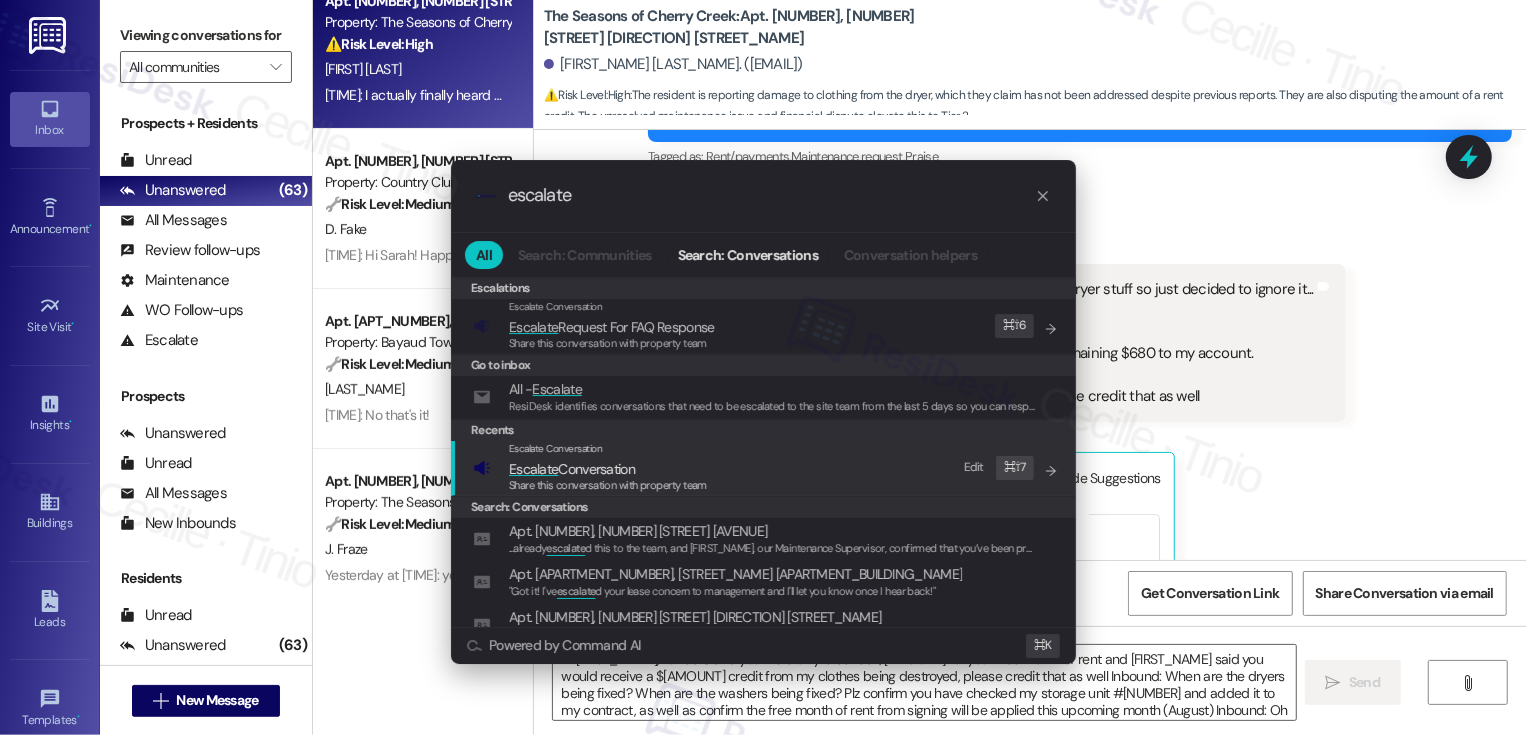 type on "escalate" 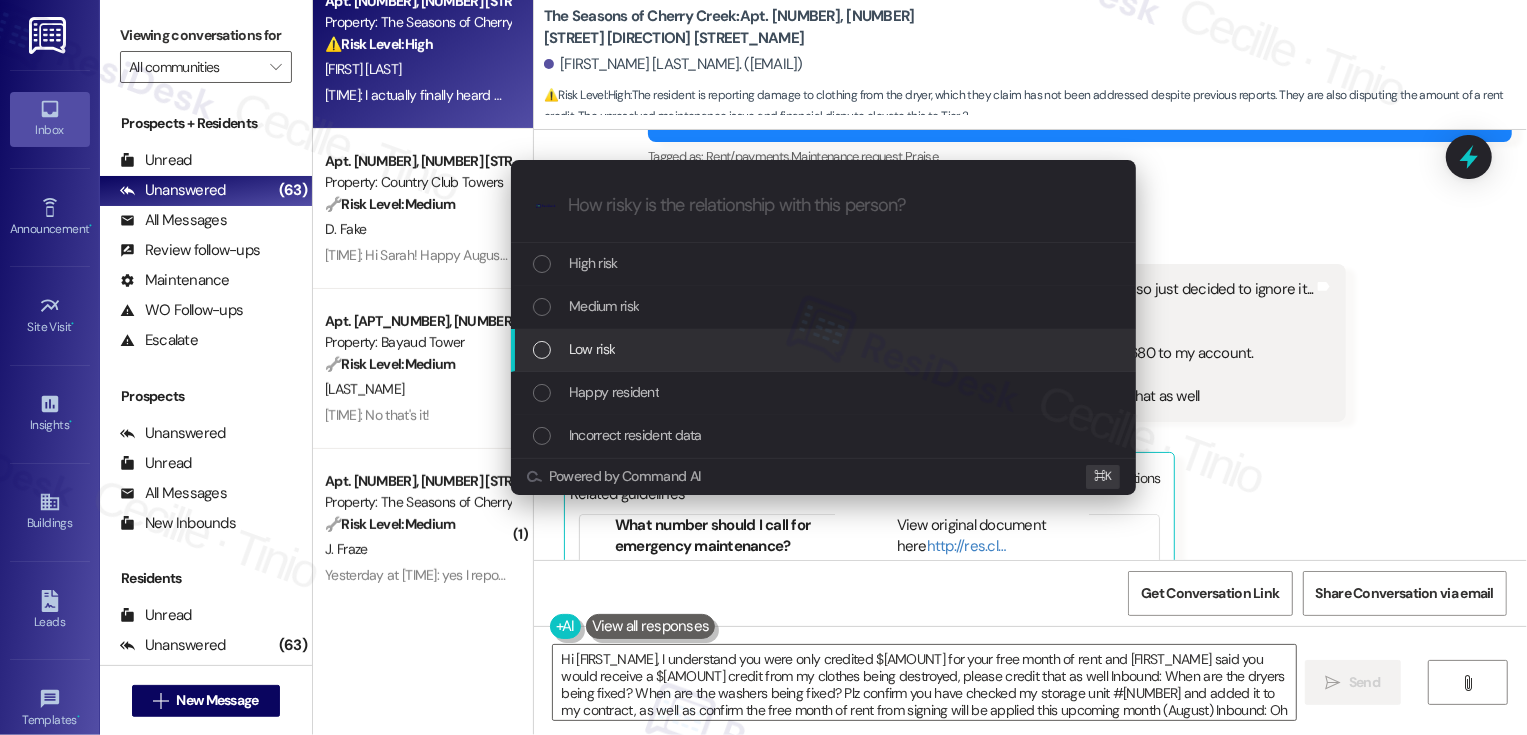 click on "Low risk" at bounding box center (825, 349) 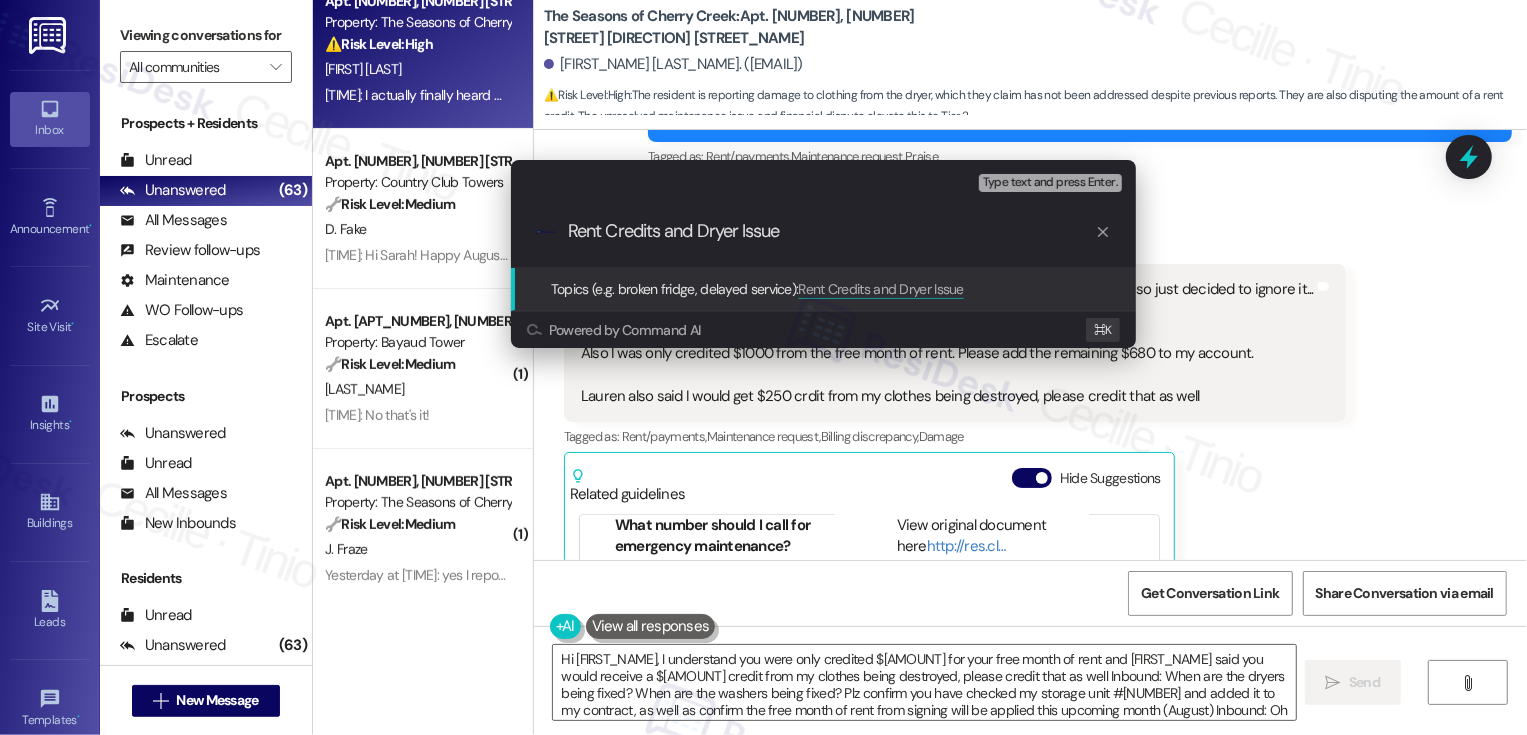 type on "Rent Credits and Dryer Issues" 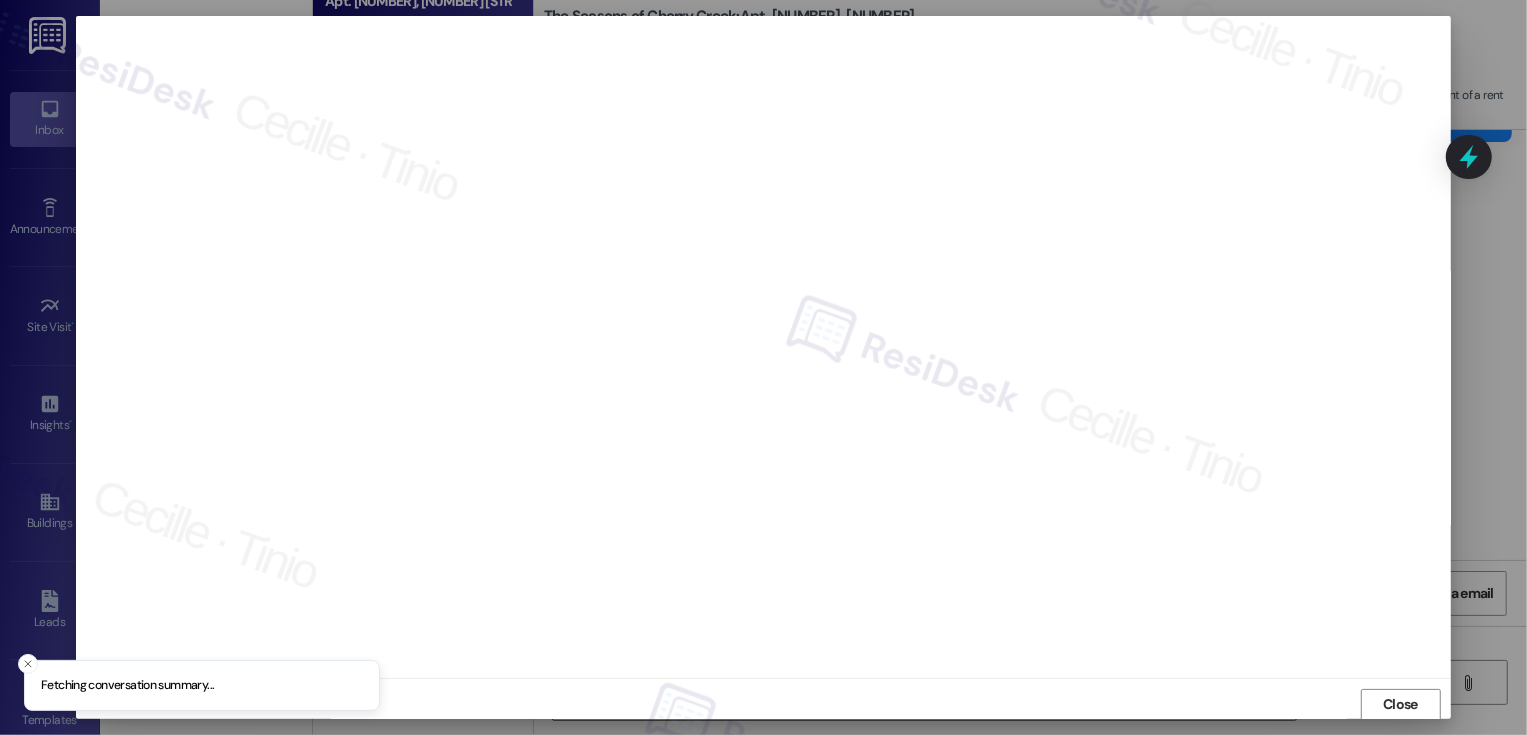 scroll, scrollTop: 1, scrollLeft: 0, axis: vertical 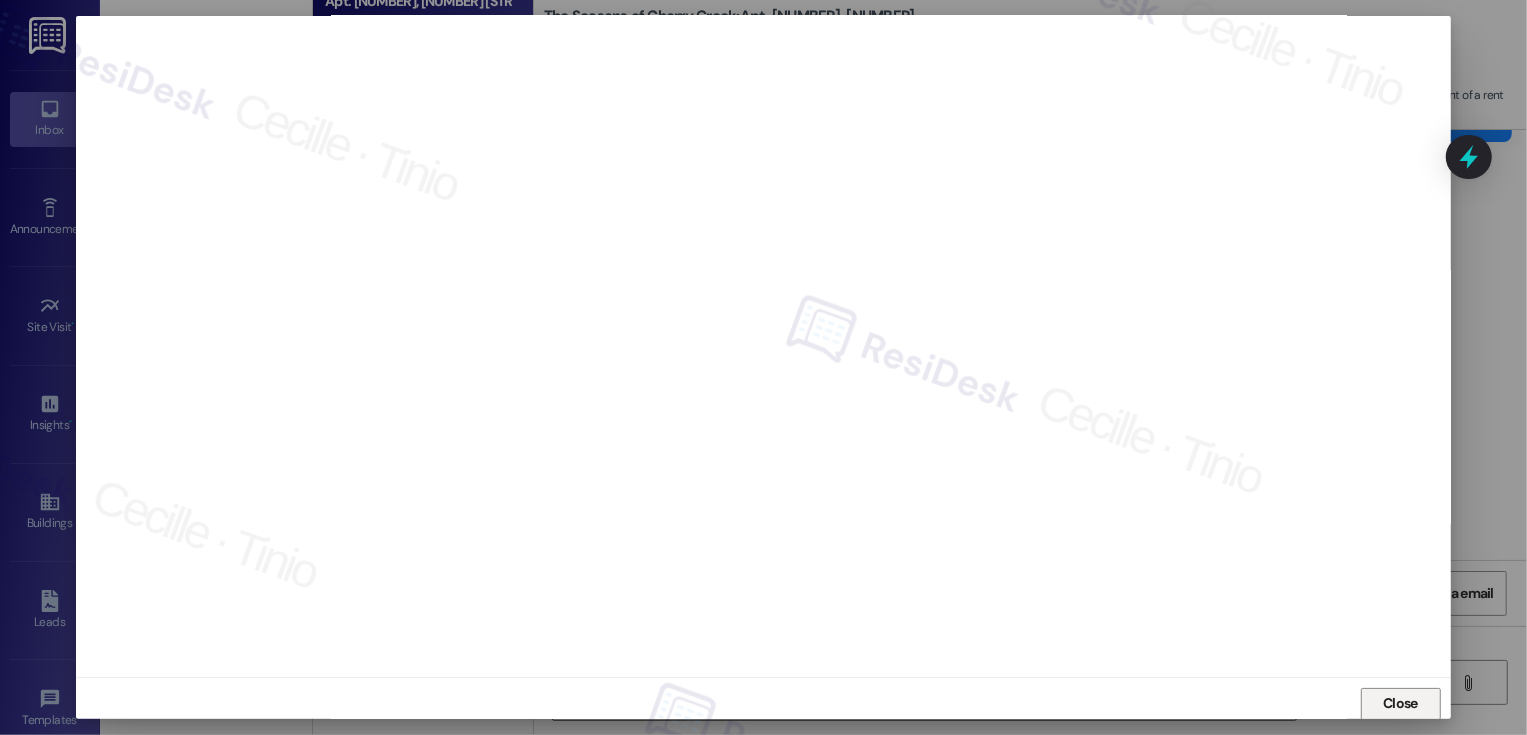 click on "Close" at bounding box center [1401, 704] 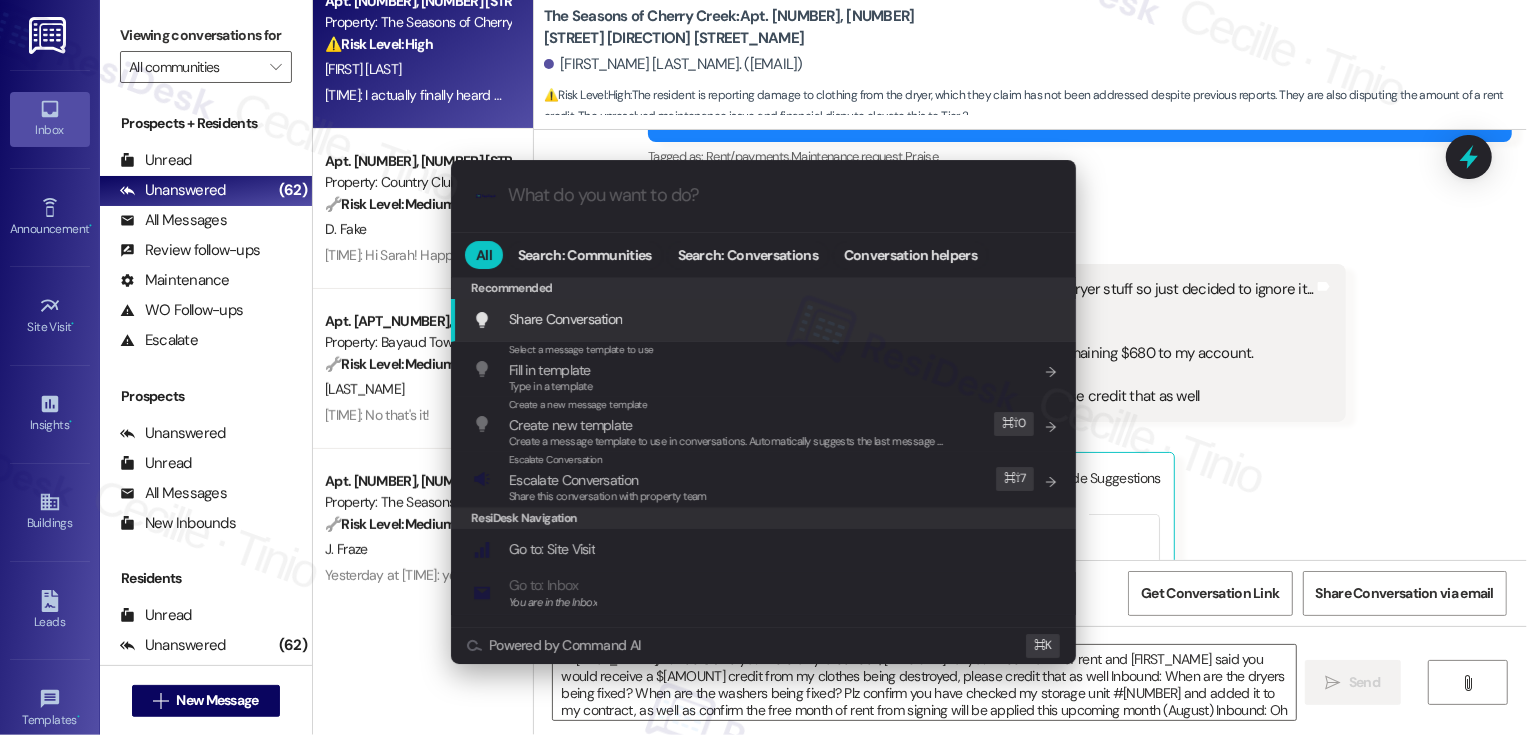 click on ".cls-1{fill:#0a055f;}.cls-2{fill:#0cc4c4;} resideskLogoBlueOrange All Search: Communities Search: Conversations Conversation helpers Recommended Recommended Share Conversation Add shortcut Select a message template to use Fill in template Type in a template Add shortcut Create a new message template Create new template Create a message template to use in conversations. Automatically suggests the last message you sent. Edit ⌘ ⇧ 0 Escalate Conversation Escalate Conversation Share this conversation with property team Edit ⌘ ⇧ 7 ResiDesk Navigation Go to: Site Visit Add shortcut Go to: Inbox You are in the Inbox Add shortcut Go to: Settings Add shortcut Go to: Message Templates Add shortcut Go to: Buildings Add shortcut Help Getting Started: What you can do with ResiDesk Add shortcut Settings Powered by Command AI ⌘ K" at bounding box center [763, 367] 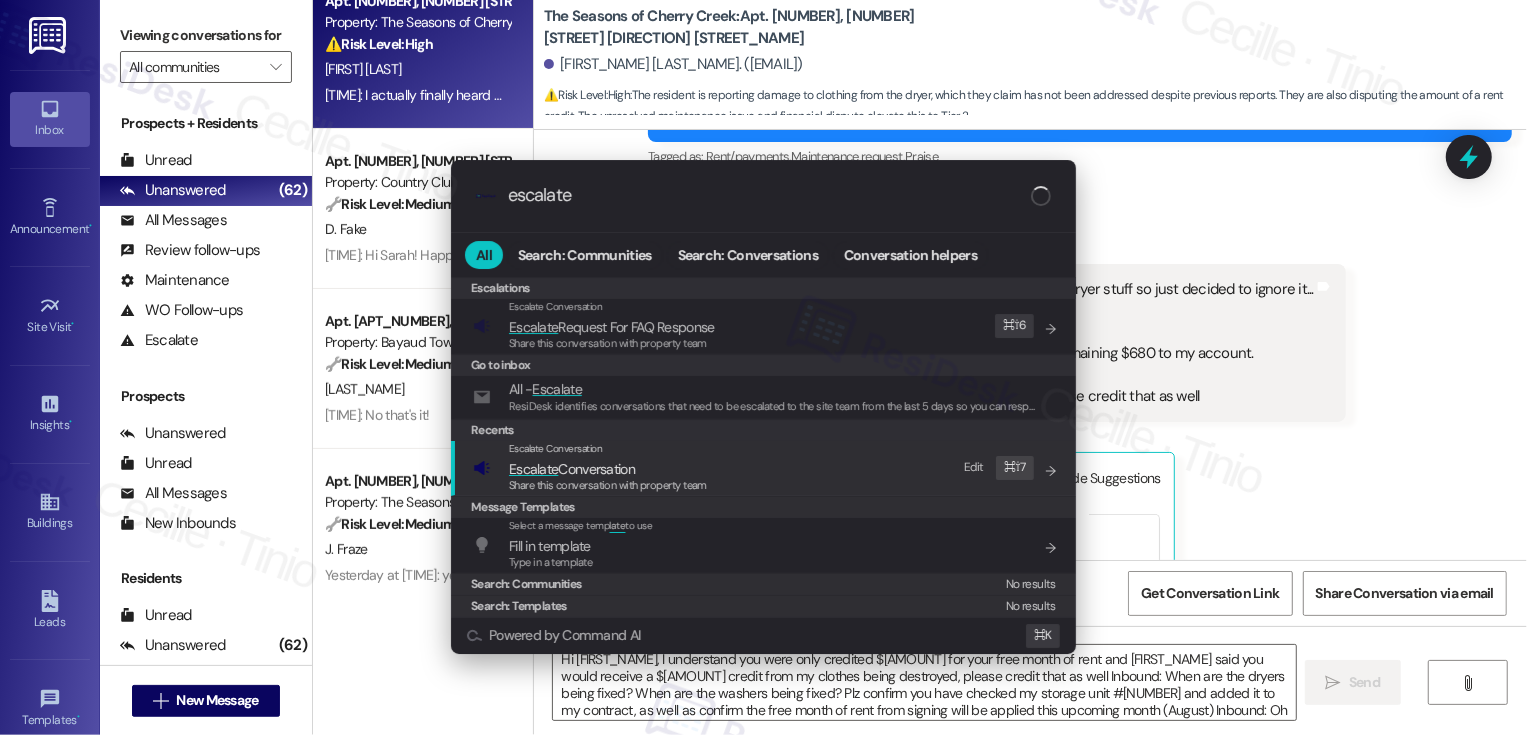type on "escalate" 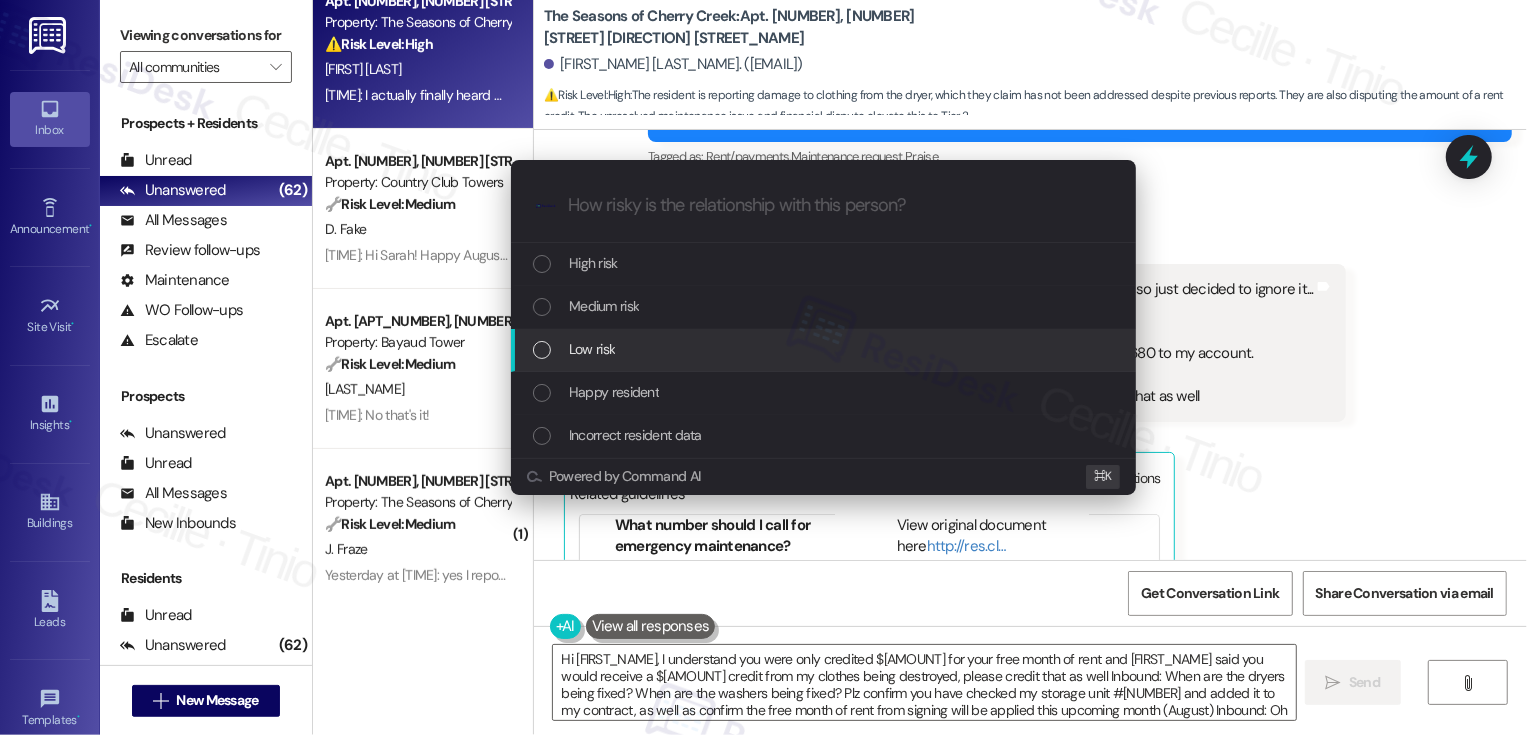 click on "Low risk" at bounding box center (592, 349) 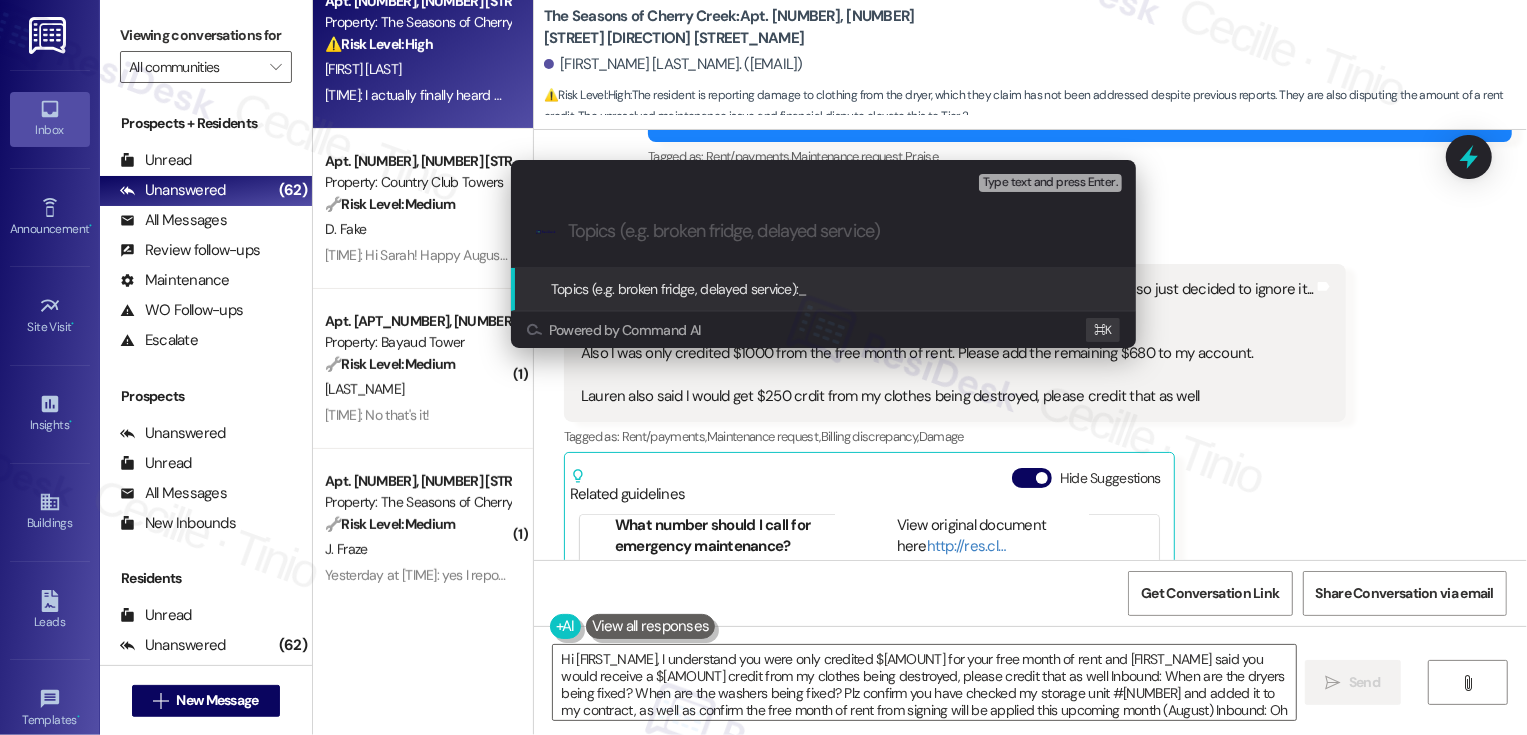 paste on "Rent Credits and Dryer Issues" 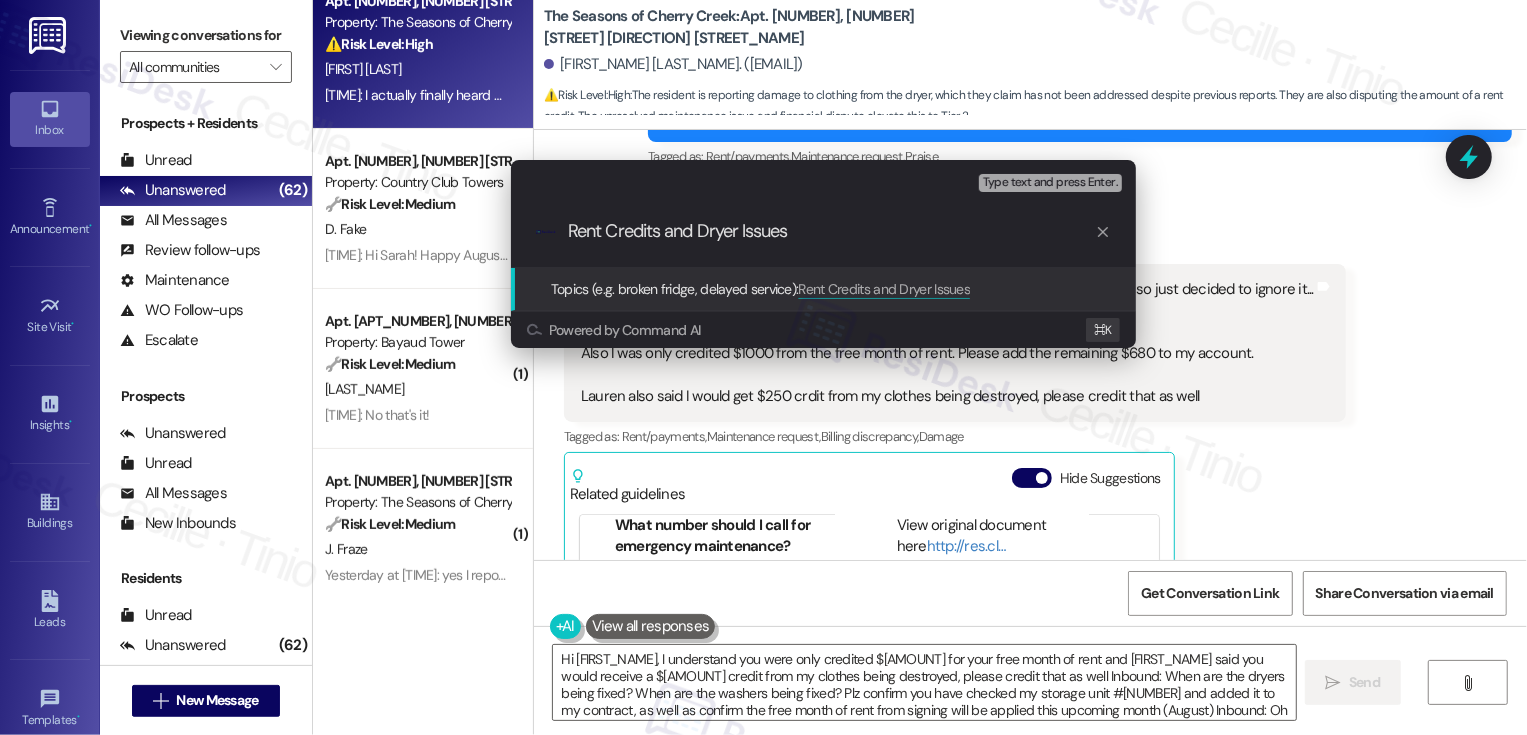 type 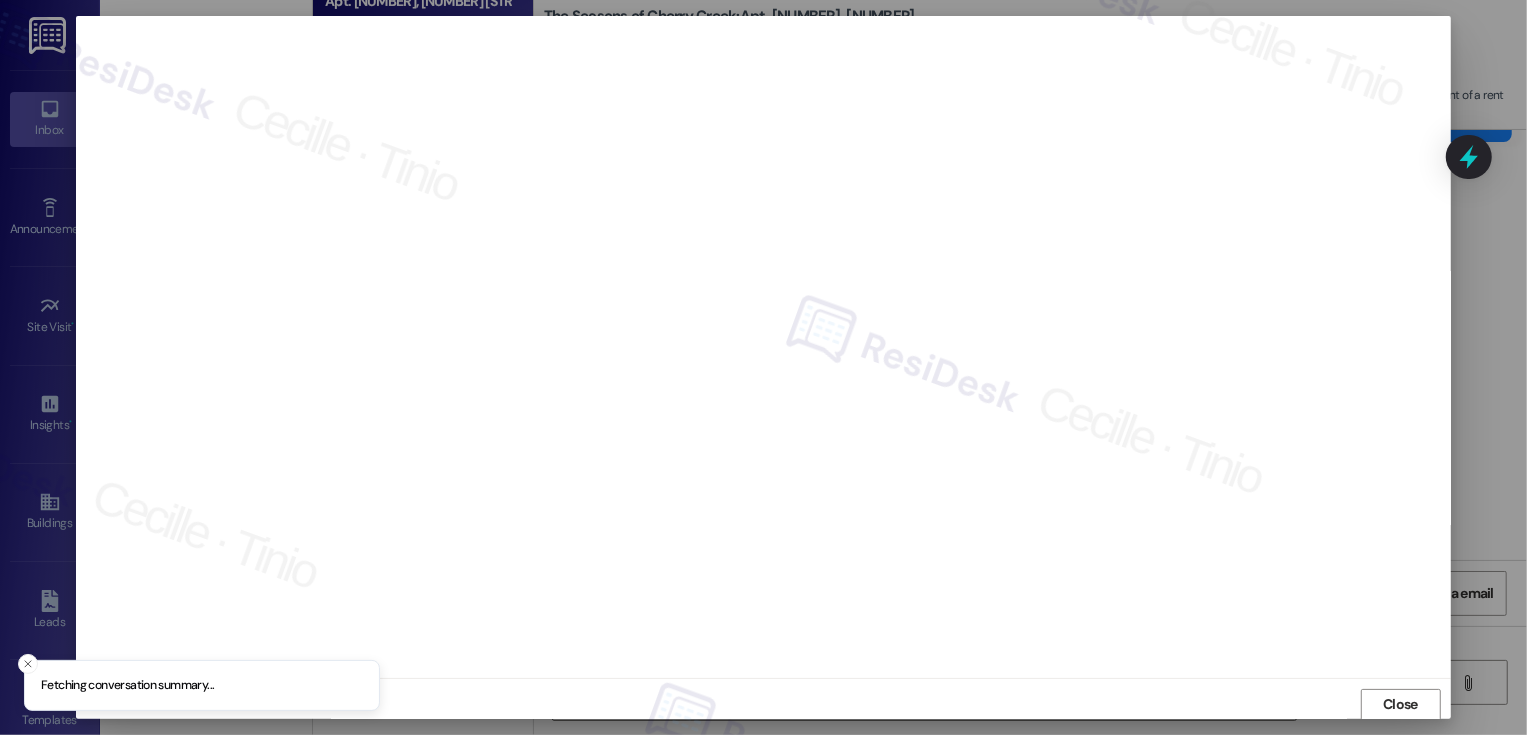 scroll, scrollTop: 1, scrollLeft: 0, axis: vertical 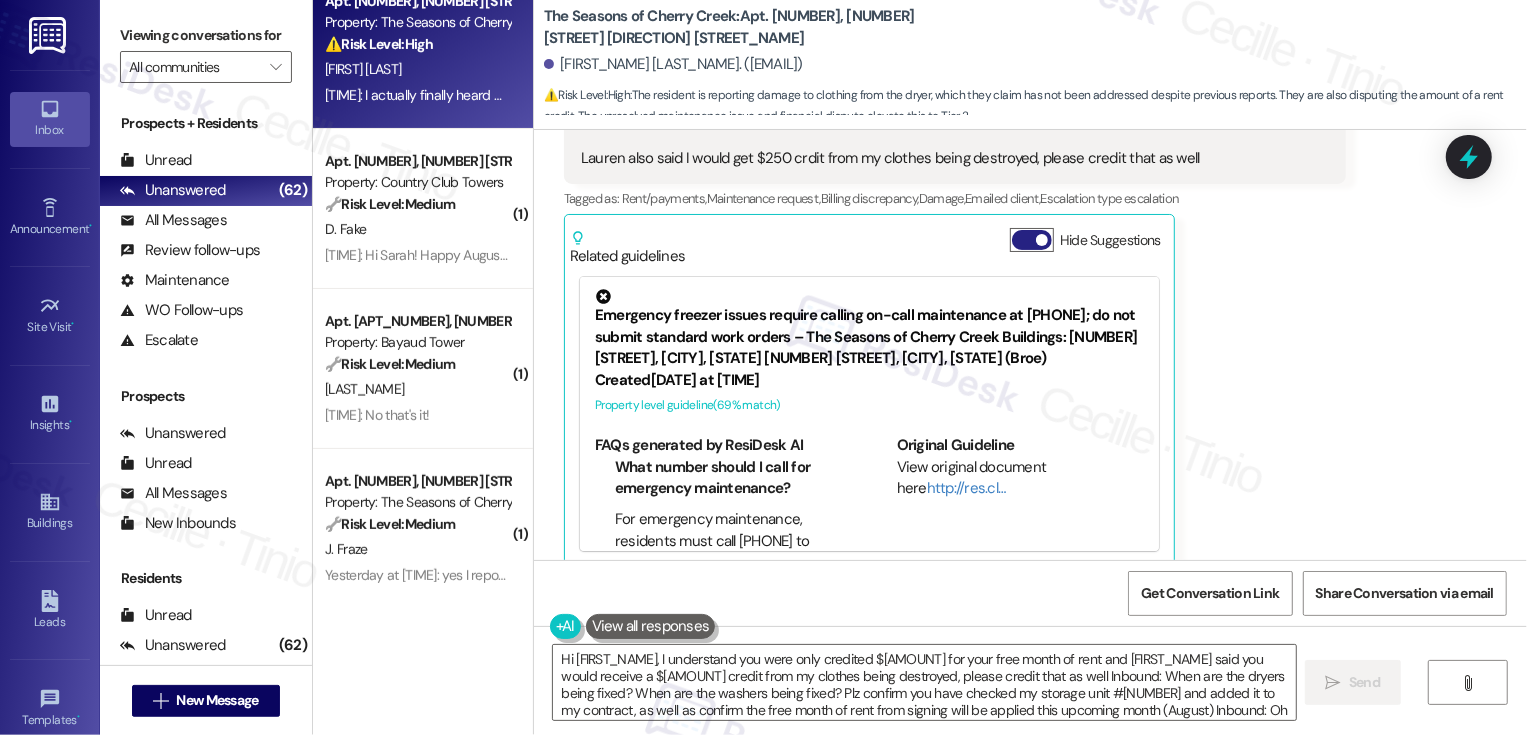 click on "Hide Suggestions" at bounding box center (1032, 240) 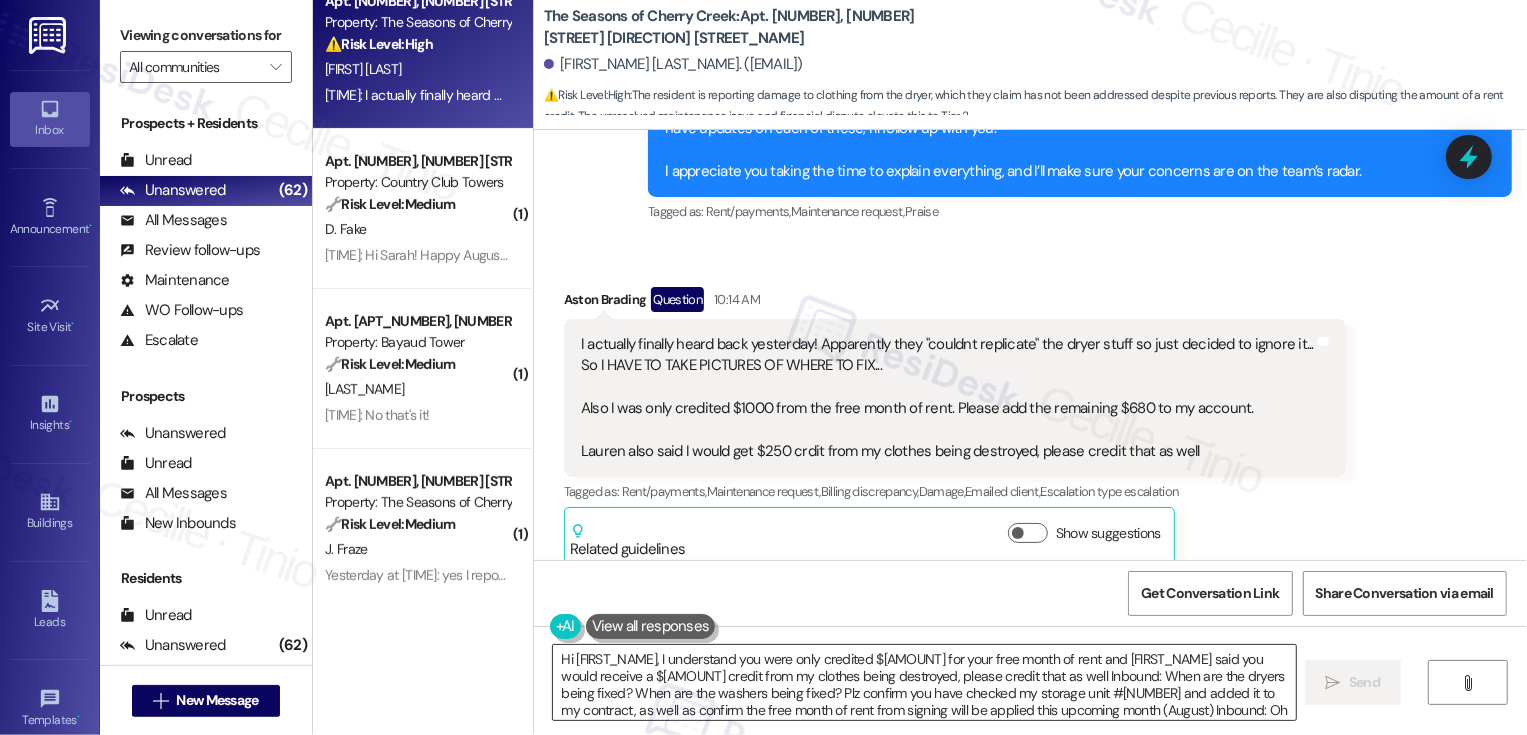 click on "Hi {{first_name}}, I understand you were only credited $1000 for your free month of rent and Lauren said you'd receive a $250 credit for damaged clothes. I'll follow up with the team to ensure these are applied correctly. Thanks for letting us know!" at bounding box center (924, 682) 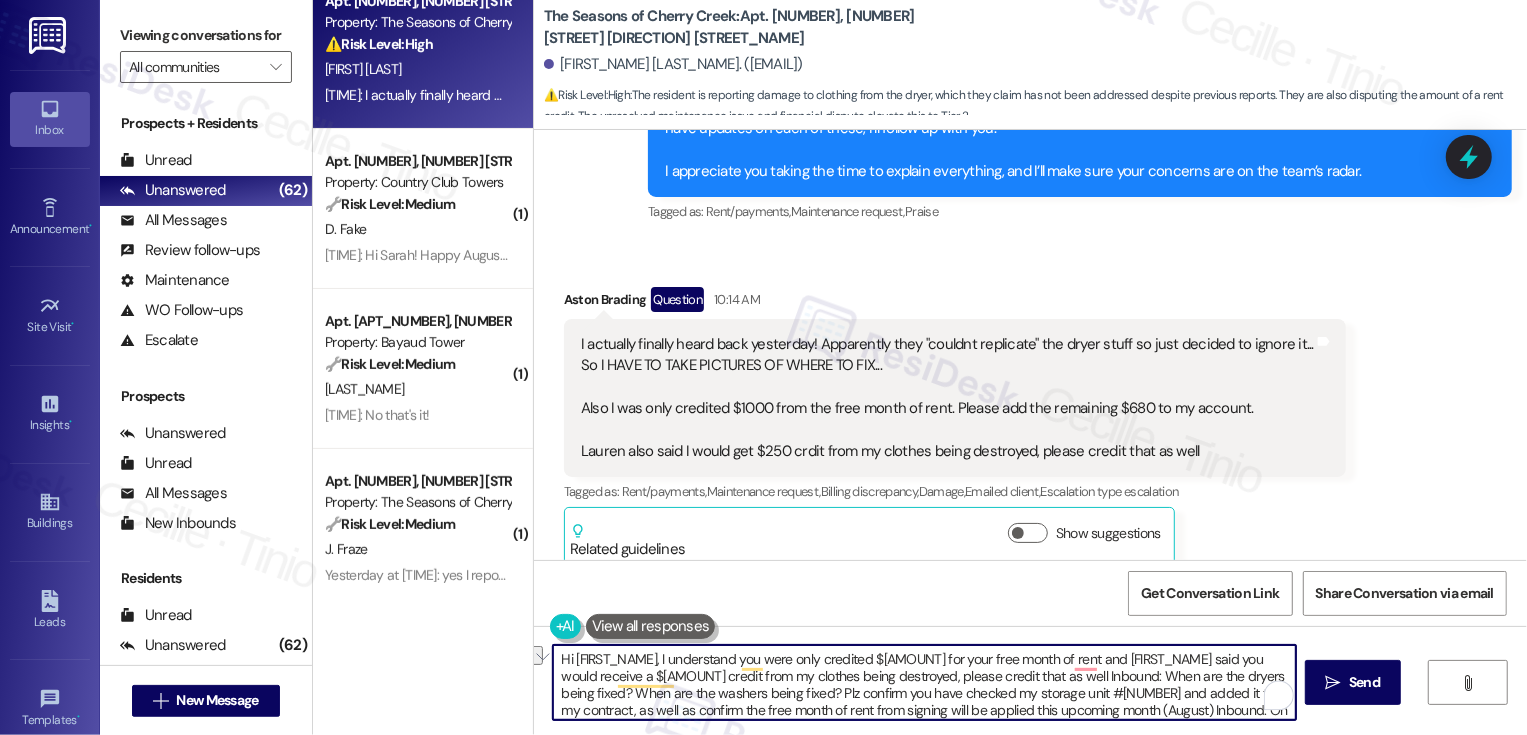 drag, startPoint x: 651, startPoint y: 657, endPoint x: 461, endPoint y: 658, distance: 190.00262 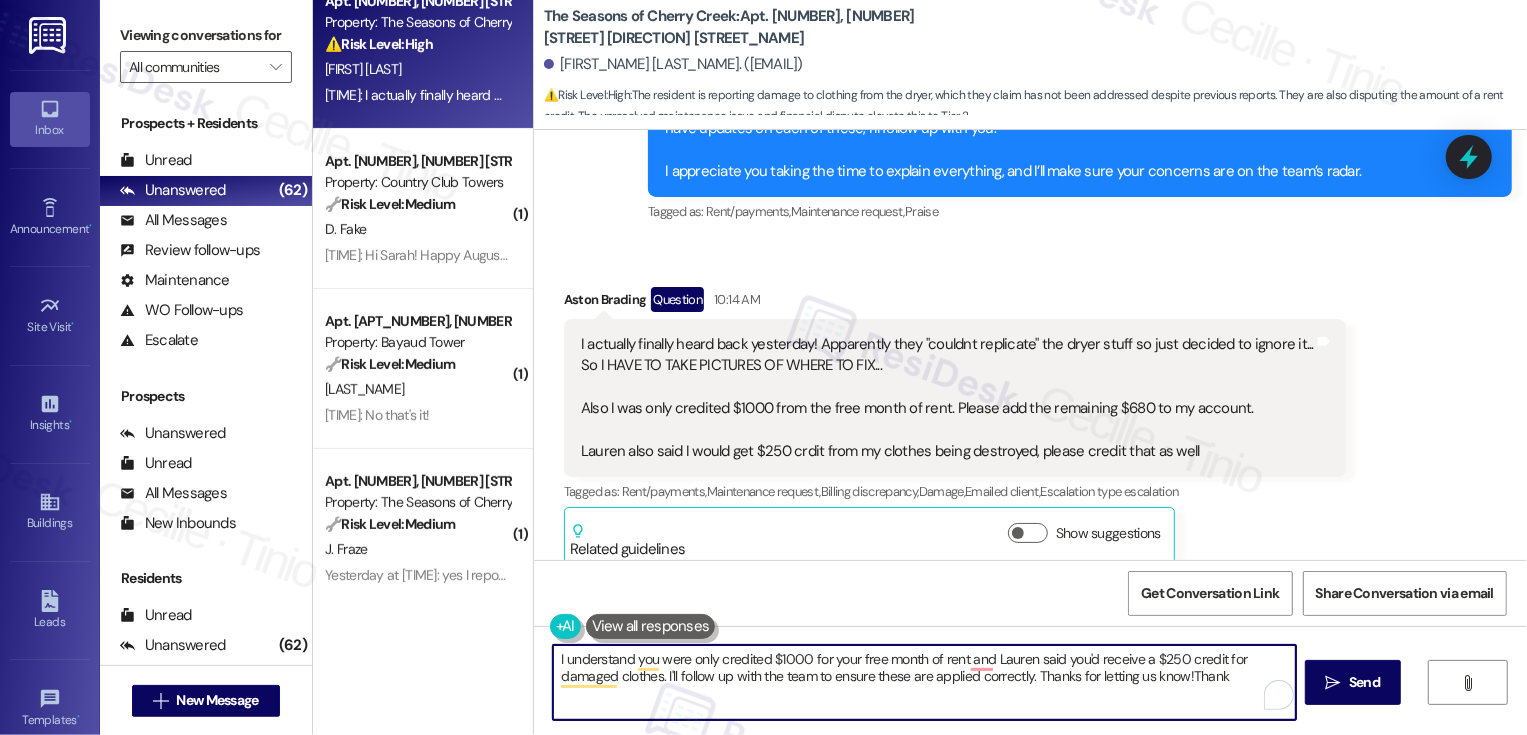 type on "I understand you were only credited $1000 for your free month of rent and Lauren said you'd receive a $250 credit for damaged clothes. I'll follow up with the team to ensure these are applied correctly. Thanks for letting us know!Thank" 